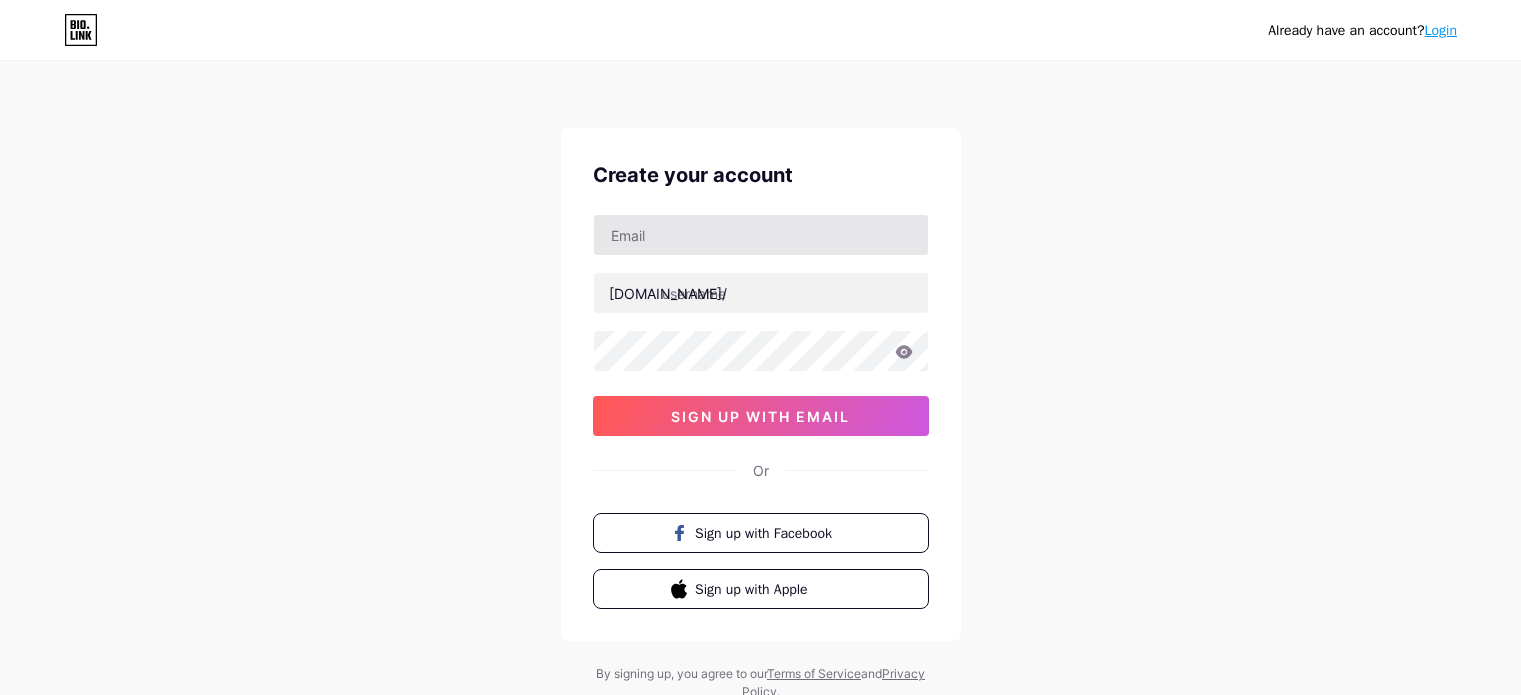 scroll, scrollTop: 0, scrollLeft: 0, axis: both 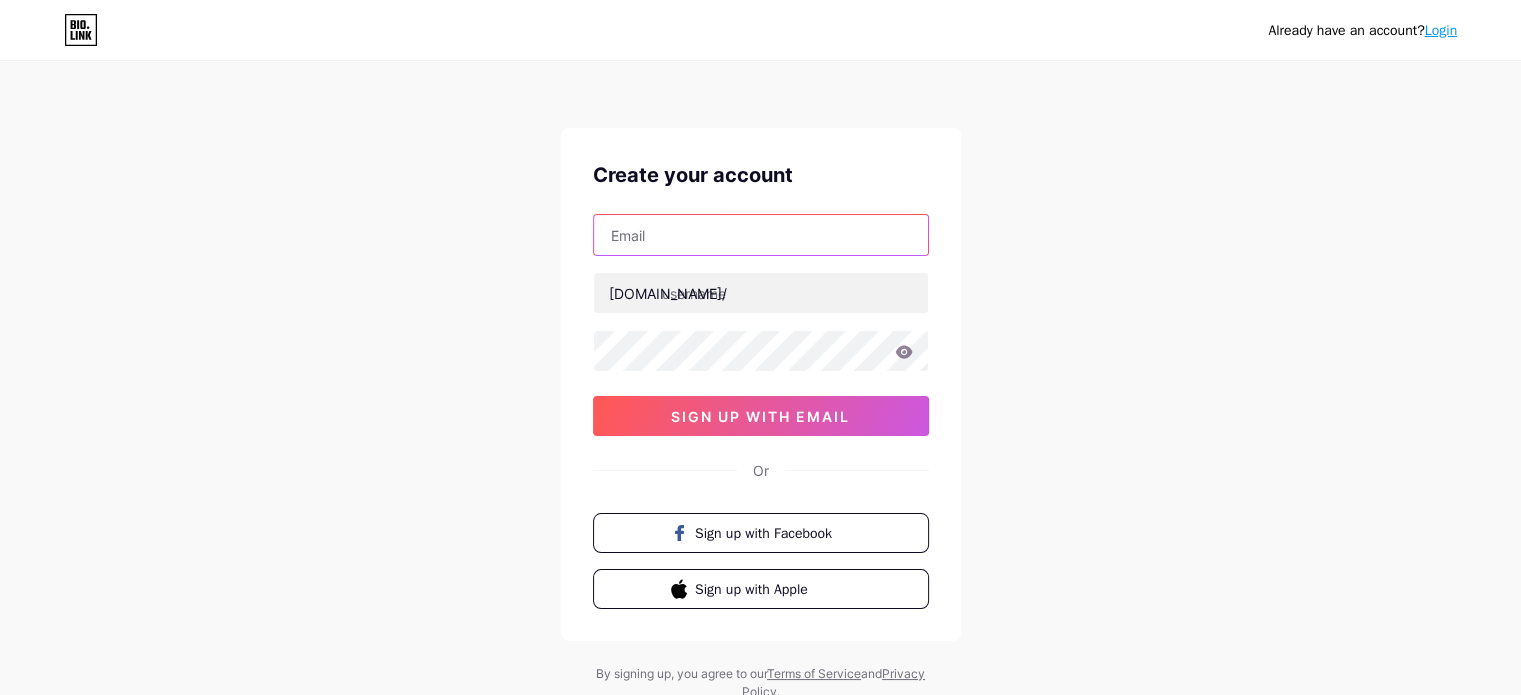 click at bounding box center [761, 235] 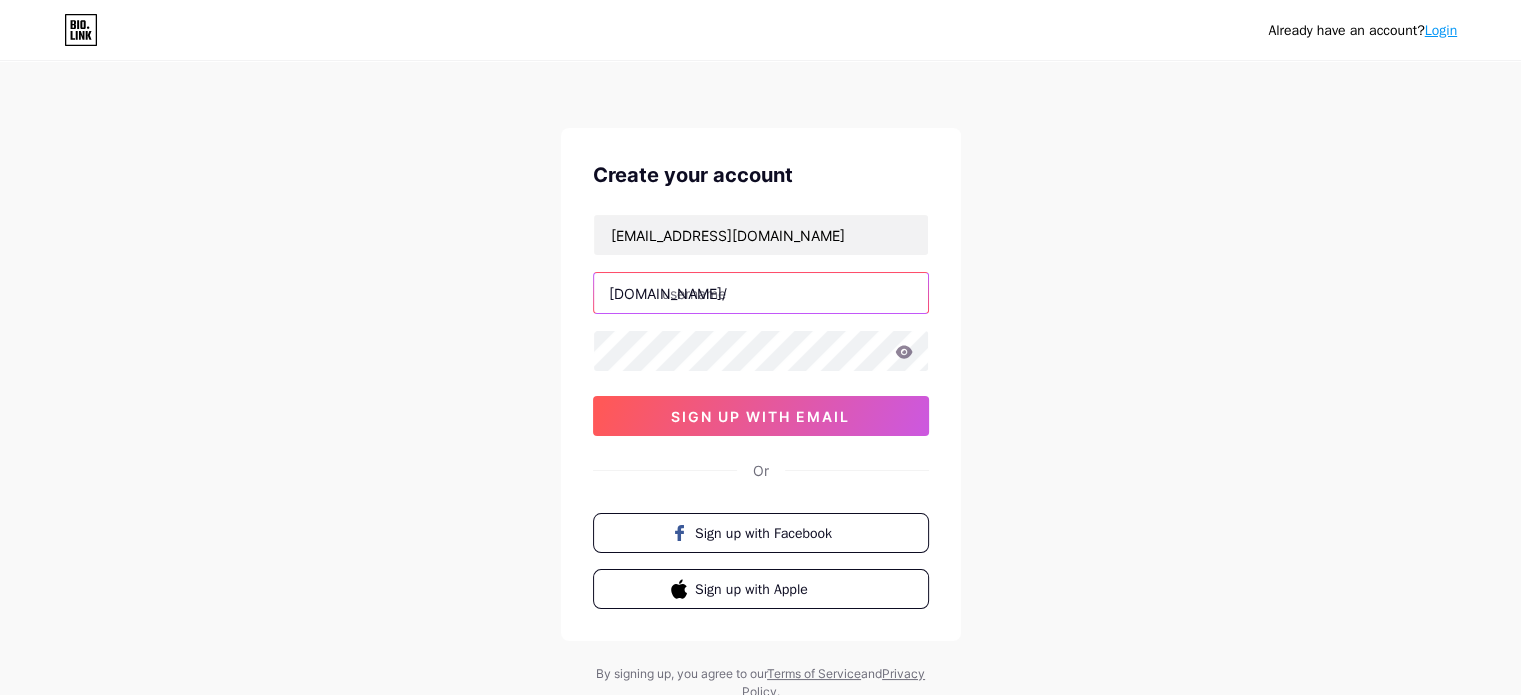 click at bounding box center [761, 293] 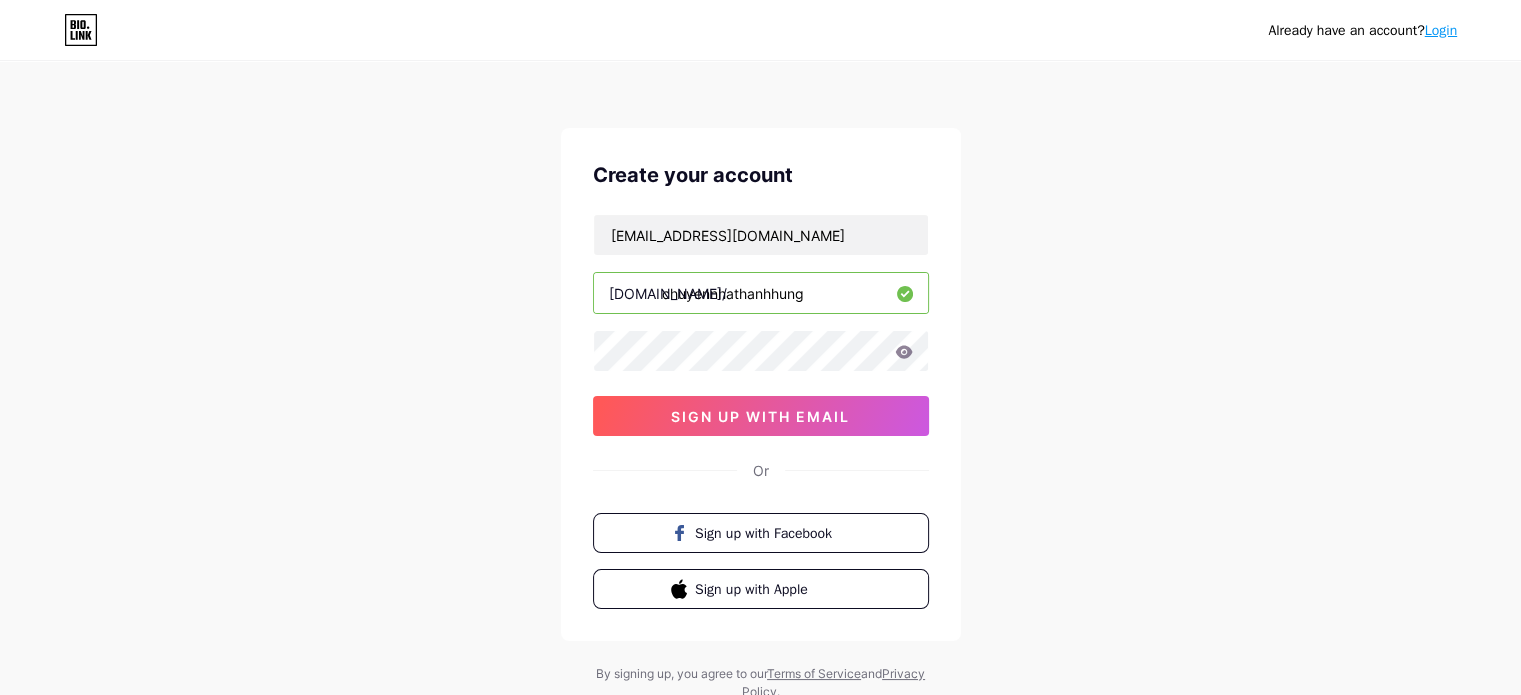 type on "chuyennhathanhhung" 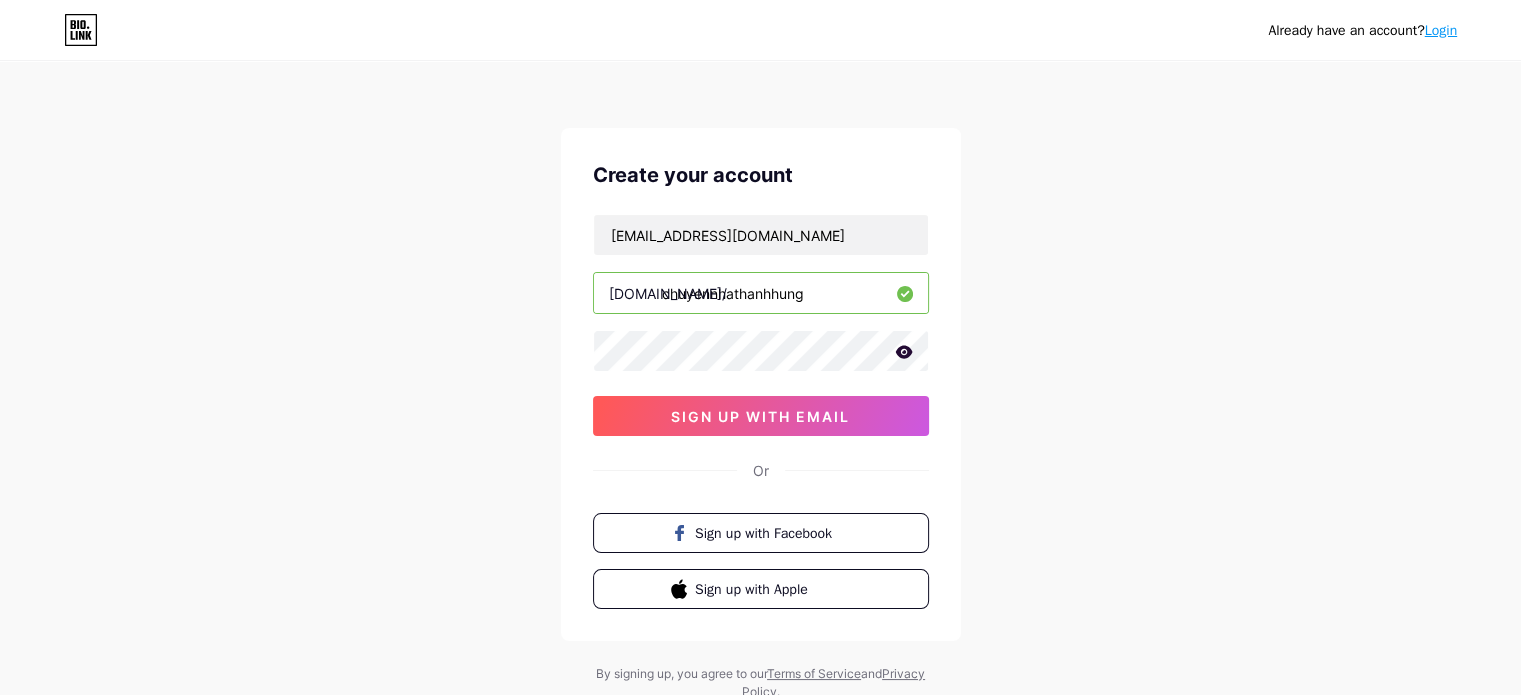 click 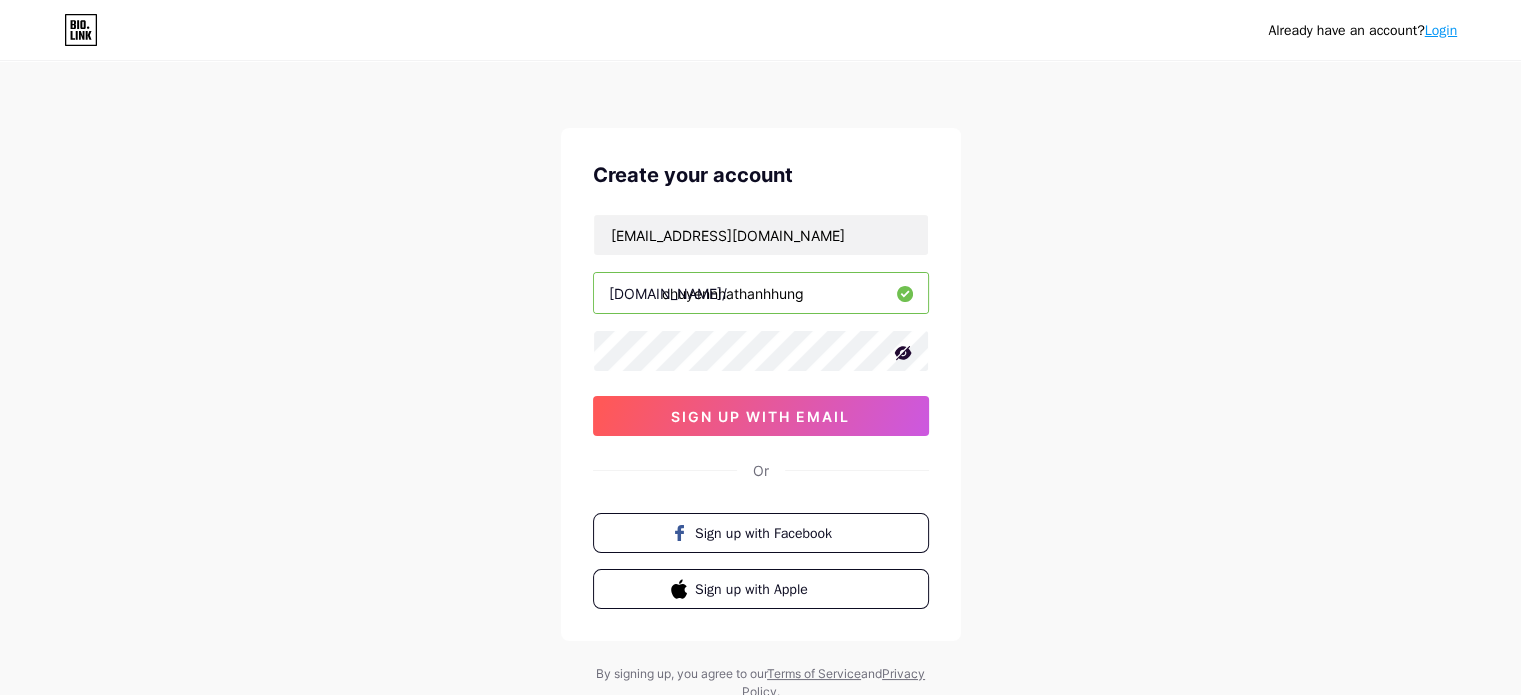 click 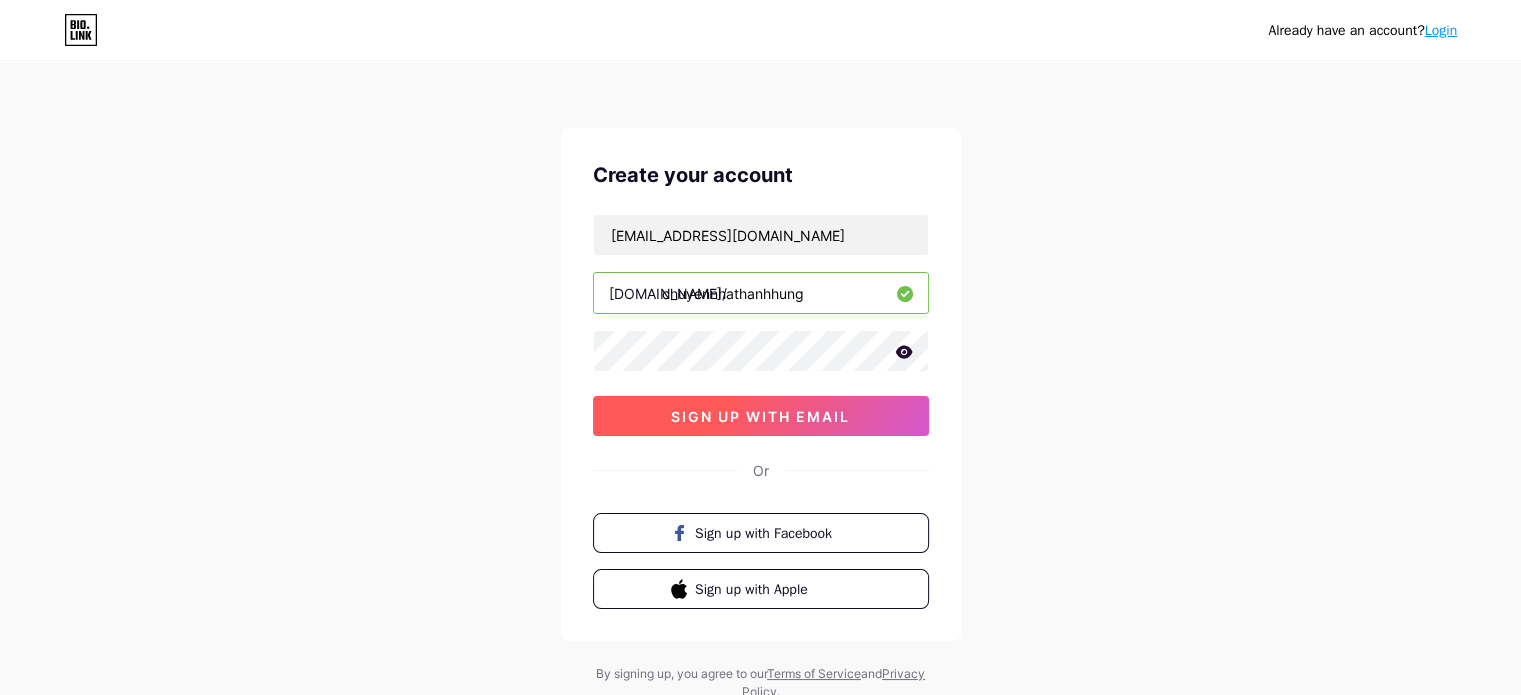 click on "sign up with email" at bounding box center (761, 416) 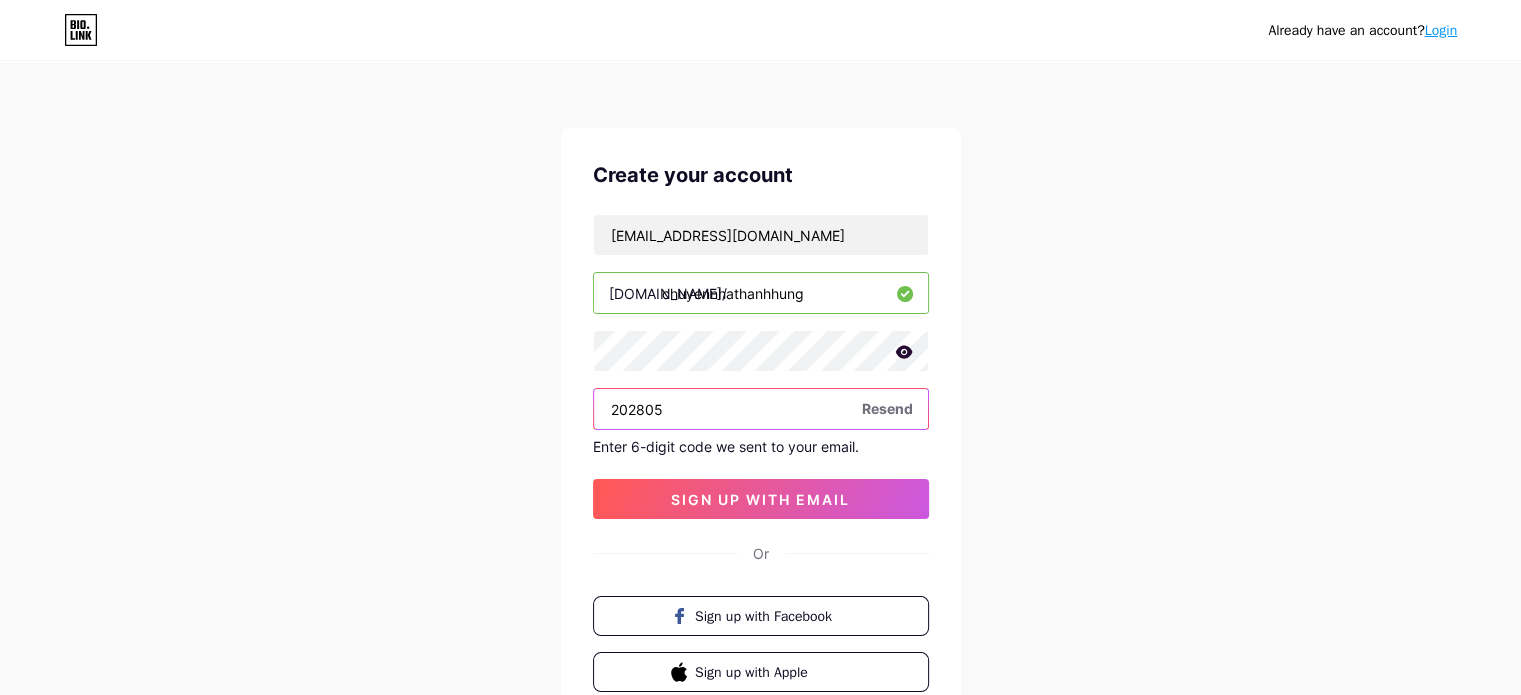 click on "202805" at bounding box center [761, 409] 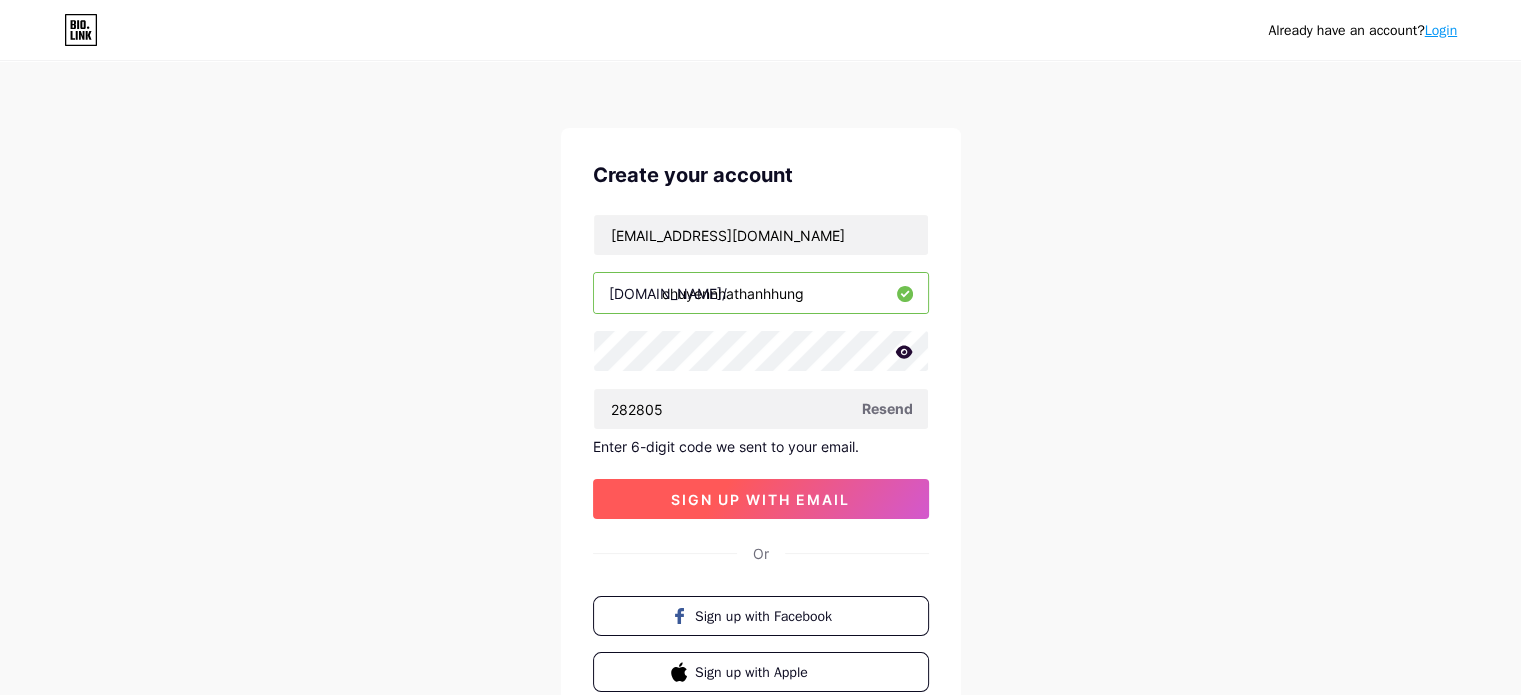 click on "sign up with email" at bounding box center (760, 499) 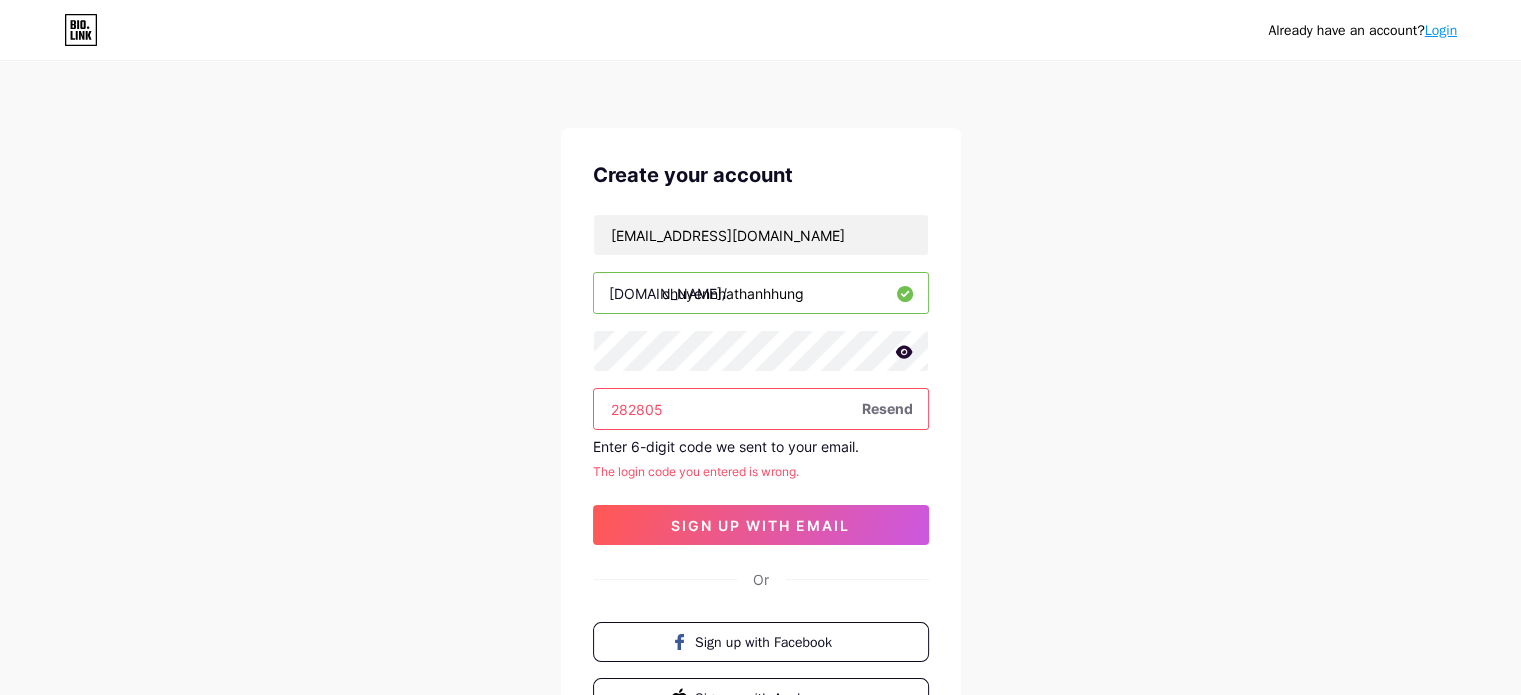 click on "282805" at bounding box center [761, 409] 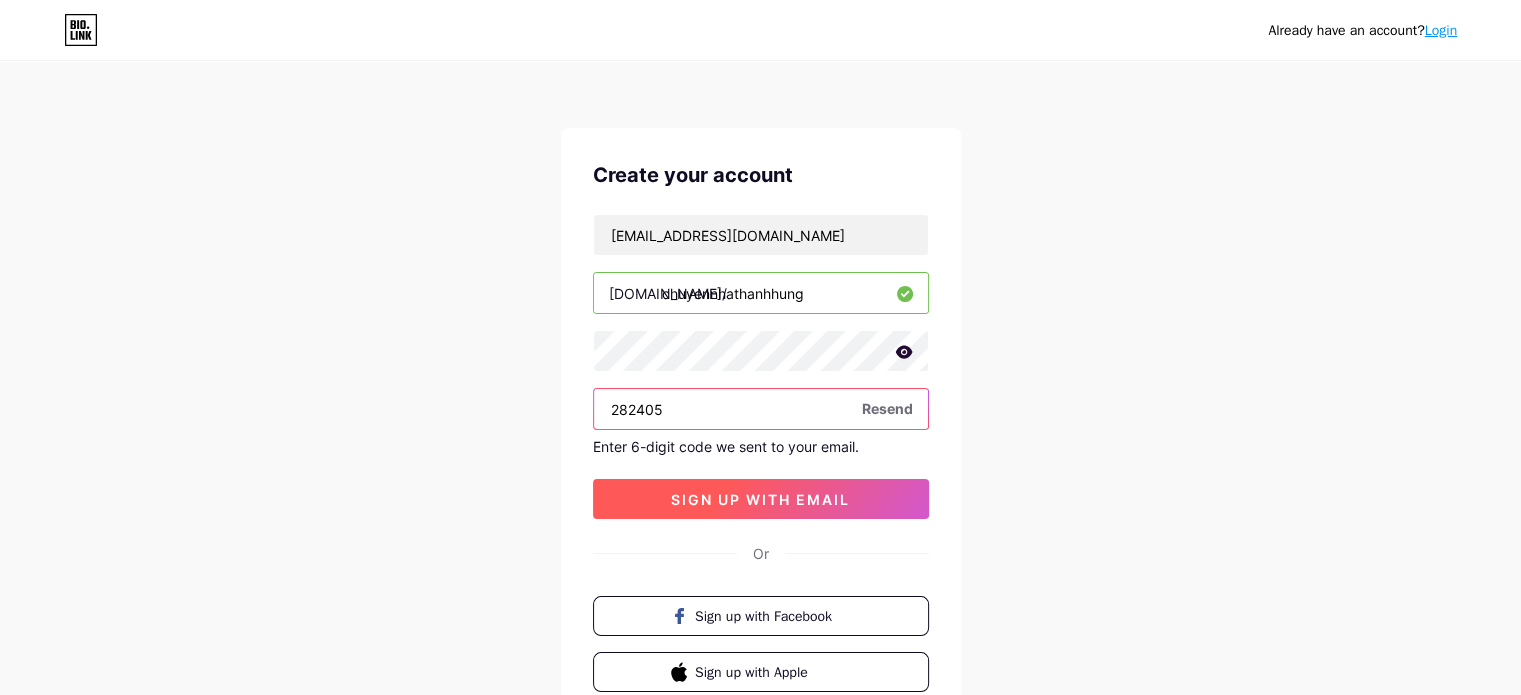 type on "282405" 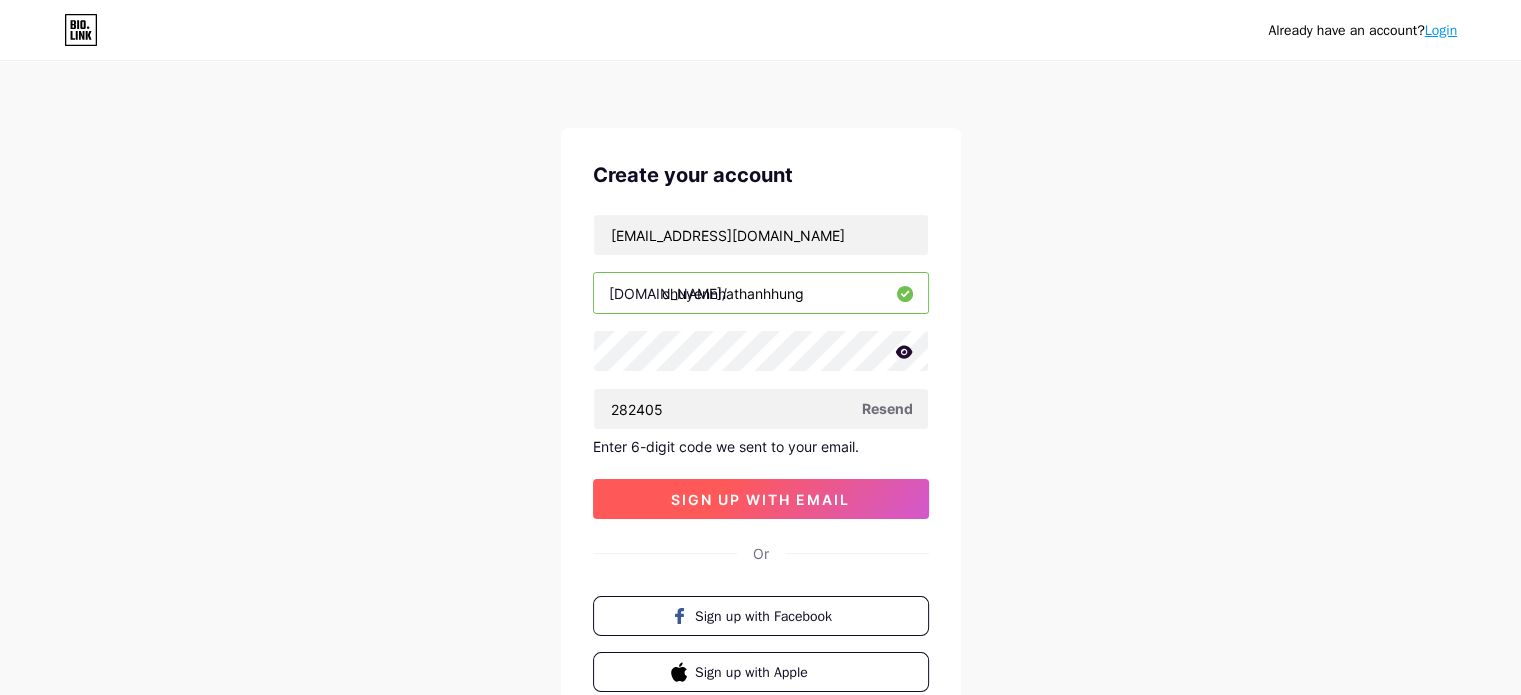 click on "sign up with email" at bounding box center (760, 499) 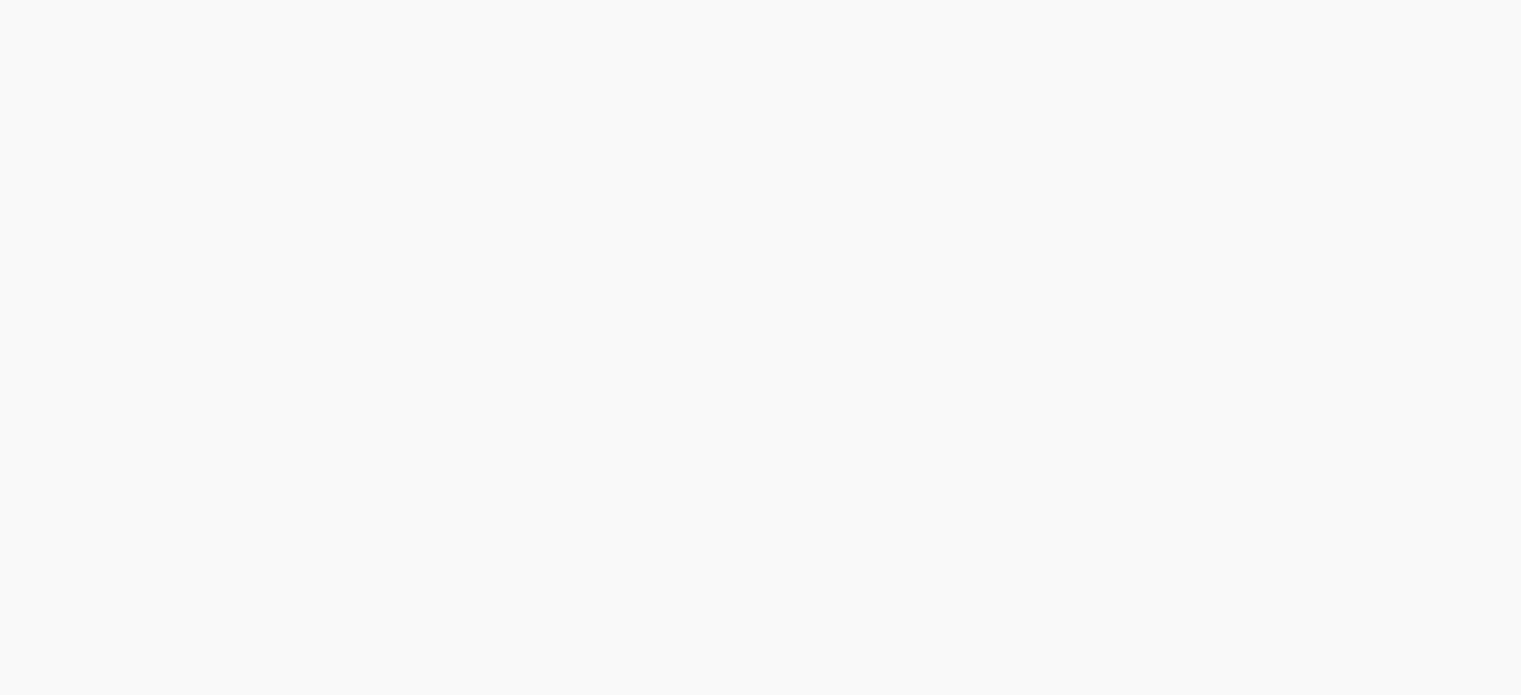 scroll, scrollTop: 0, scrollLeft: 0, axis: both 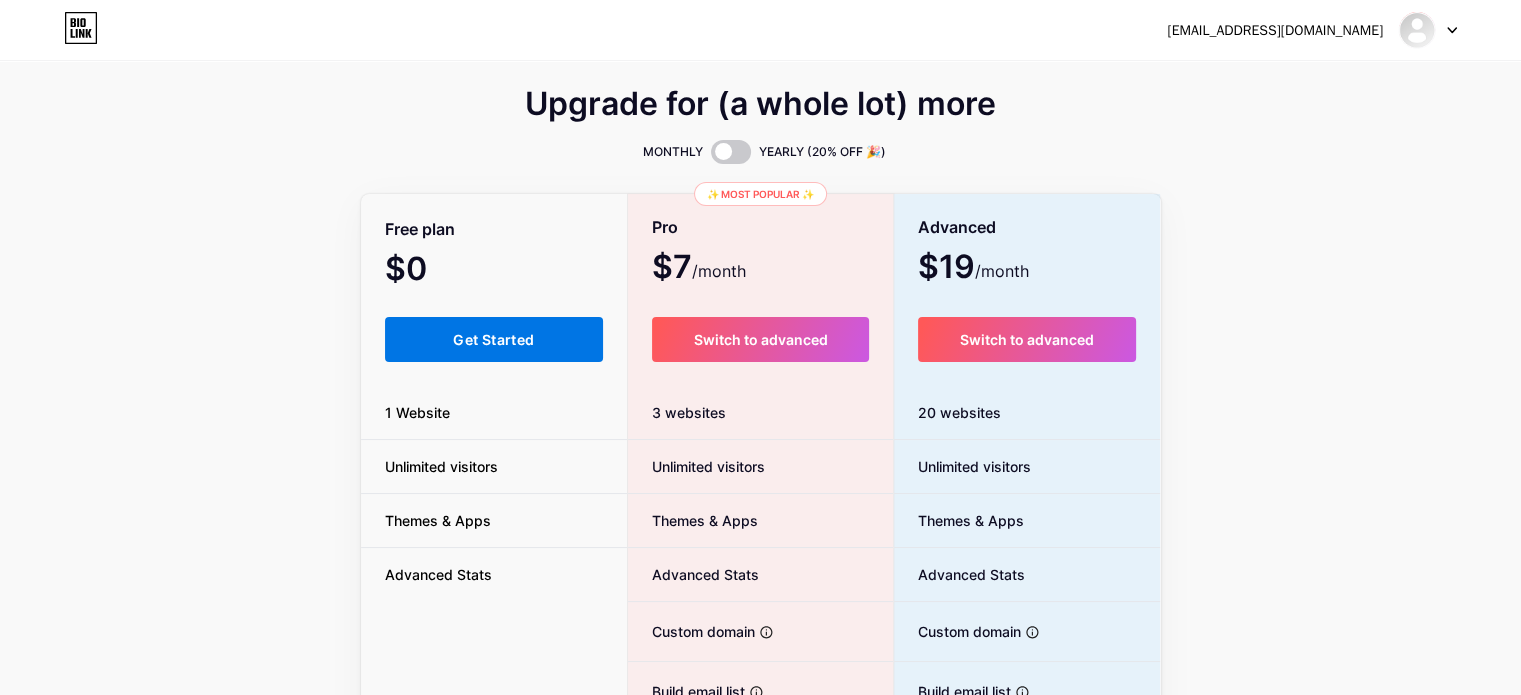 click on "Get Started" at bounding box center [494, 339] 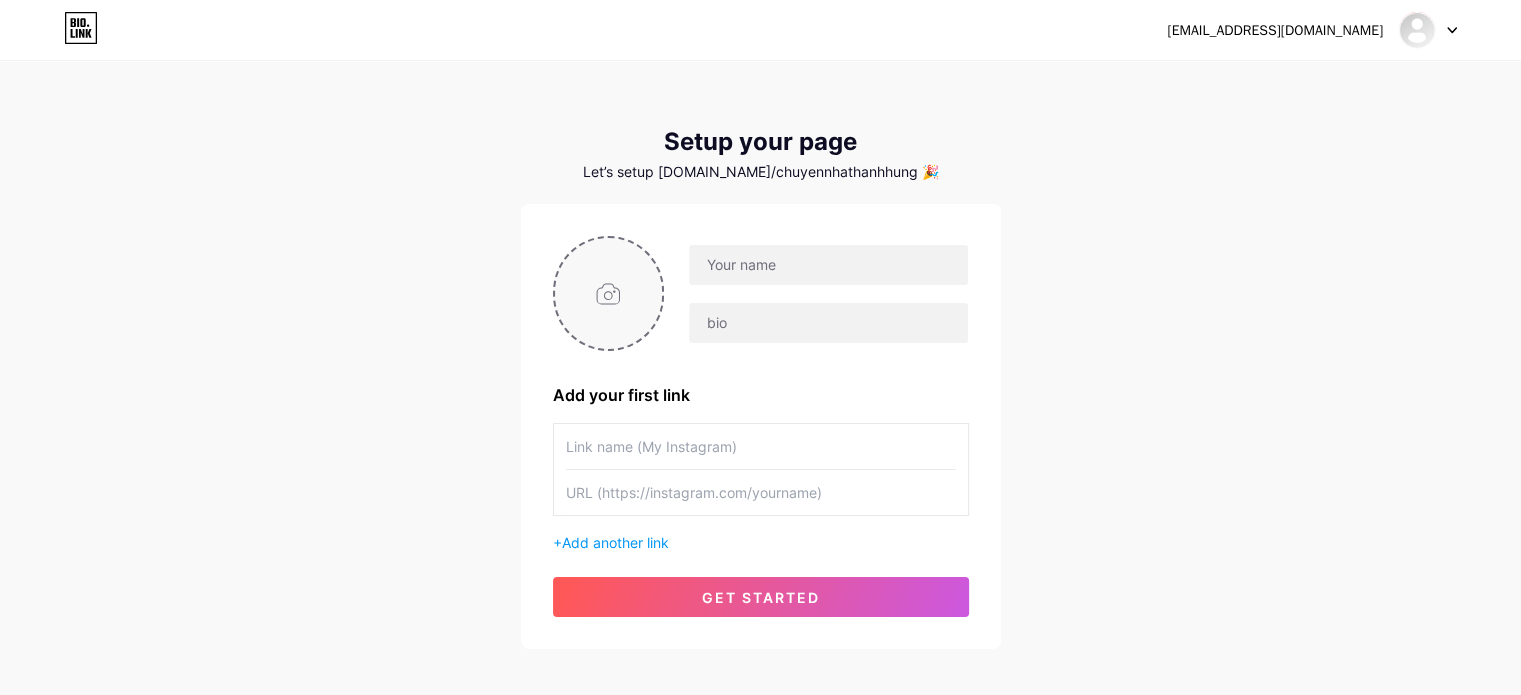 click at bounding box center [609, 293] 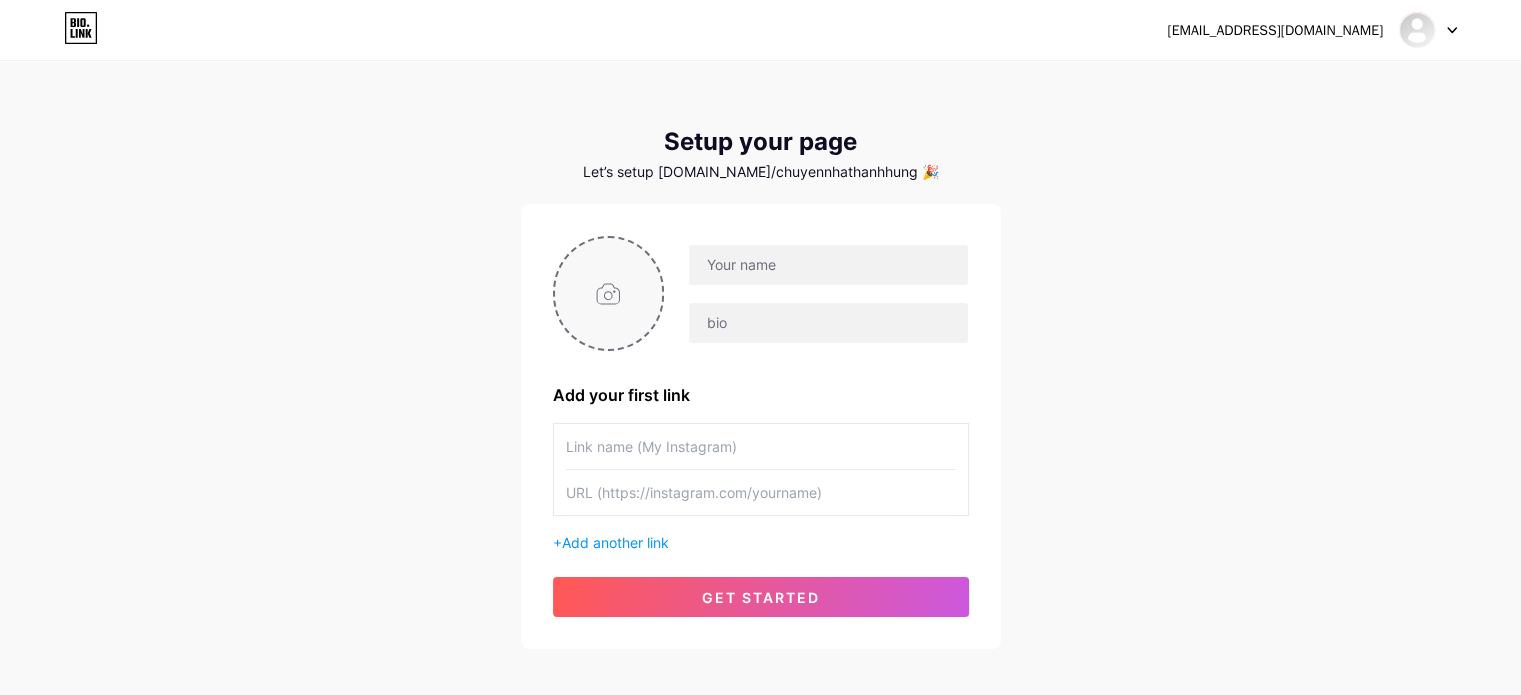 type on "C:\fakepath\logo có nền.png" 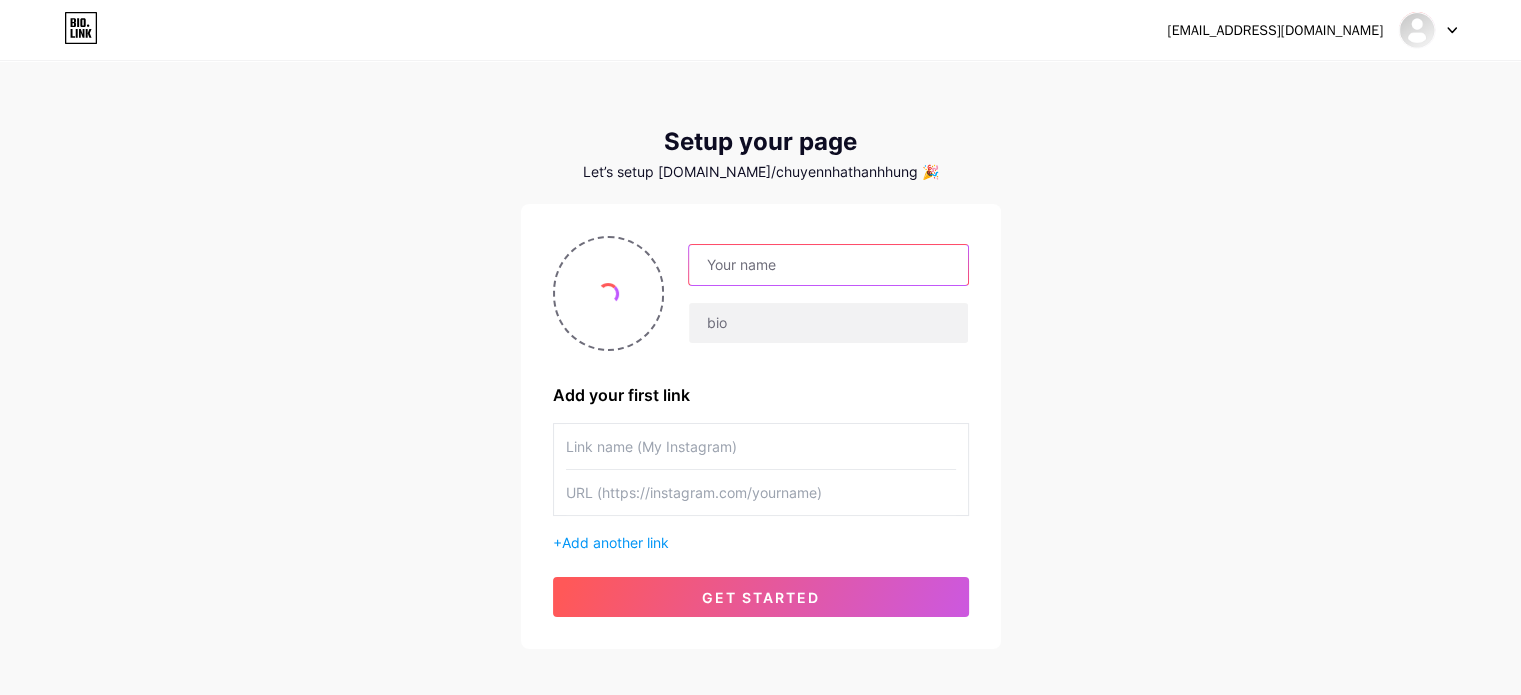 click at bounding box center (828, 265) 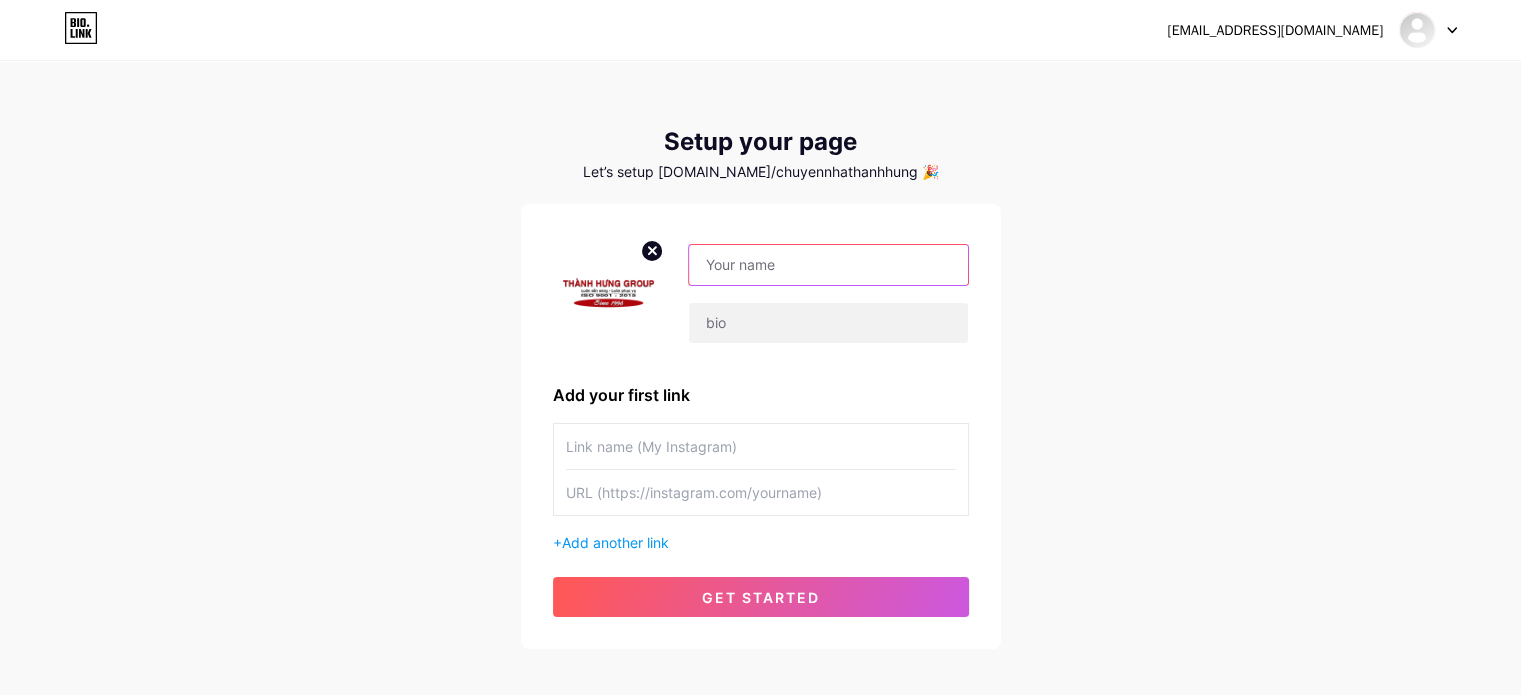 click at bounding box center (828, 265) 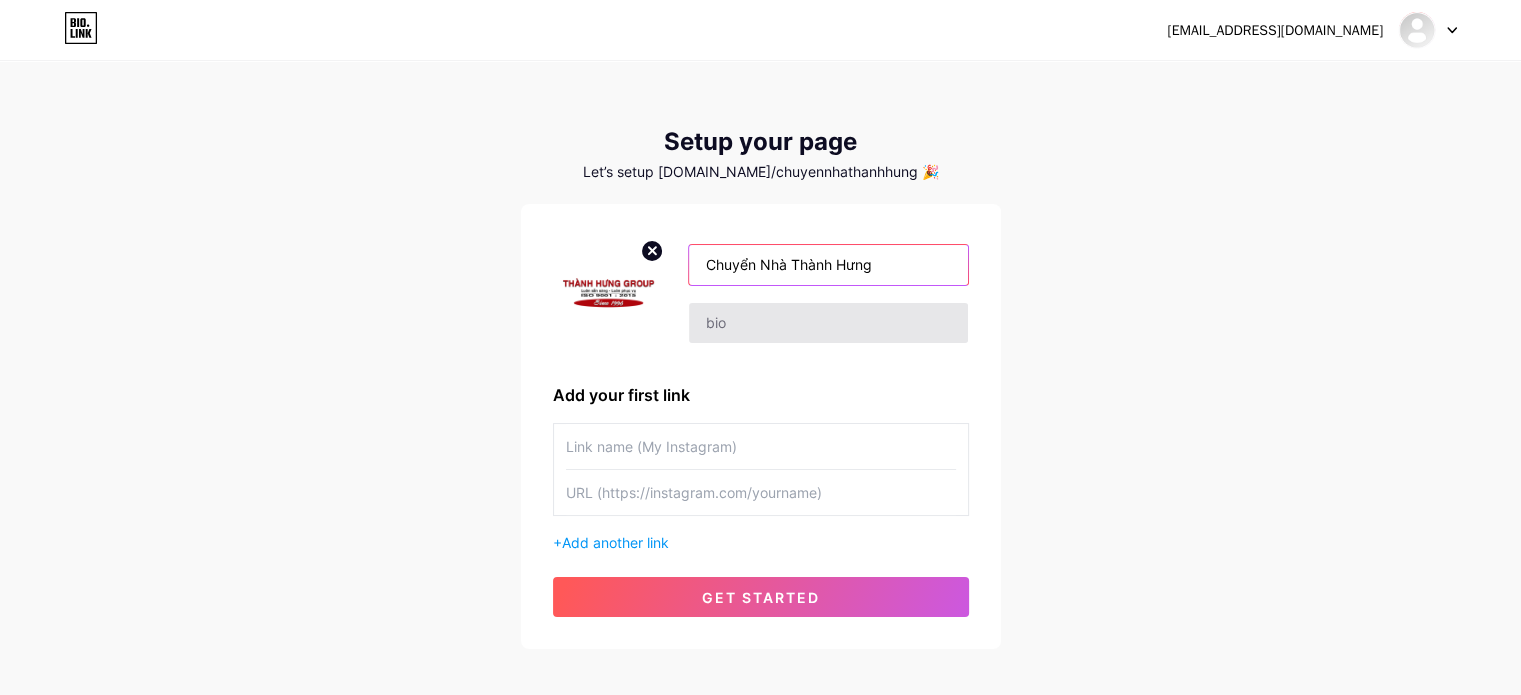 type on "Chuyển Nhà Thành Hưng" 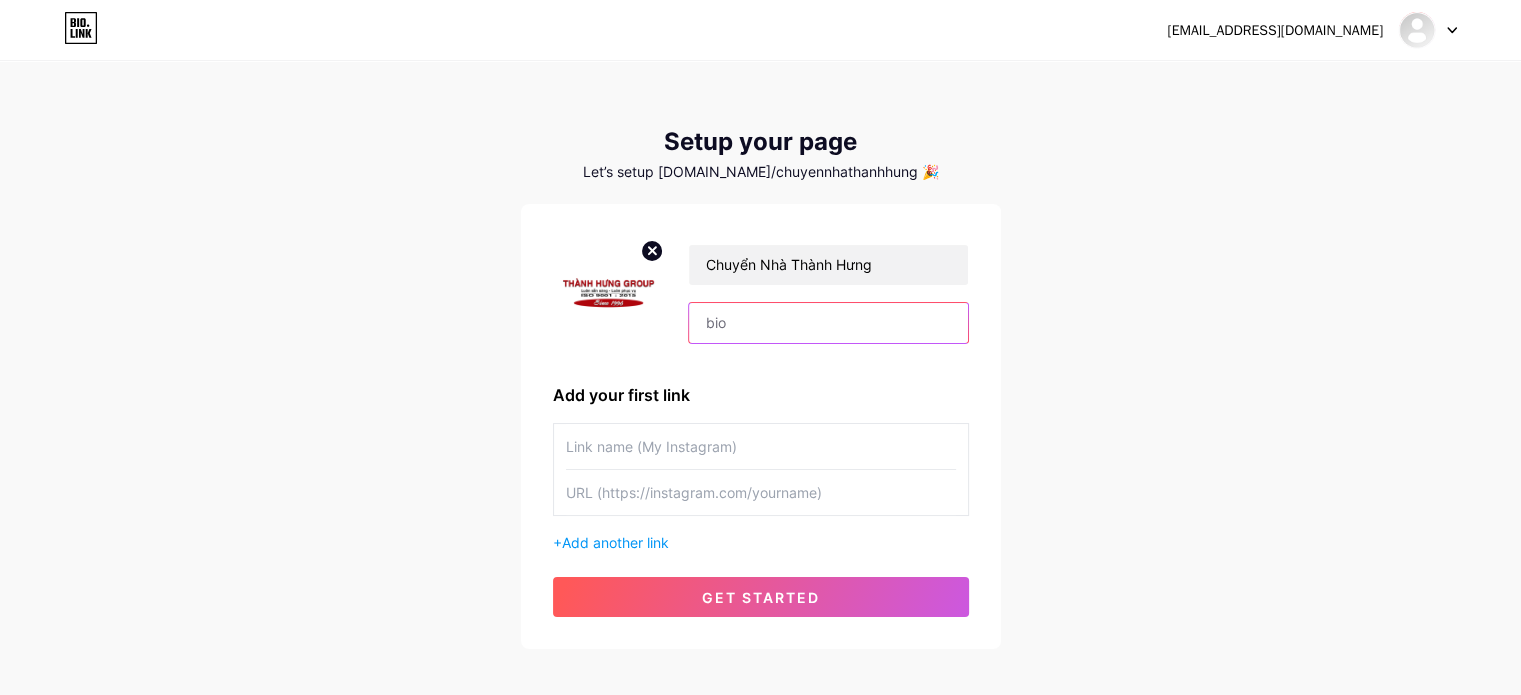 click at bounding box center [828, 323] 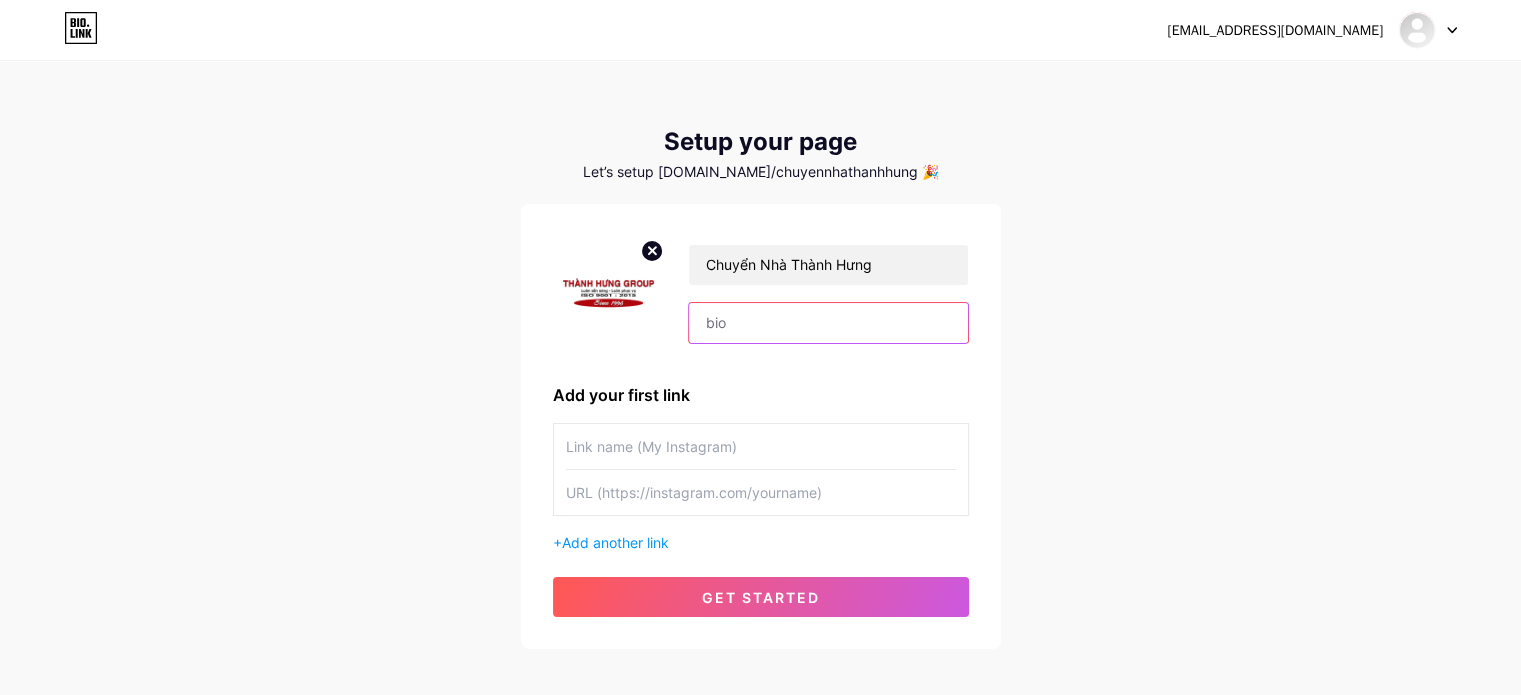 paste on ""Taxi Tải Thành Hưng Group Since [DATE] chuyên cung cấp dịch vụ chuyển nhà - văn phòng chuyên nghiệp, uy tín hàng đầu Sđt: 1800.0008 [URL][DOMAIN_NAME]"" 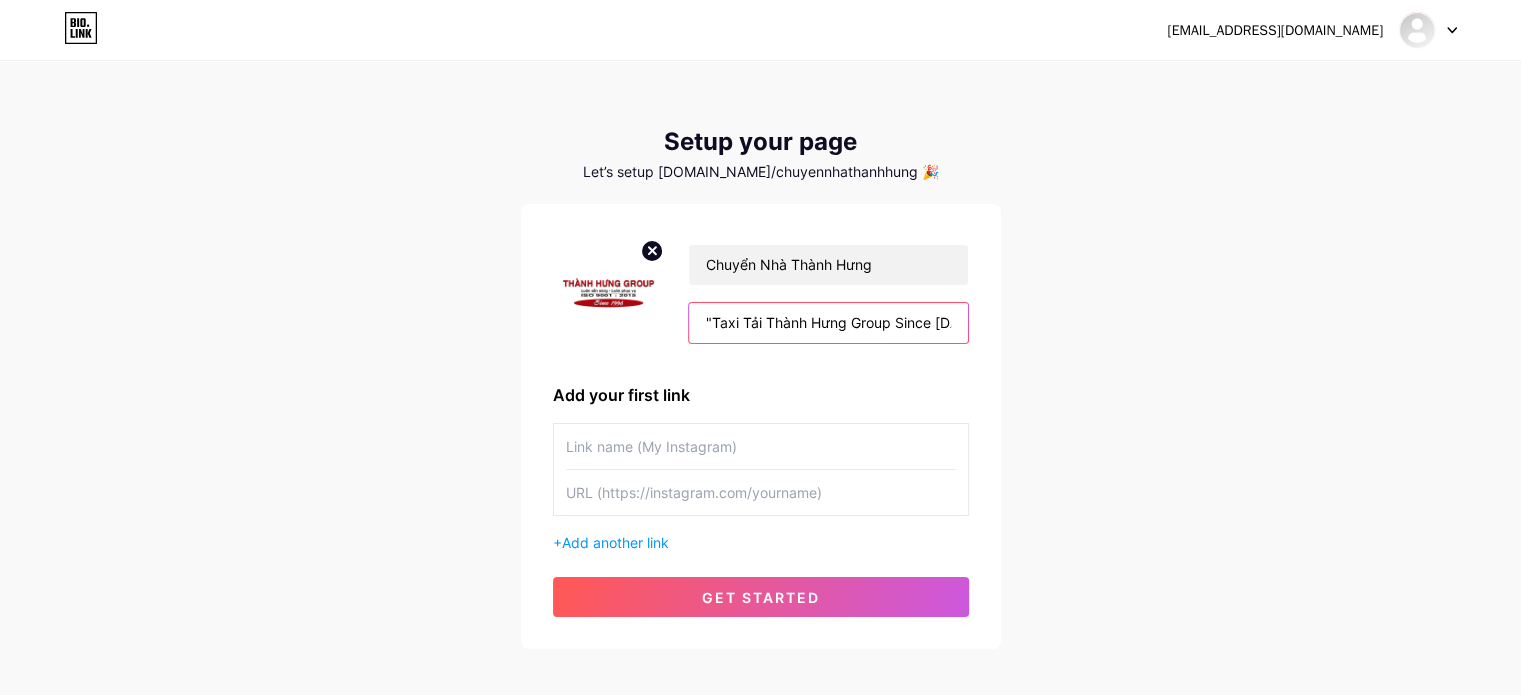 scroll, scrollTop: 0, scrollLeft: 1138, axis: horizontal 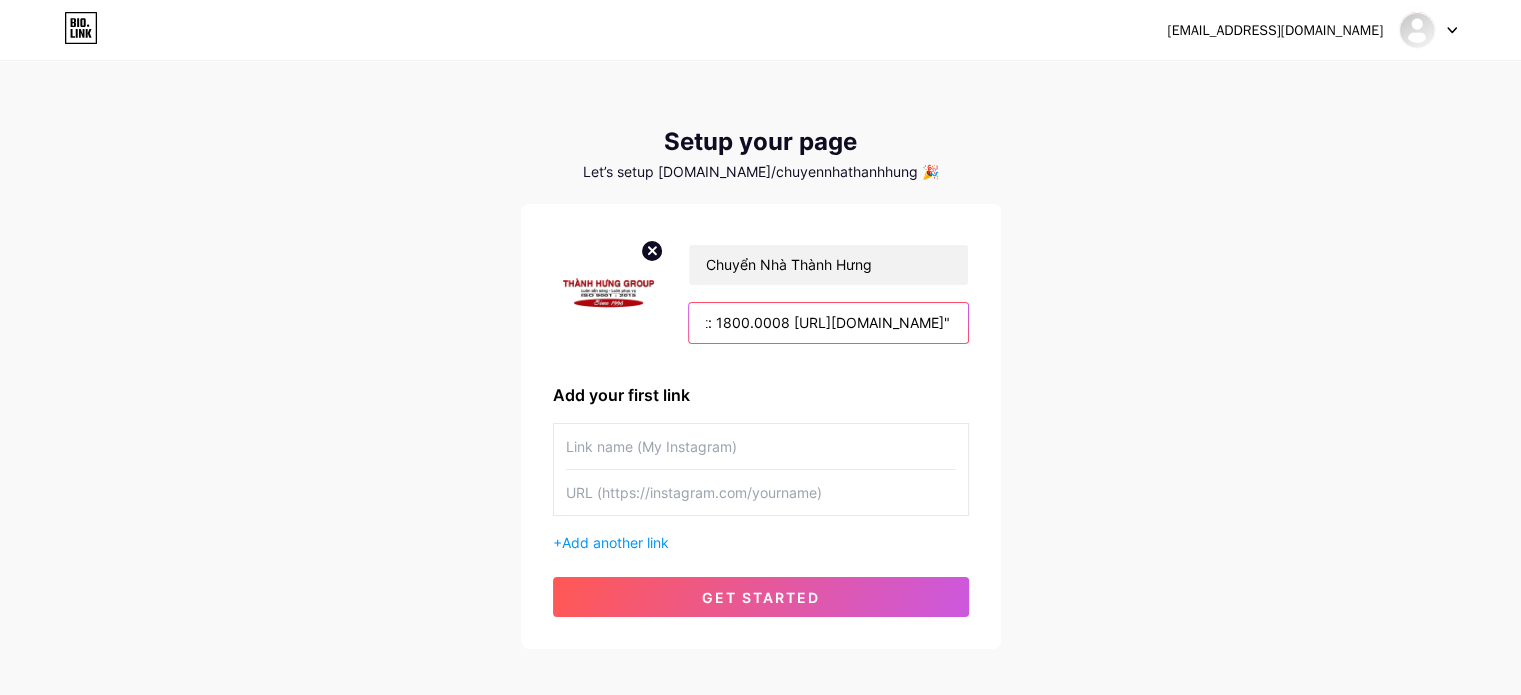 drag, startPoint x: 950, startPoint y: 321, endPoint x: 754, endPoint y: 344, distance: 197.34488 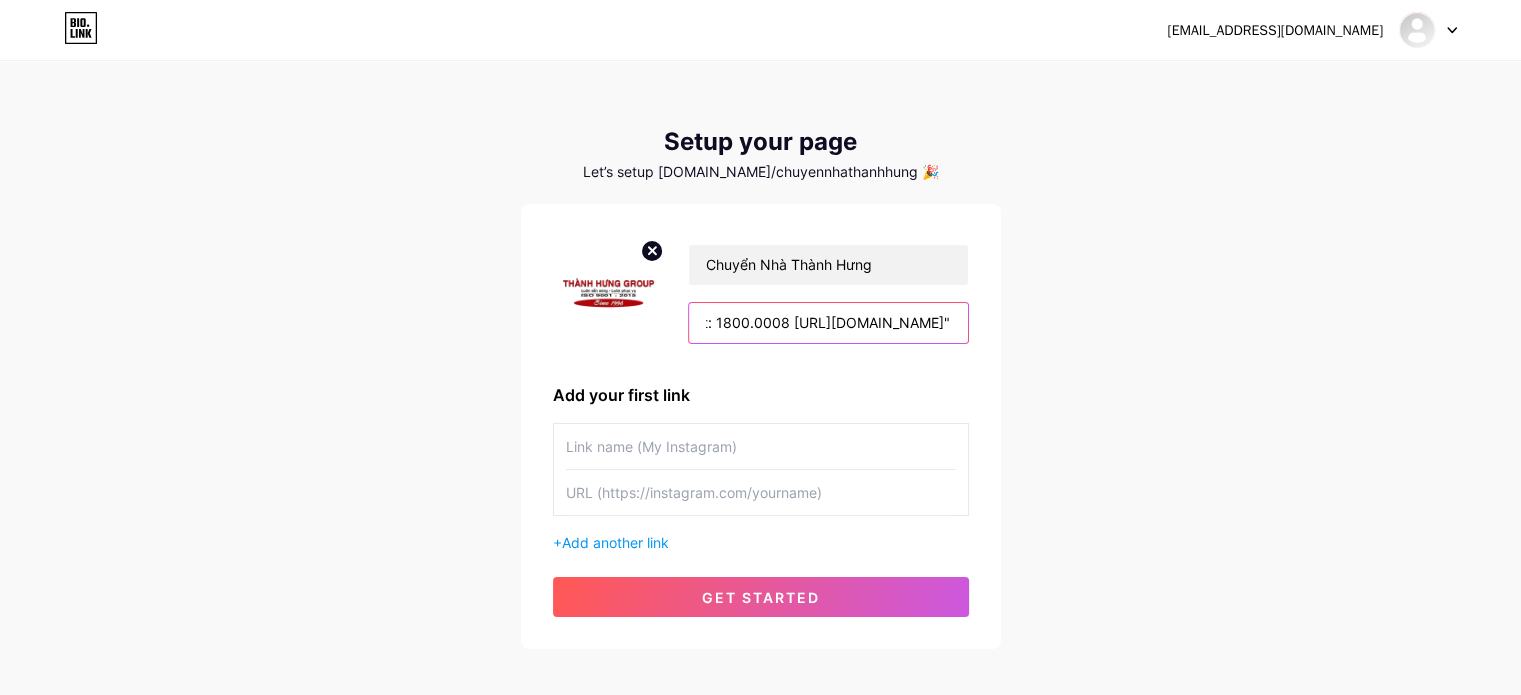 click on "Chuyển Nhà Thành Hưng     "Taxi Tải Thành Hưng Group Since [DATE] chuyên cung cấp dịch vụ chuyển nhà - văn phòng chuyên nghiệp, uy tín hàng đầu Sđt: 1800.0008 [URL][DOMAIN_NAME]"" at bounding box center [761, 293] 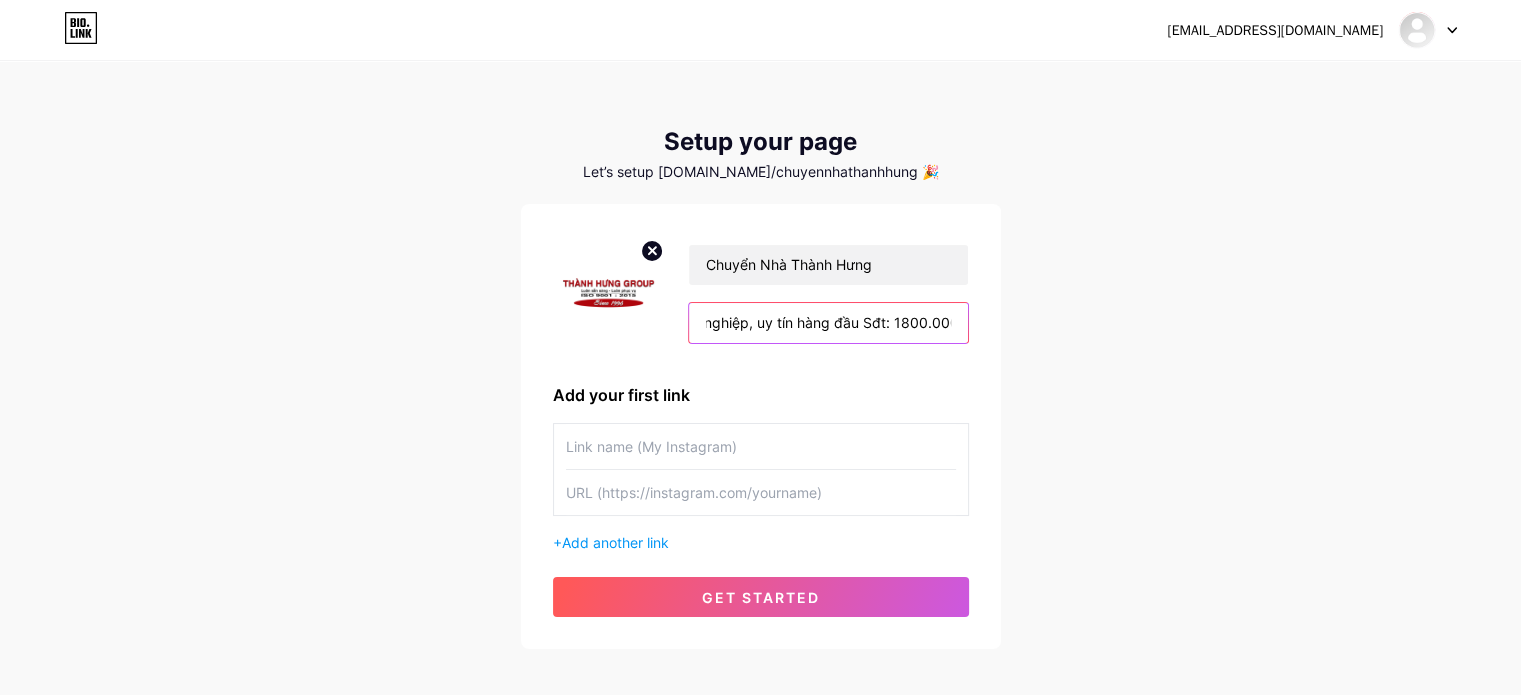 scroll, scrollTop: 0, scrollLeft: 0, axis: both 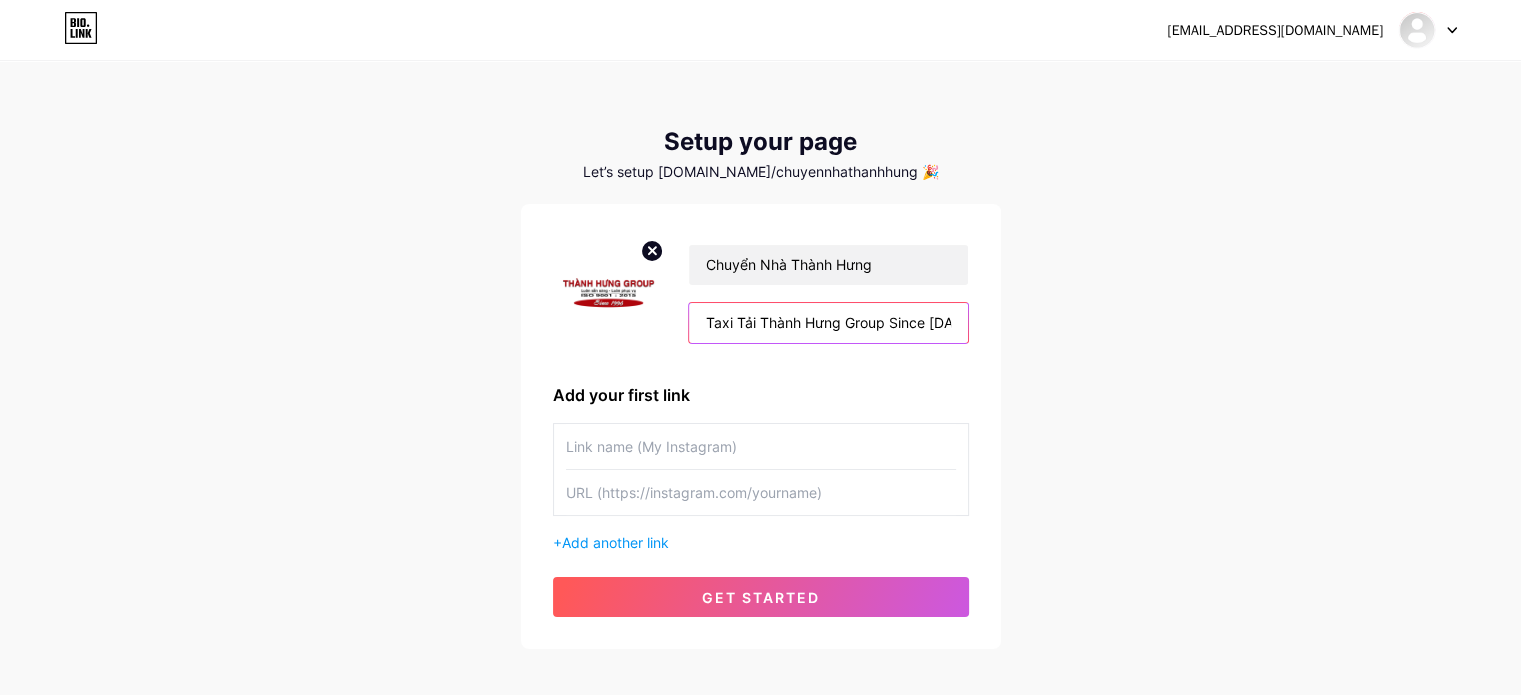 type on "Taxi Tải Thành Hưng Group Since [DATE] chuyên cung cấp dịch vụ chuyển nhà - văn phòng chuyên nghiệp, uy tín hàng đầu Sđt: 1800.0008" 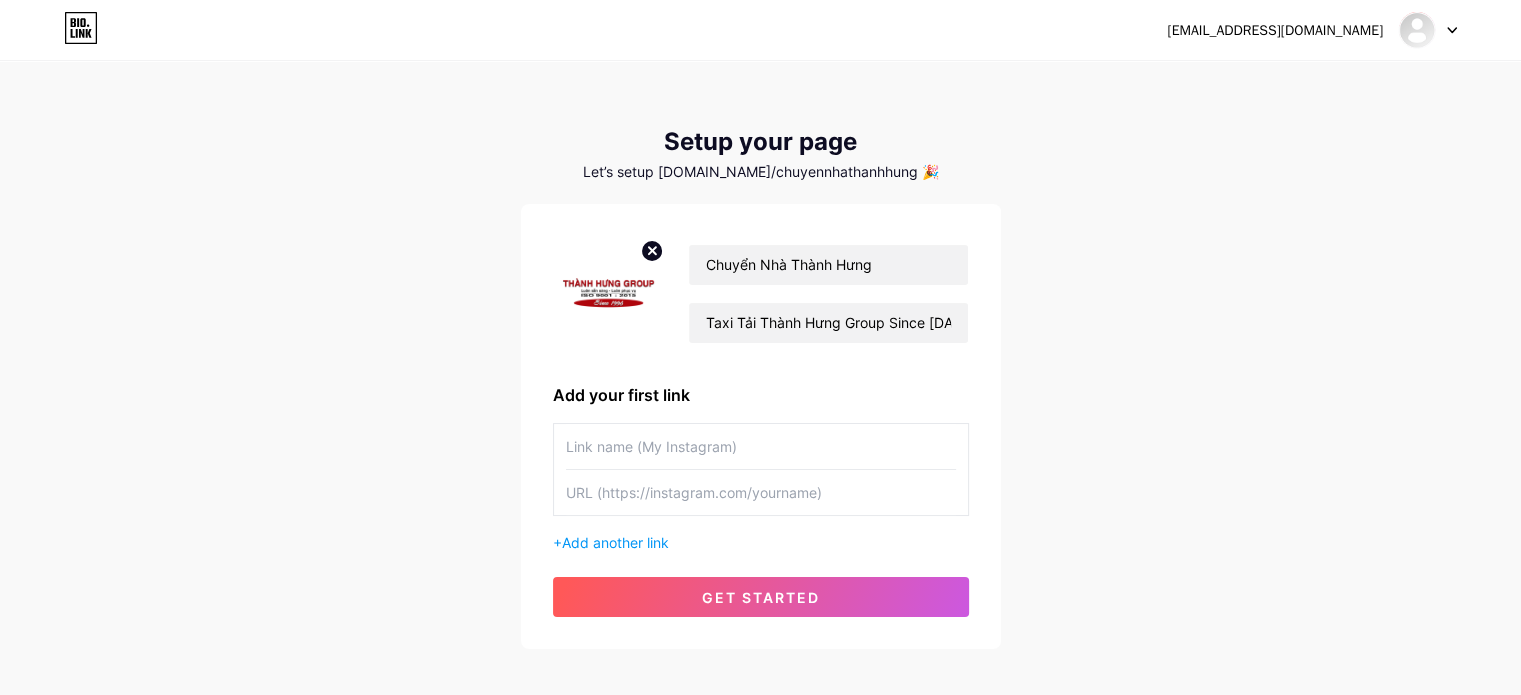 click at bounding box center [761, 446] 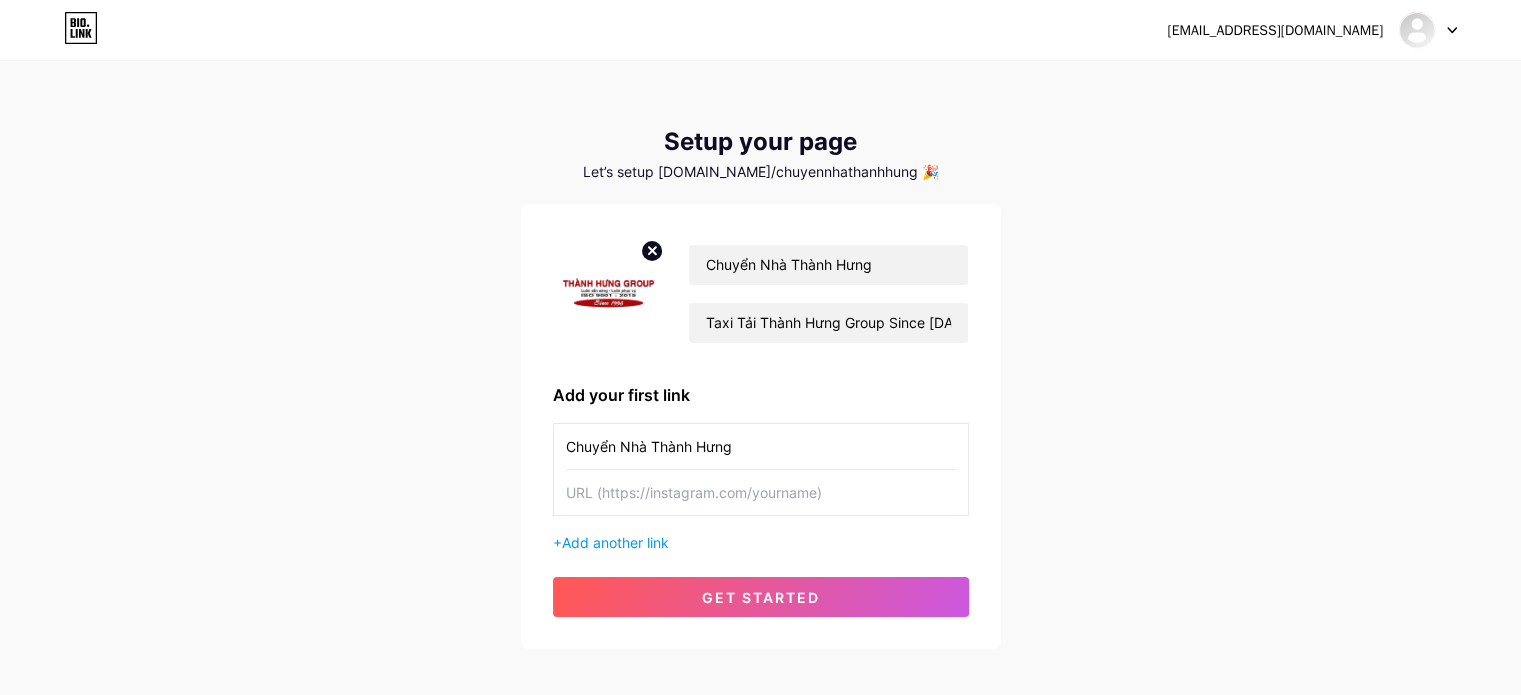 type on "Chuyển Nhà Thành Hưng" 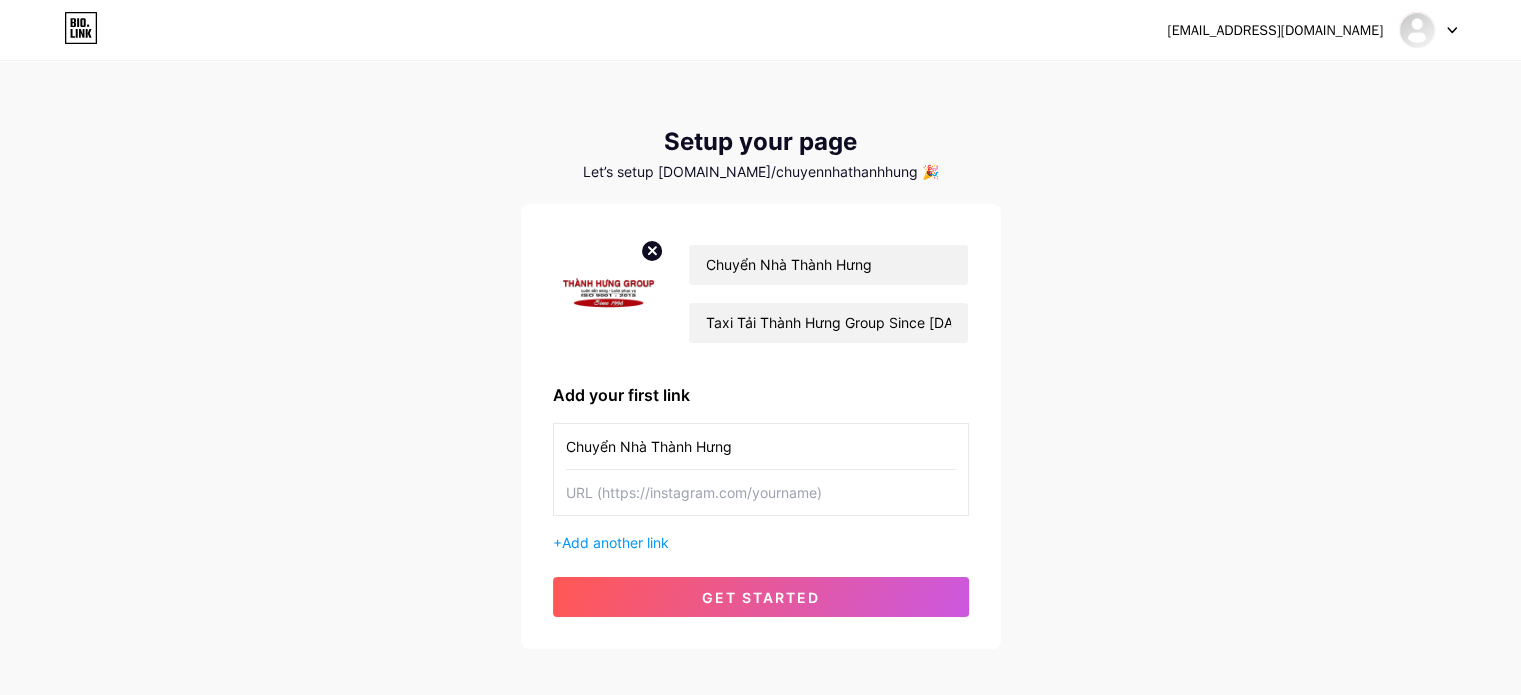 paste on "[URL][DOMAIN_NAME]" 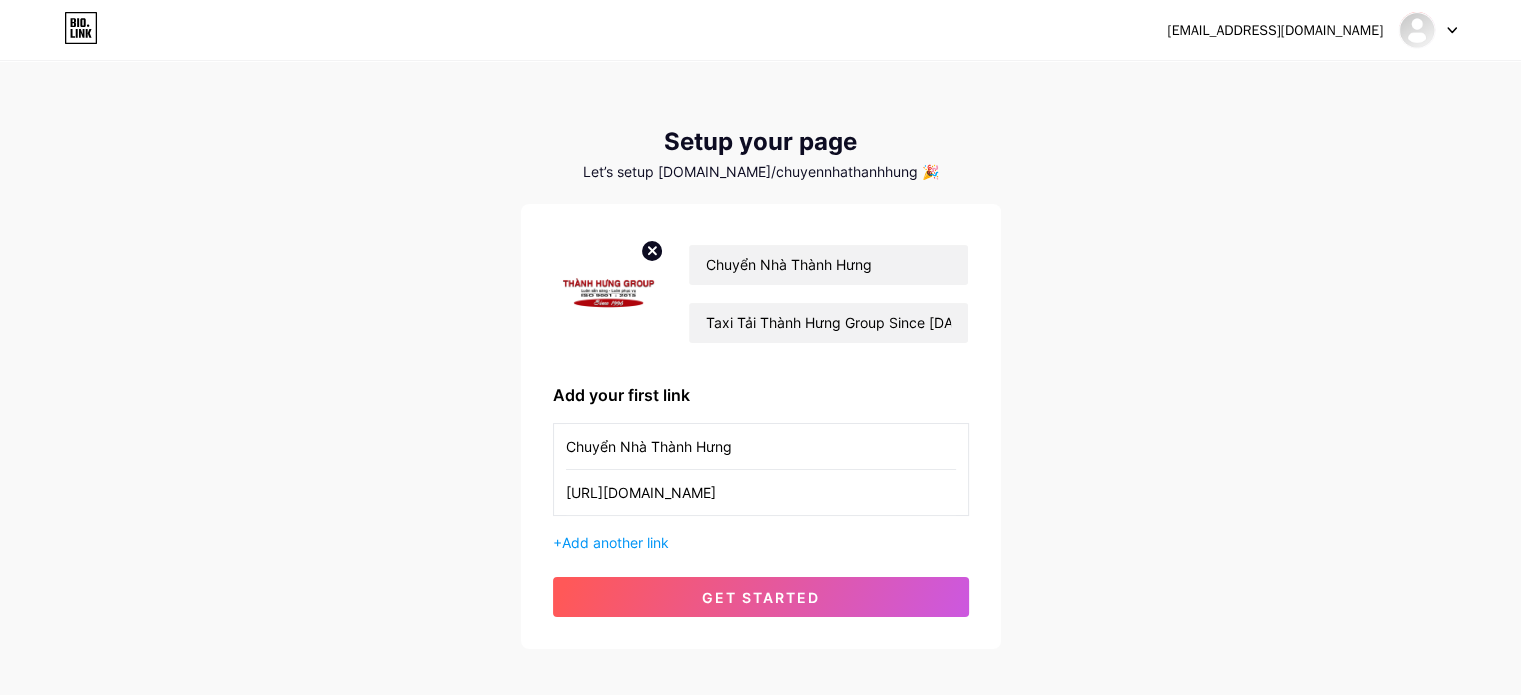 type on "[URL][DOMAIN_NAME]" 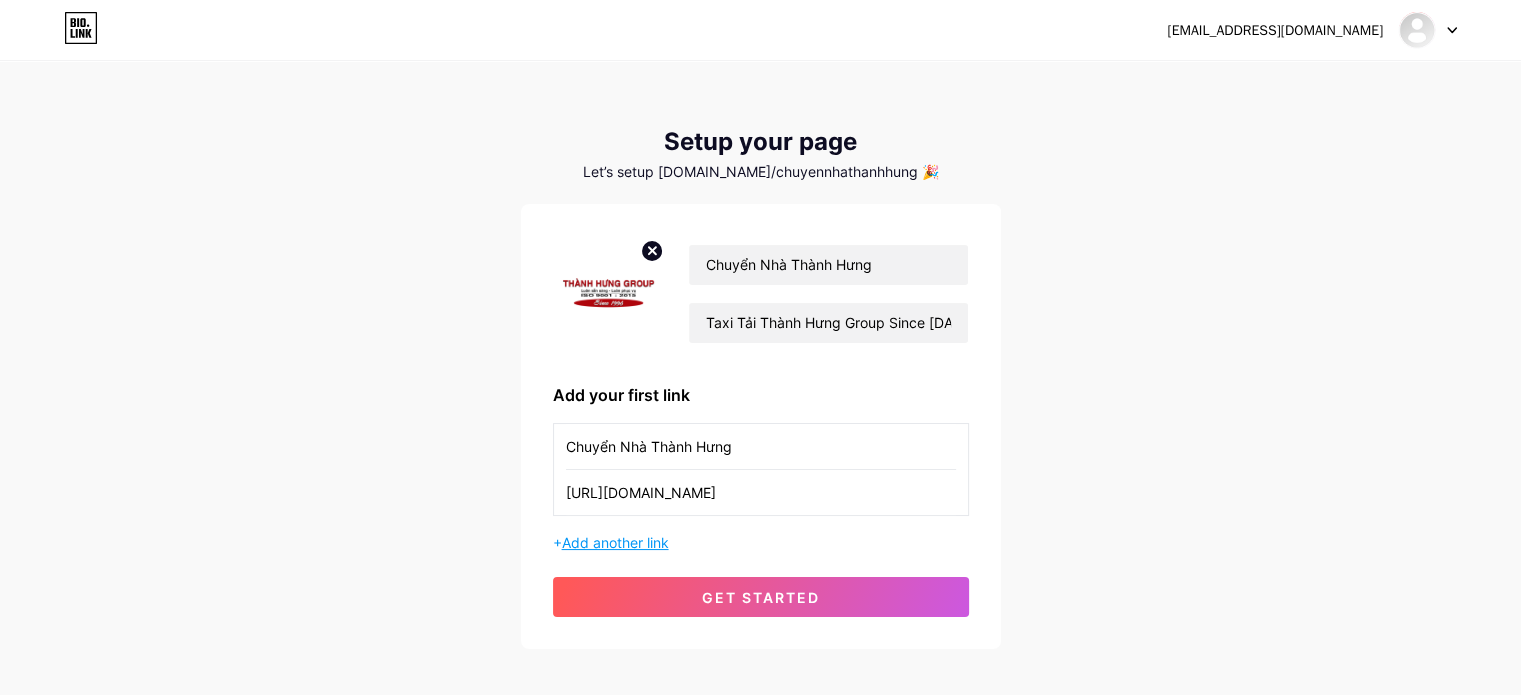 click on "Add another link" at bounding box center (615, 542) 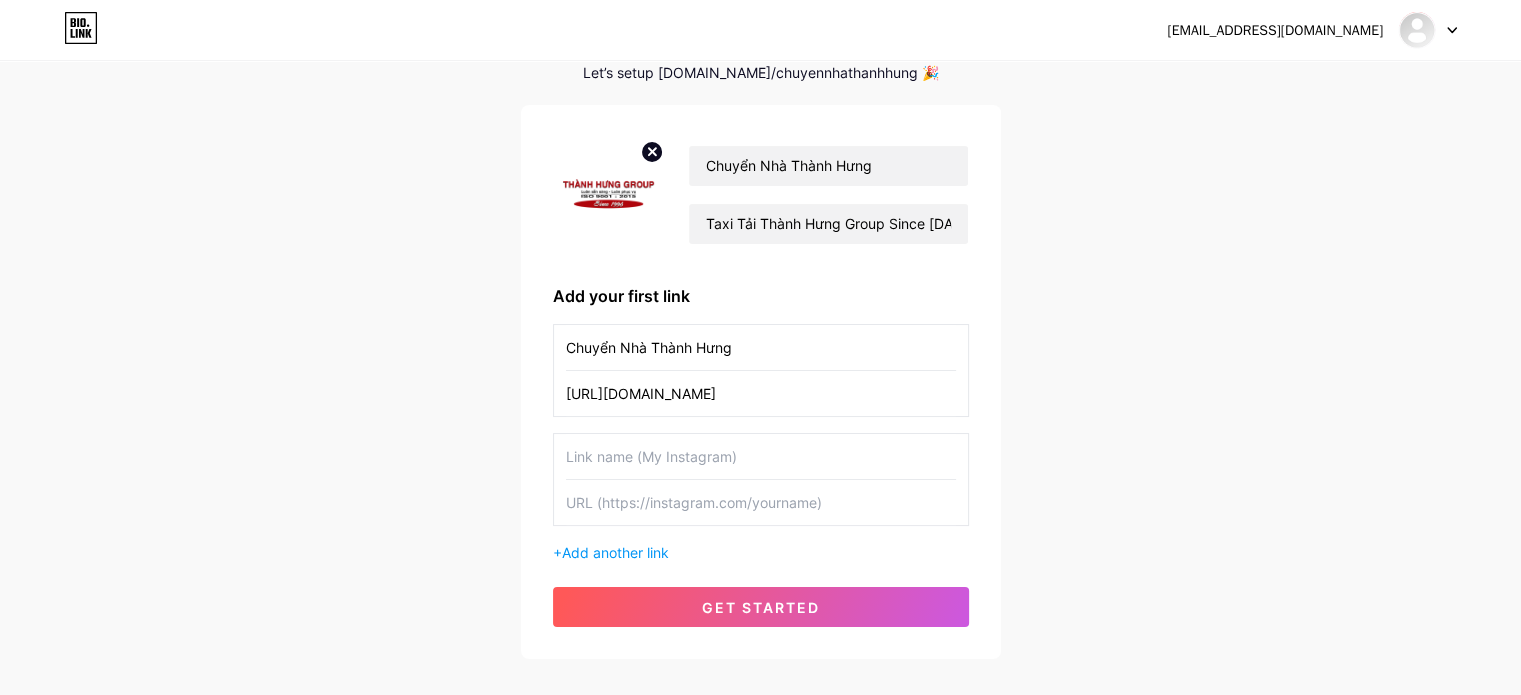 scroll, scrollTop: 100, scrollLeft: 0, axis: vertical 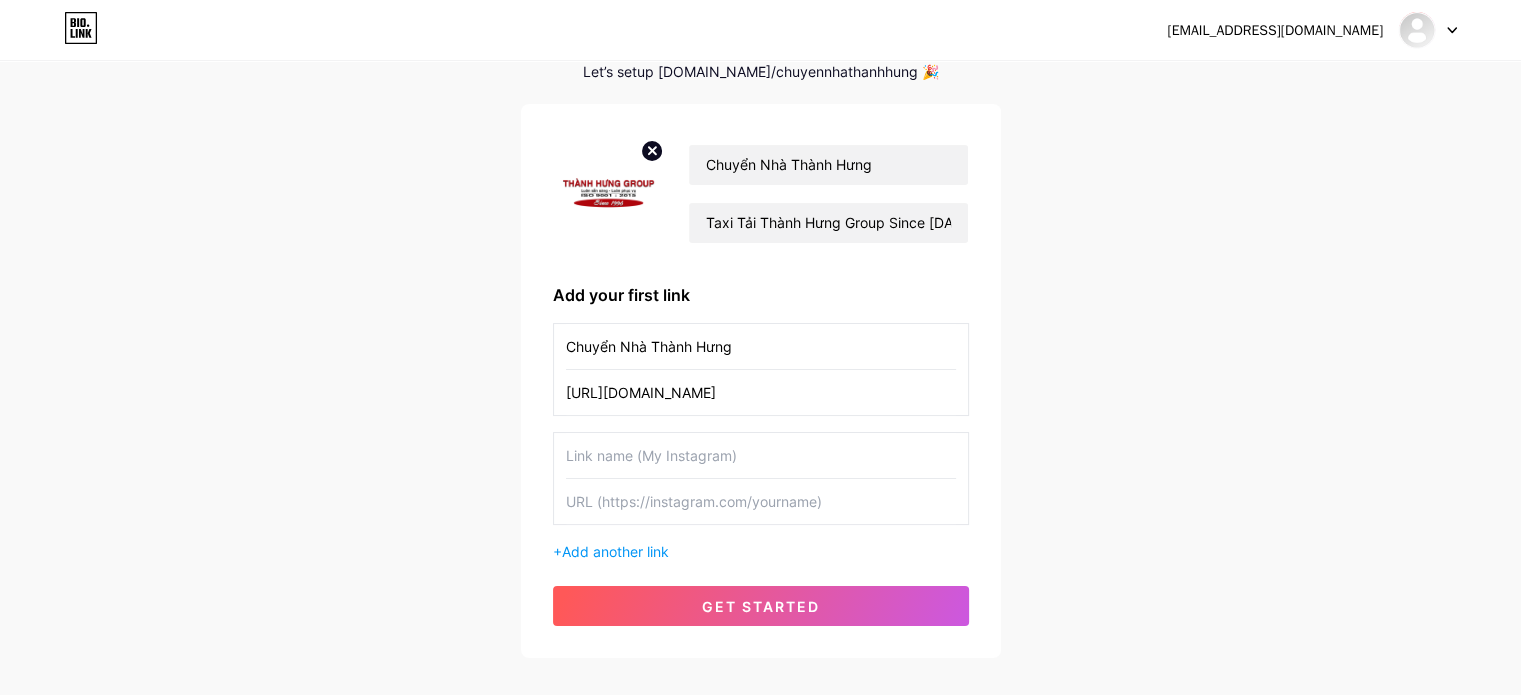 click at bounding box center (761, 455) 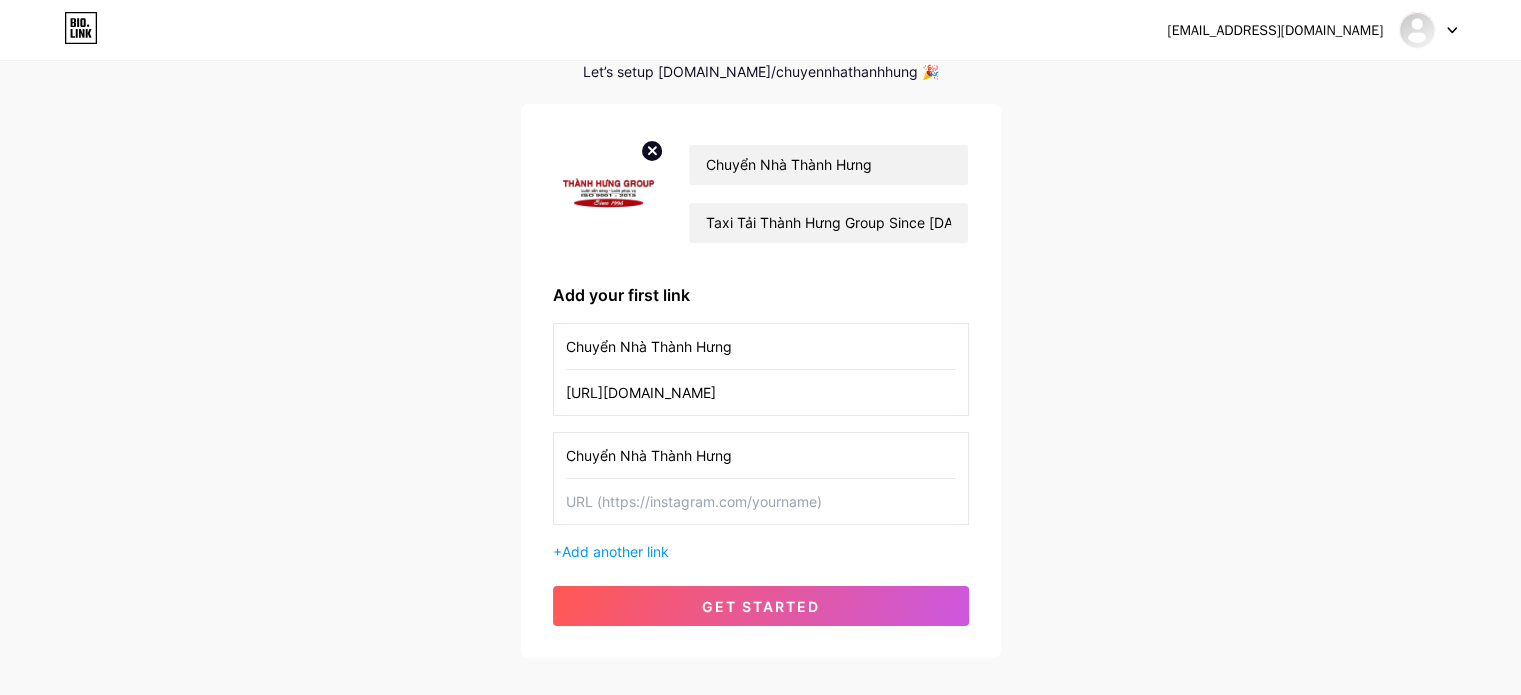 type on "Chuyển Nhà Thành Hưng" 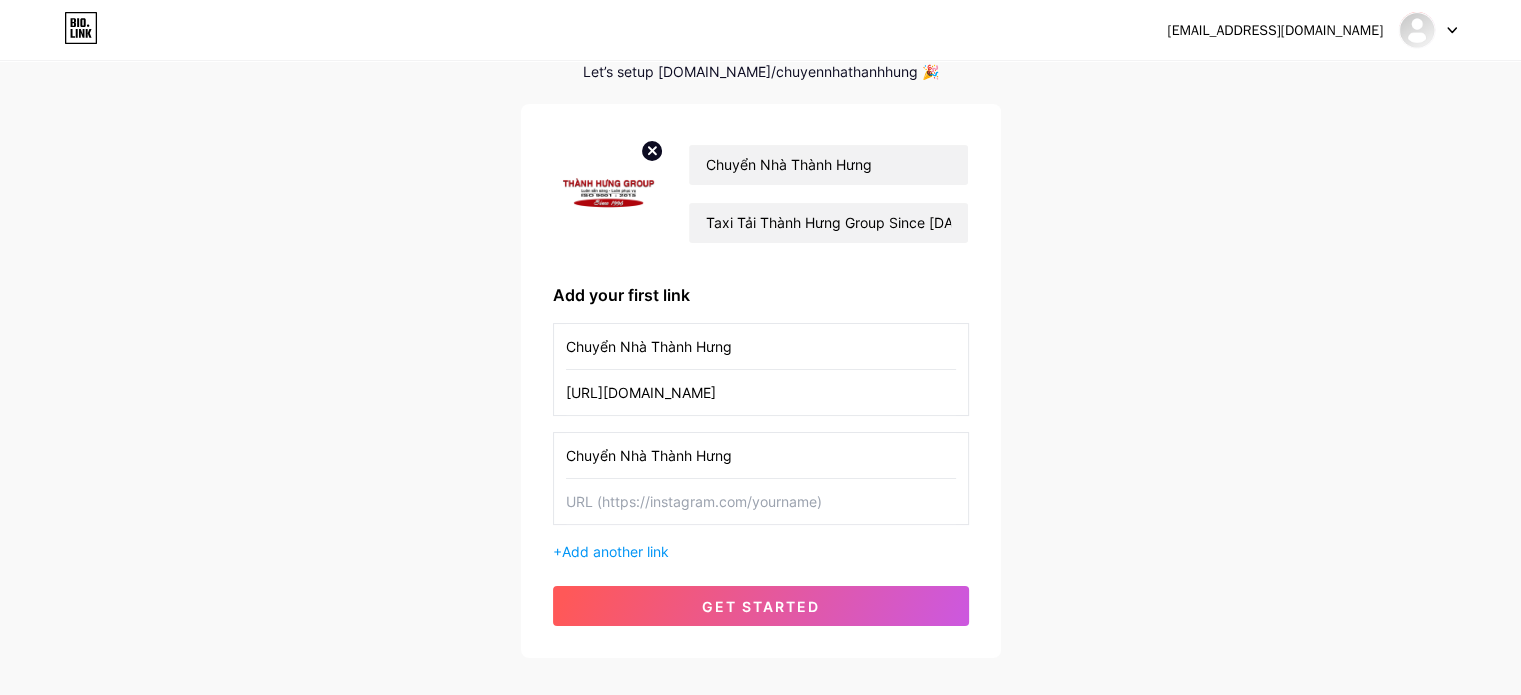 paste on "[URL][DOMAIN_NAME]" 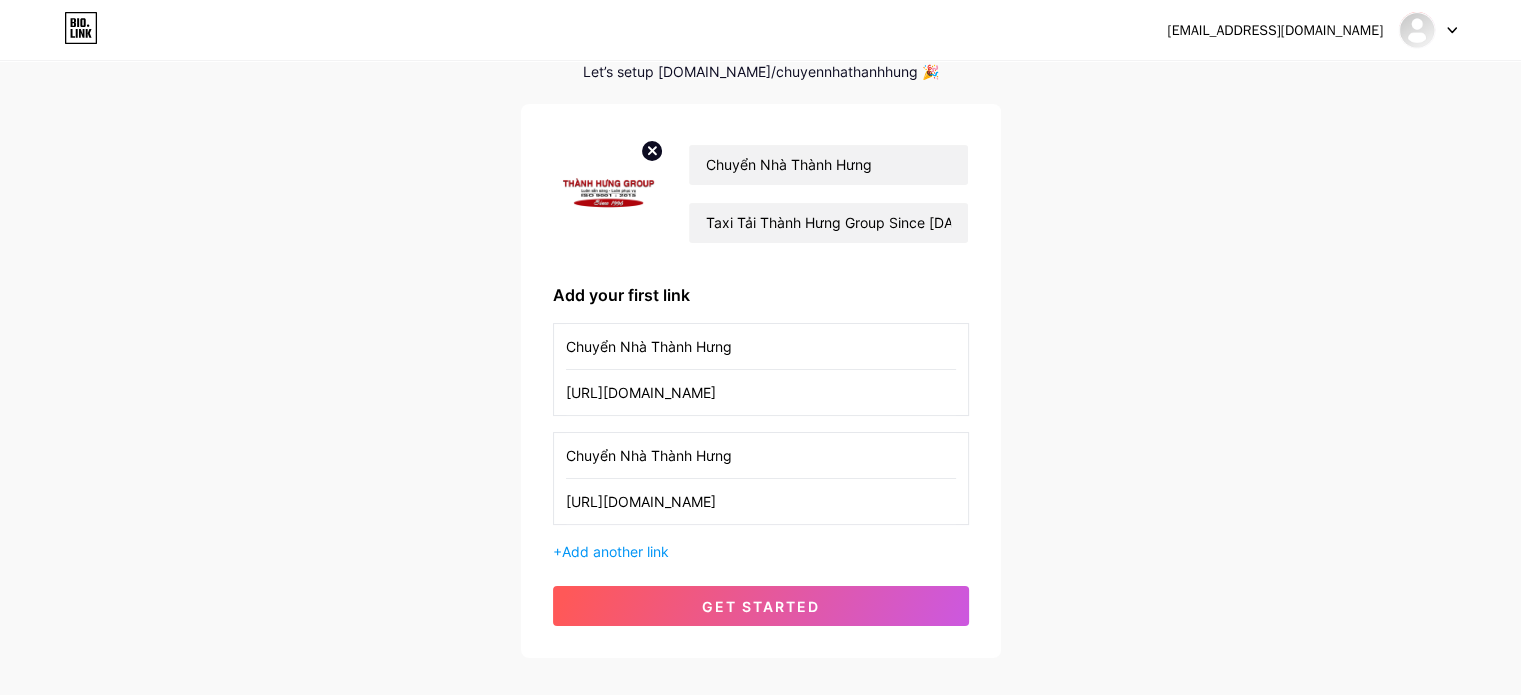 type on "[URL][DOMAIN_NAME]" 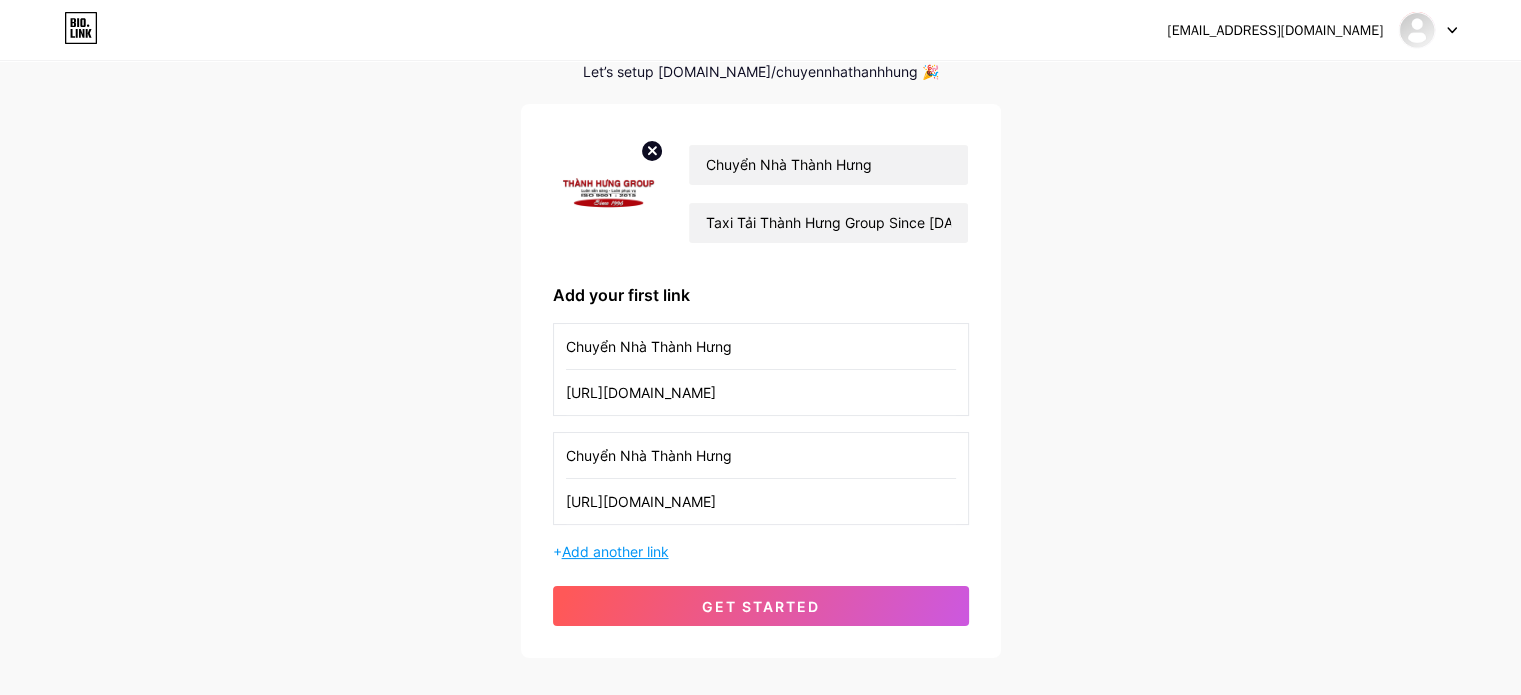 click on "Add another link" at bounding box center (615, 551) 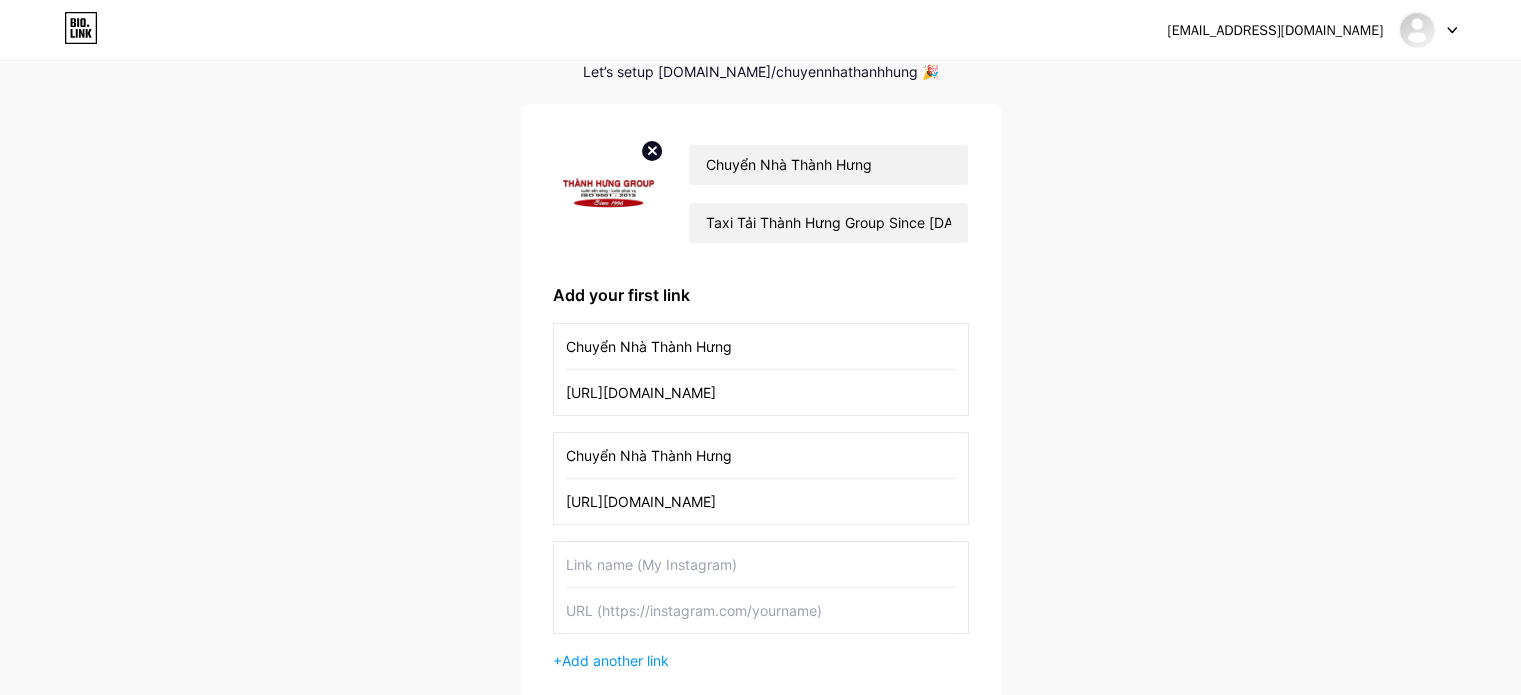 click at bounding box center (761, 610) 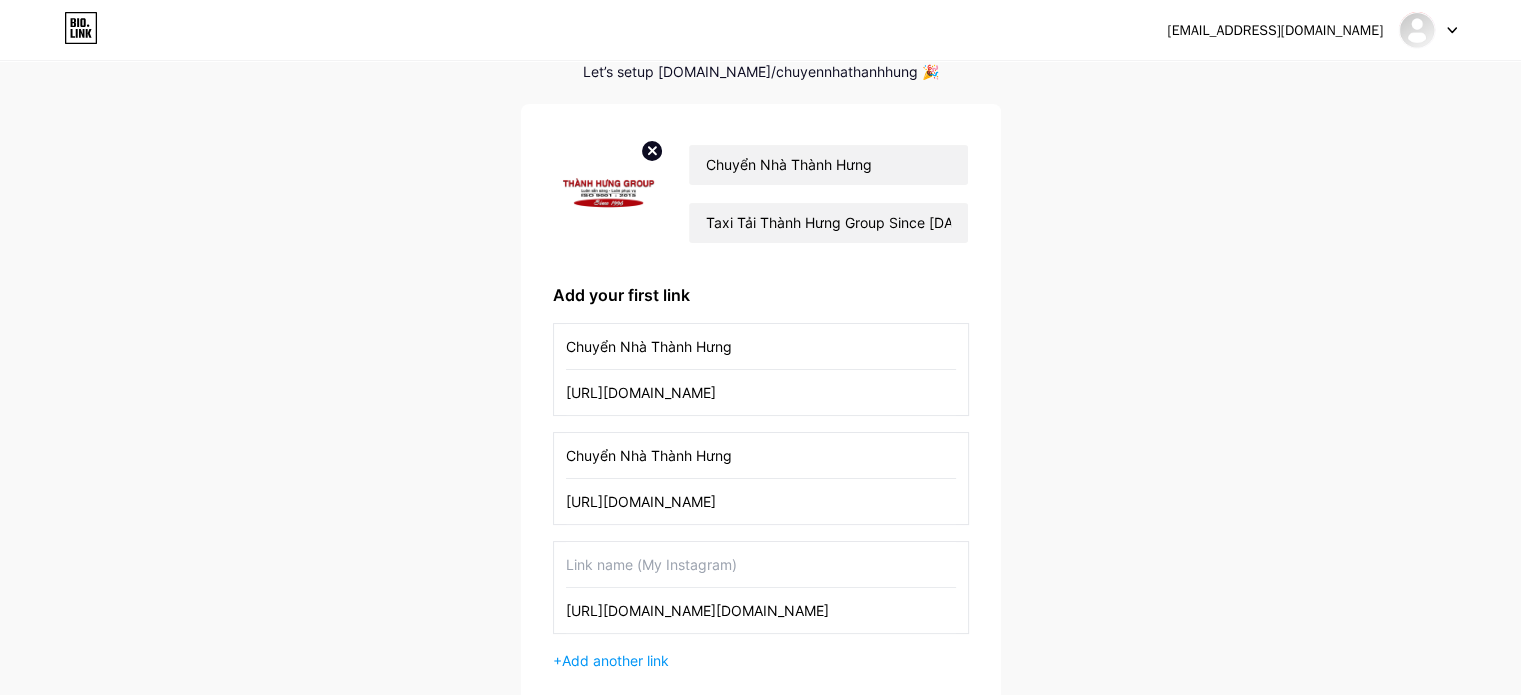 type on "[URL][DOMAIN_NAME][DOMAIN_NAME]" 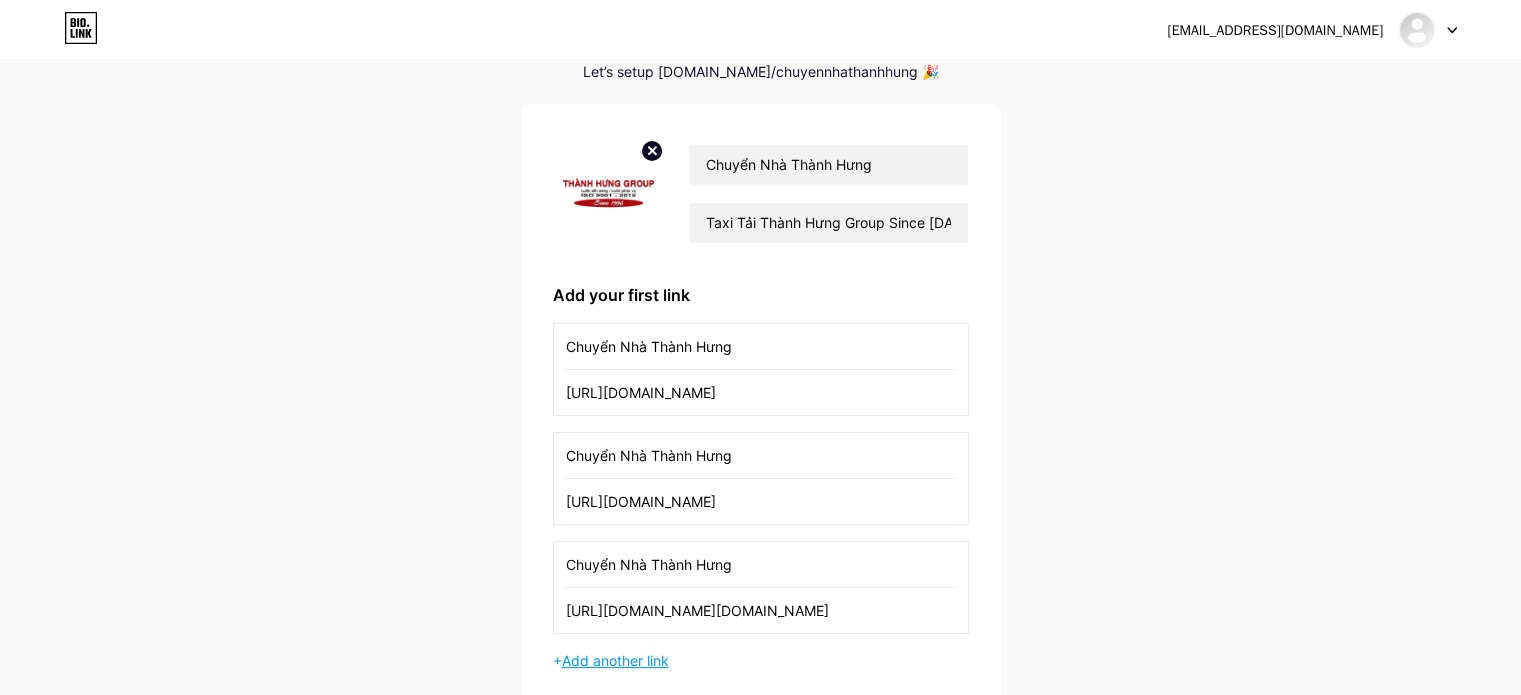 type on "Chuyển Nhà Thành Hưng" 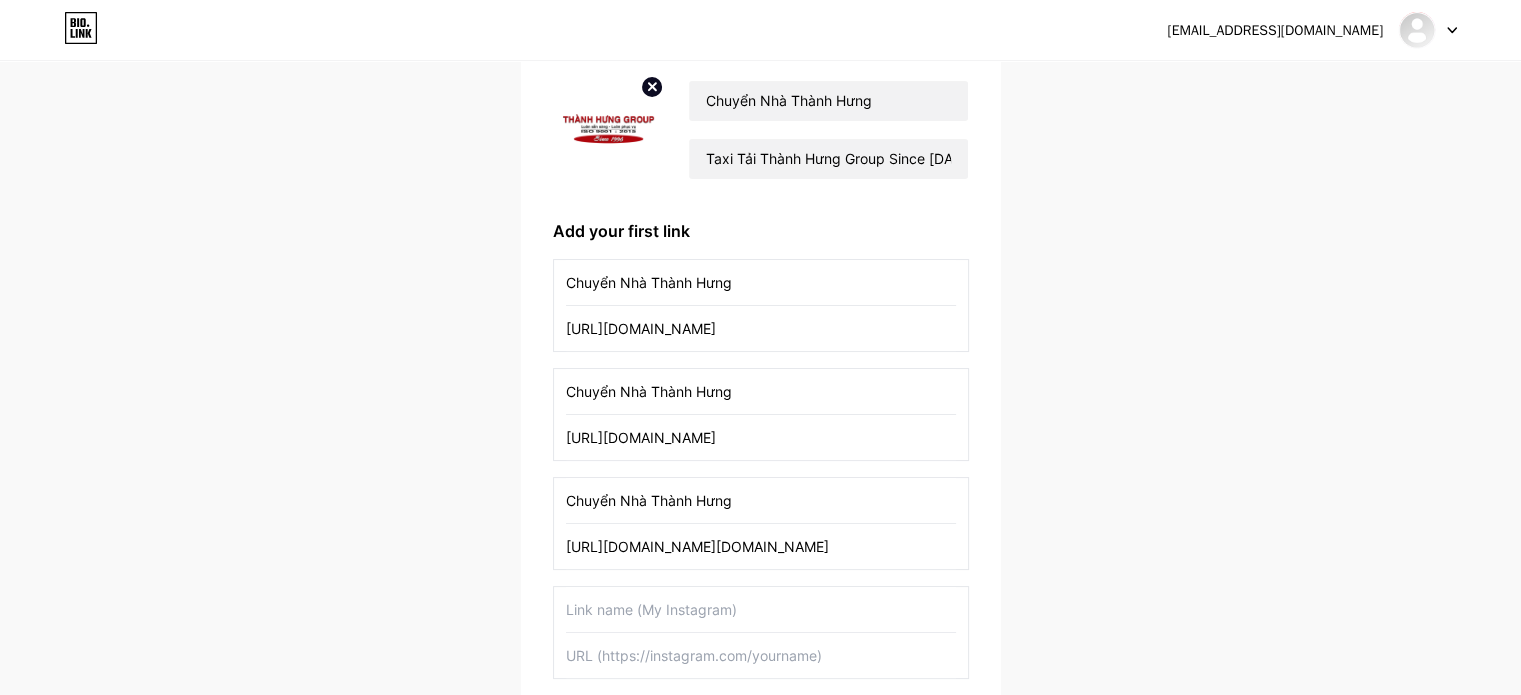 scroll, scrollTop: 200, scrollLeft: 0, axis: vertical 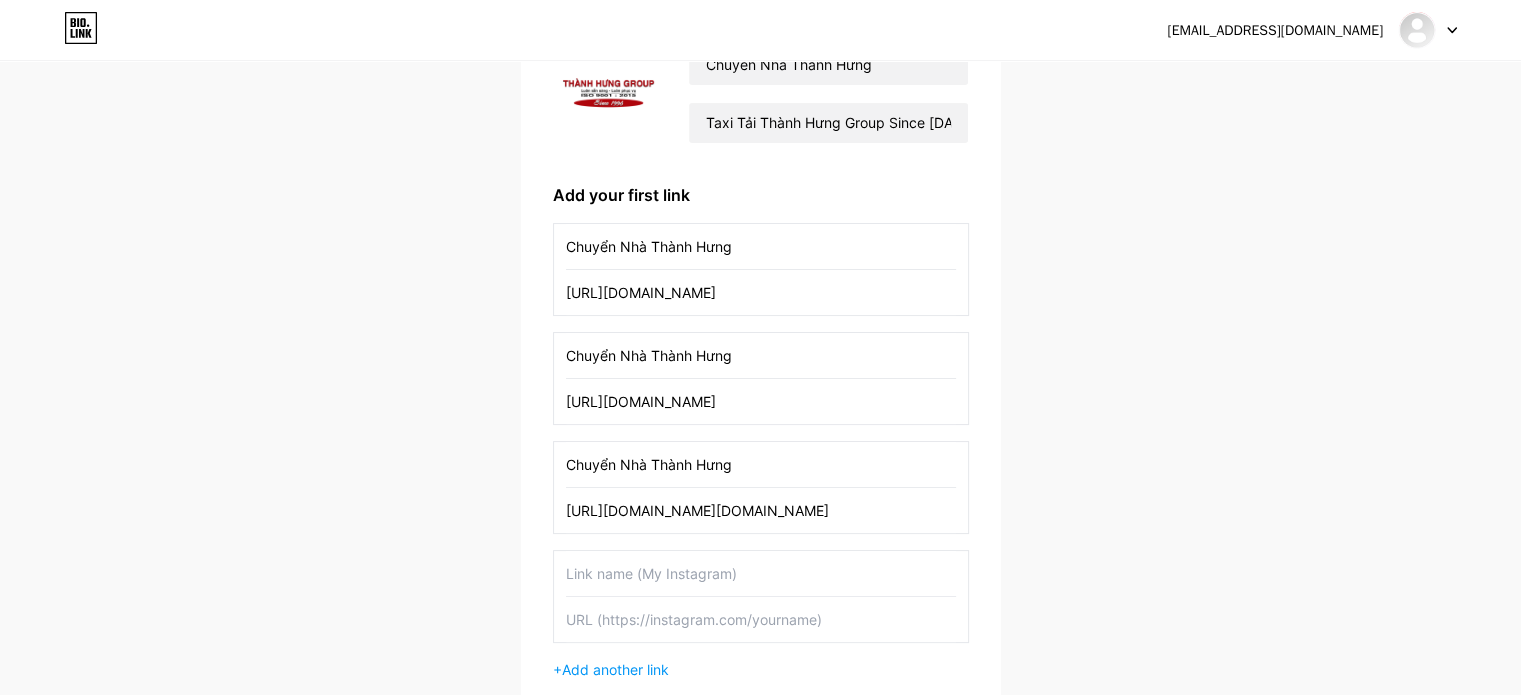 click at bounding box center (761, 619) 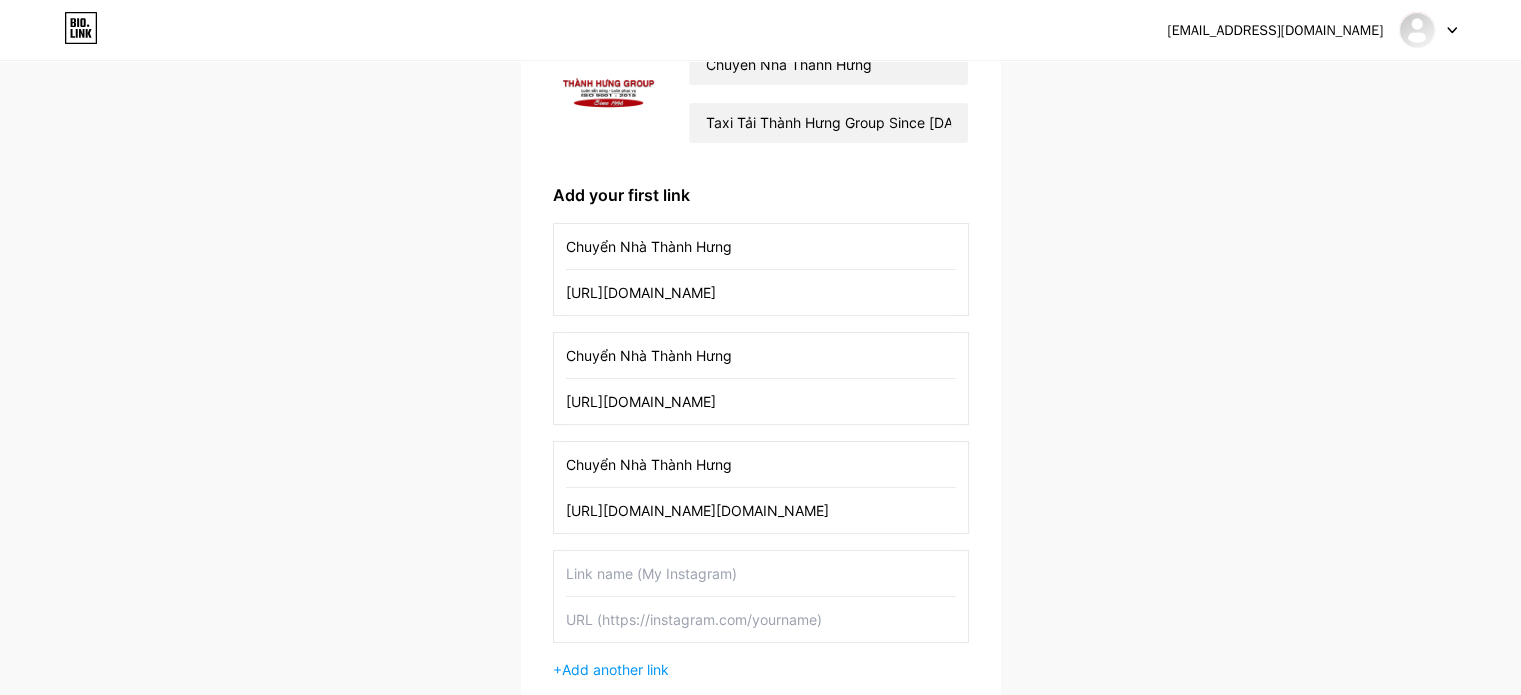 paste on "[URL][DOMAIN_NAME]" 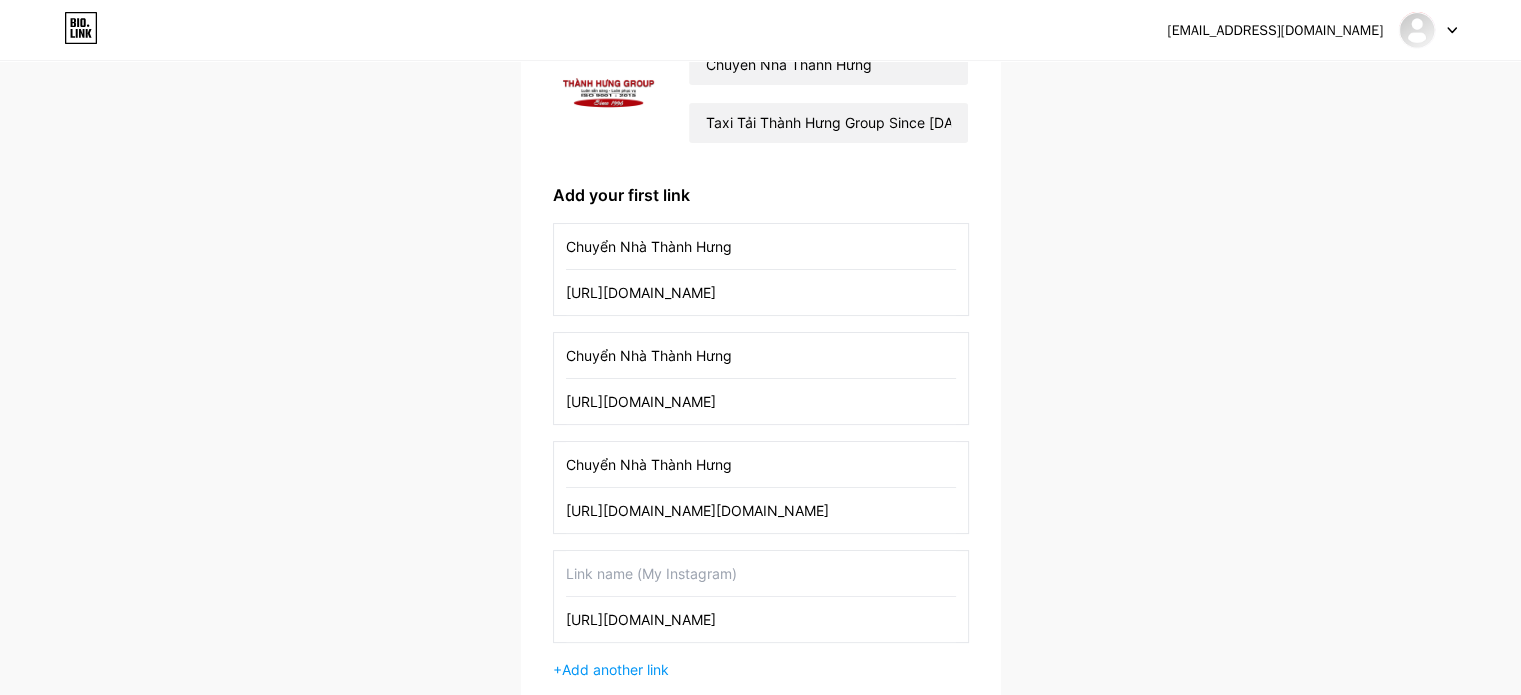 type on "[URL][DOMAIN_NAME]" 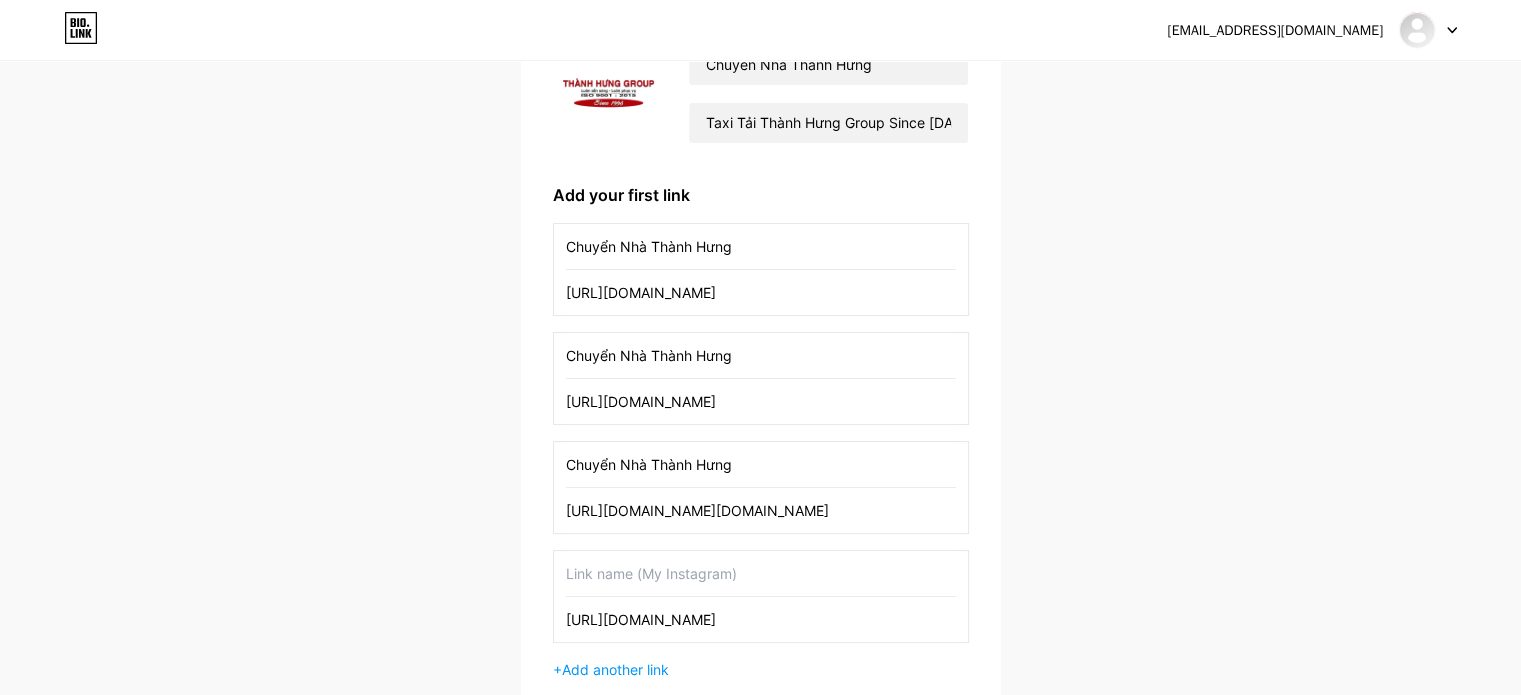 click at bounding box center (761, 573) 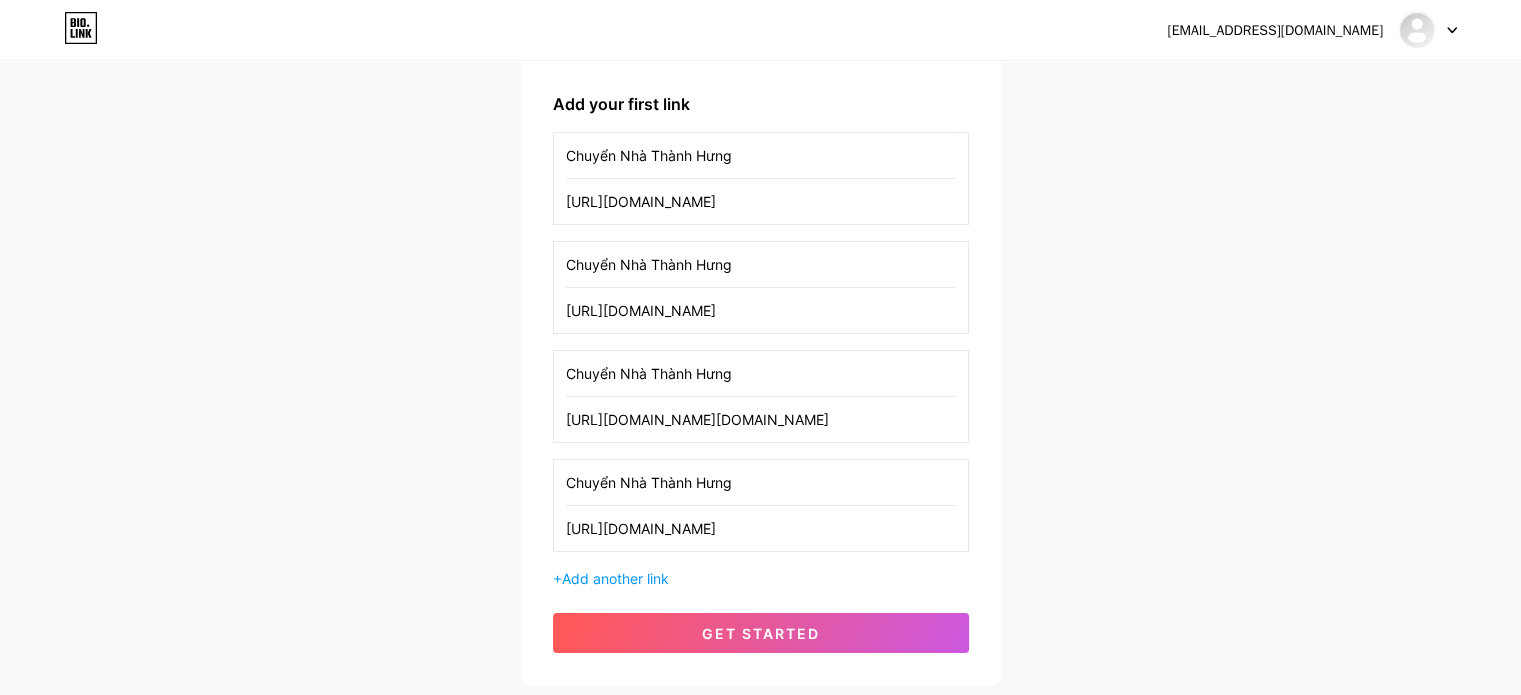 scroll, scrollTop: 400, scrollLeft: 0, axis: vertical 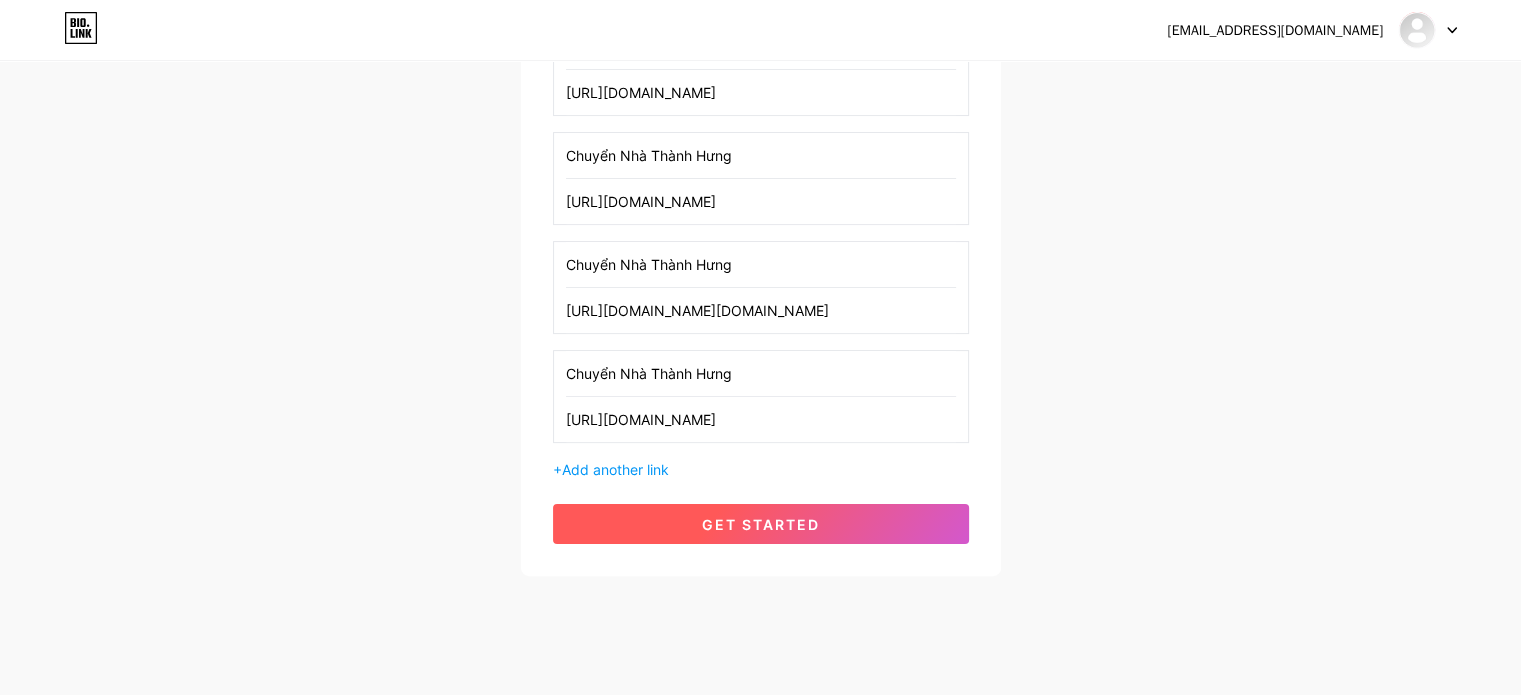 type on "Chuyển Nhà Thành Hưng" 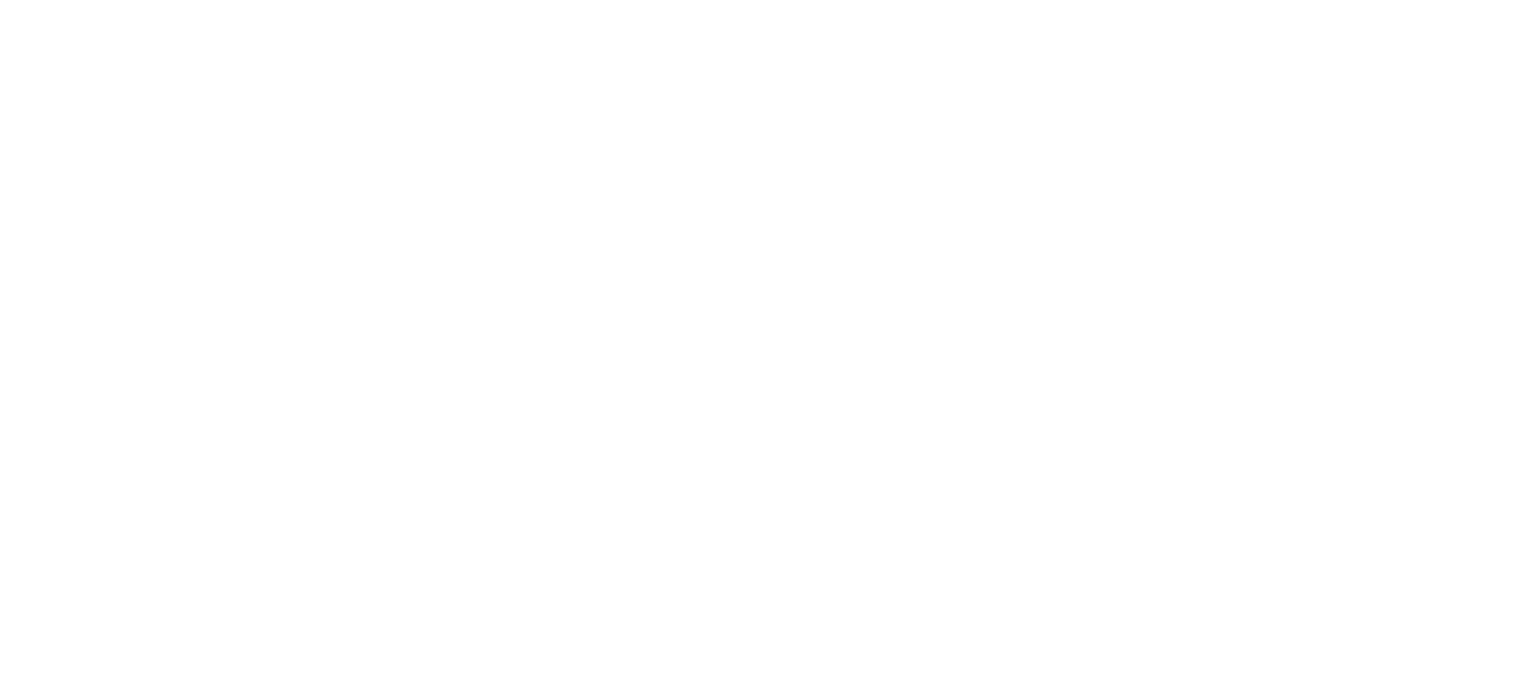 scroll, scrollTop: 0, scrollLeft: 0, axis: both 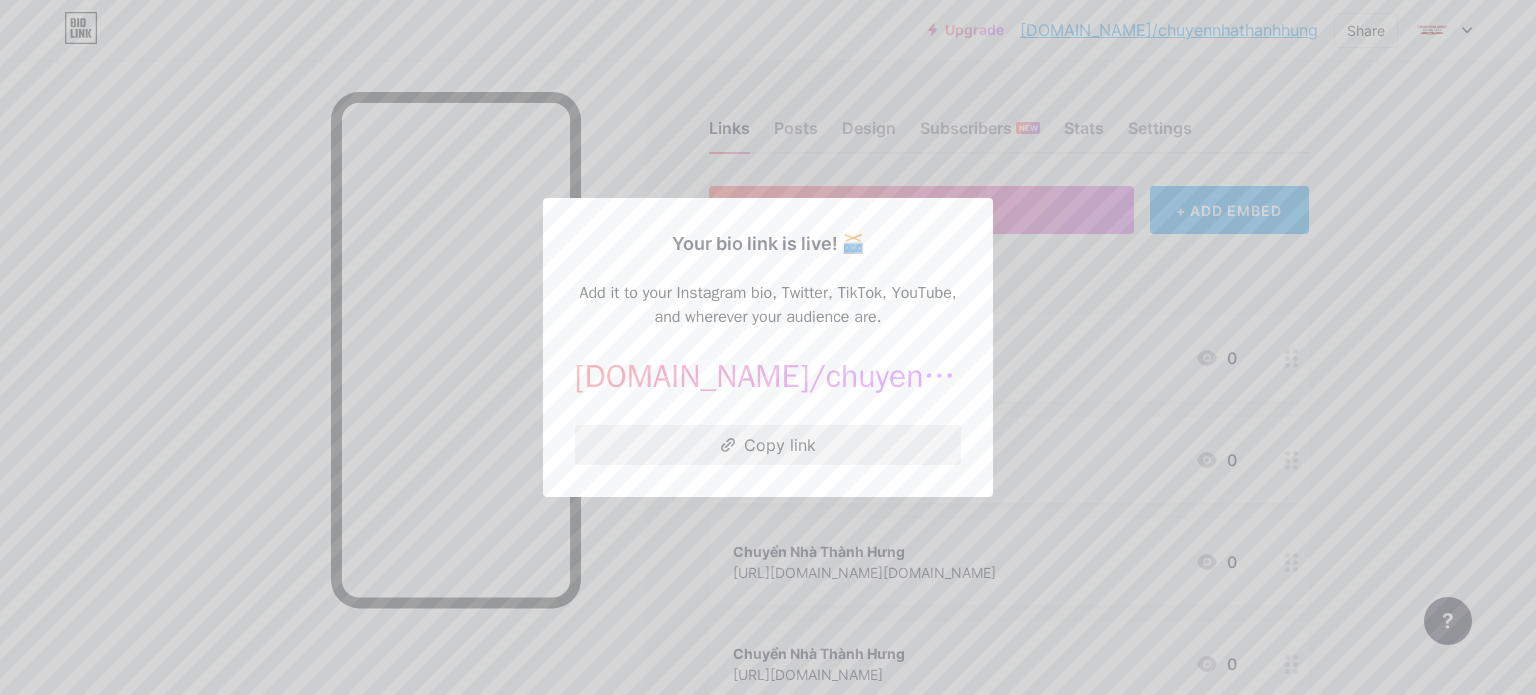 click on "Copy link" at bounding box center [768, 445] 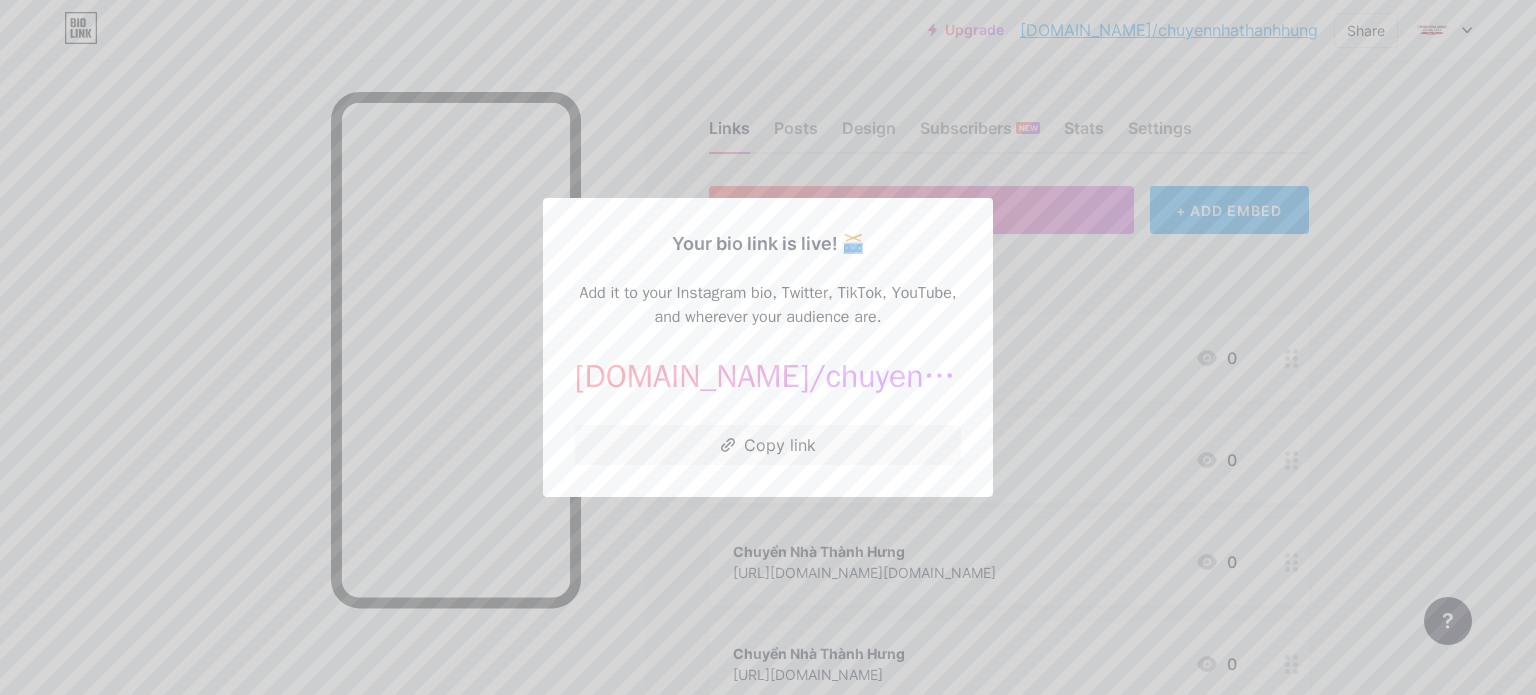 click at bounding box center [768, 347] 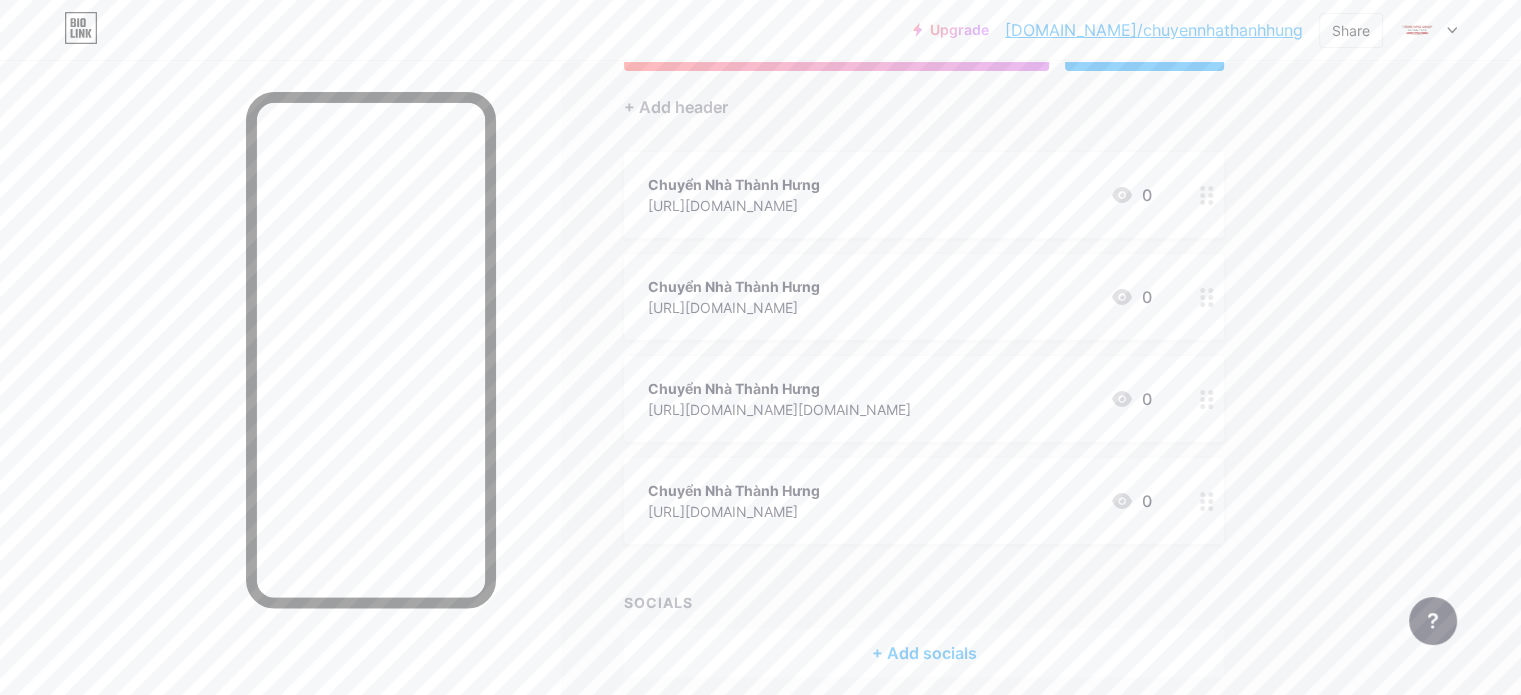 scroll, scrollTop: 243, scrollLeft: 0, axis: vertical 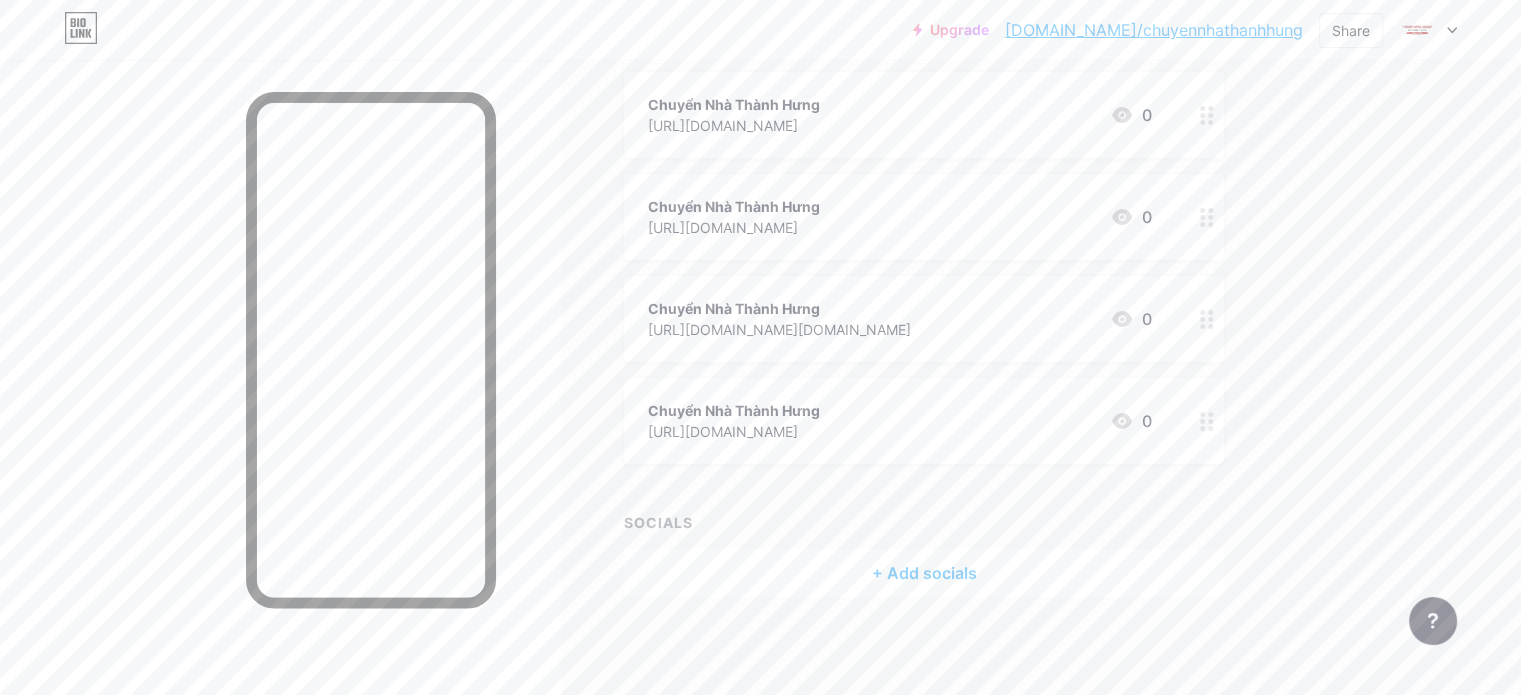 click on "+ Add socials" at bounding box center (924, 573) 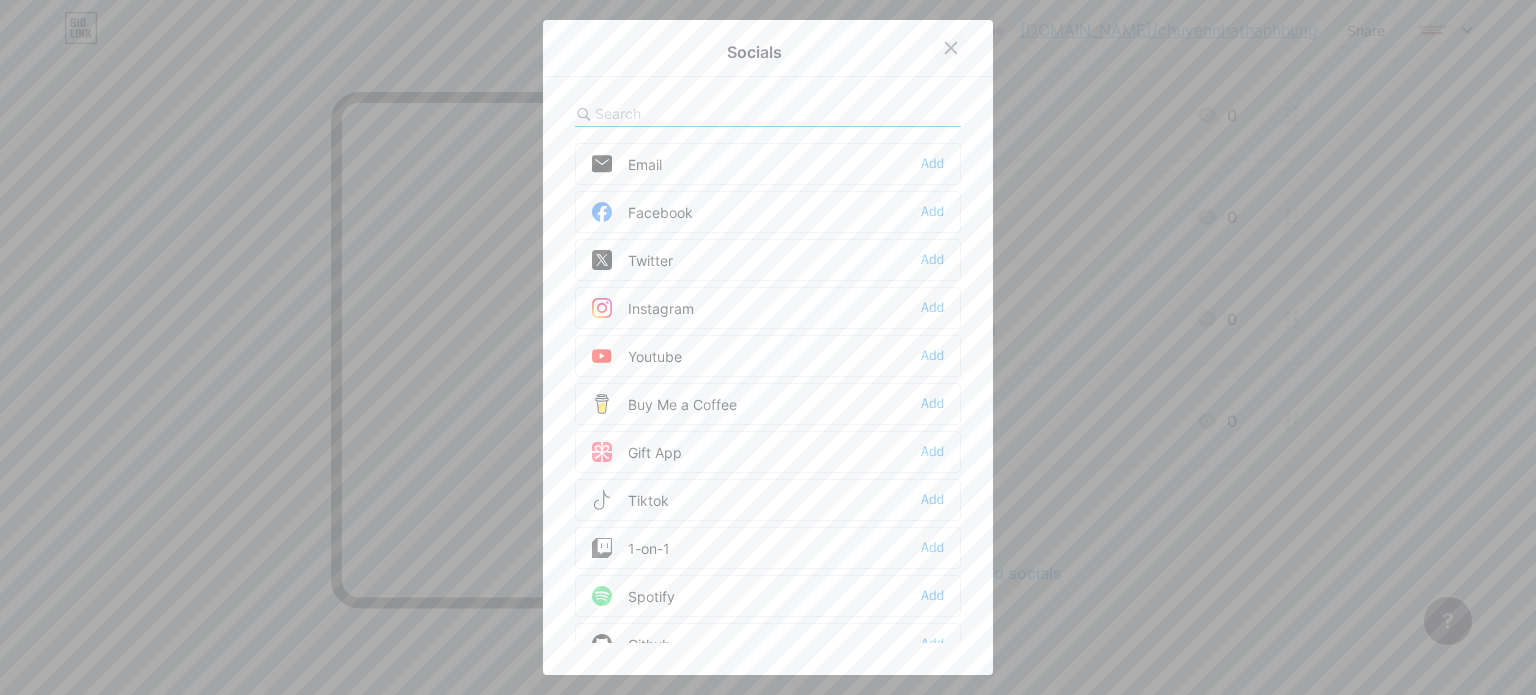 click 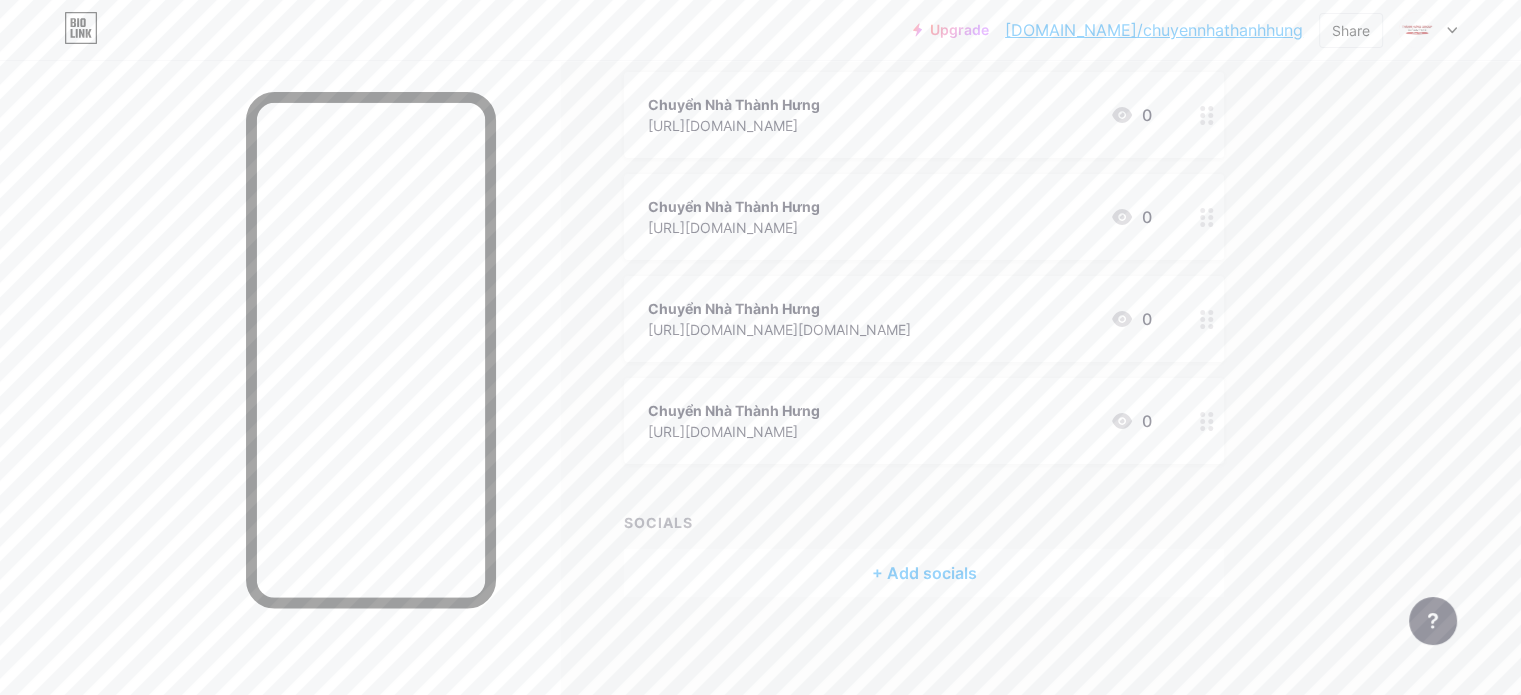 click on "Chuyển Nhà Thành Hưng
[URL][DOMAIN_NAME][DOMAIN_NAME]
0" at bounding box center (900, 319) 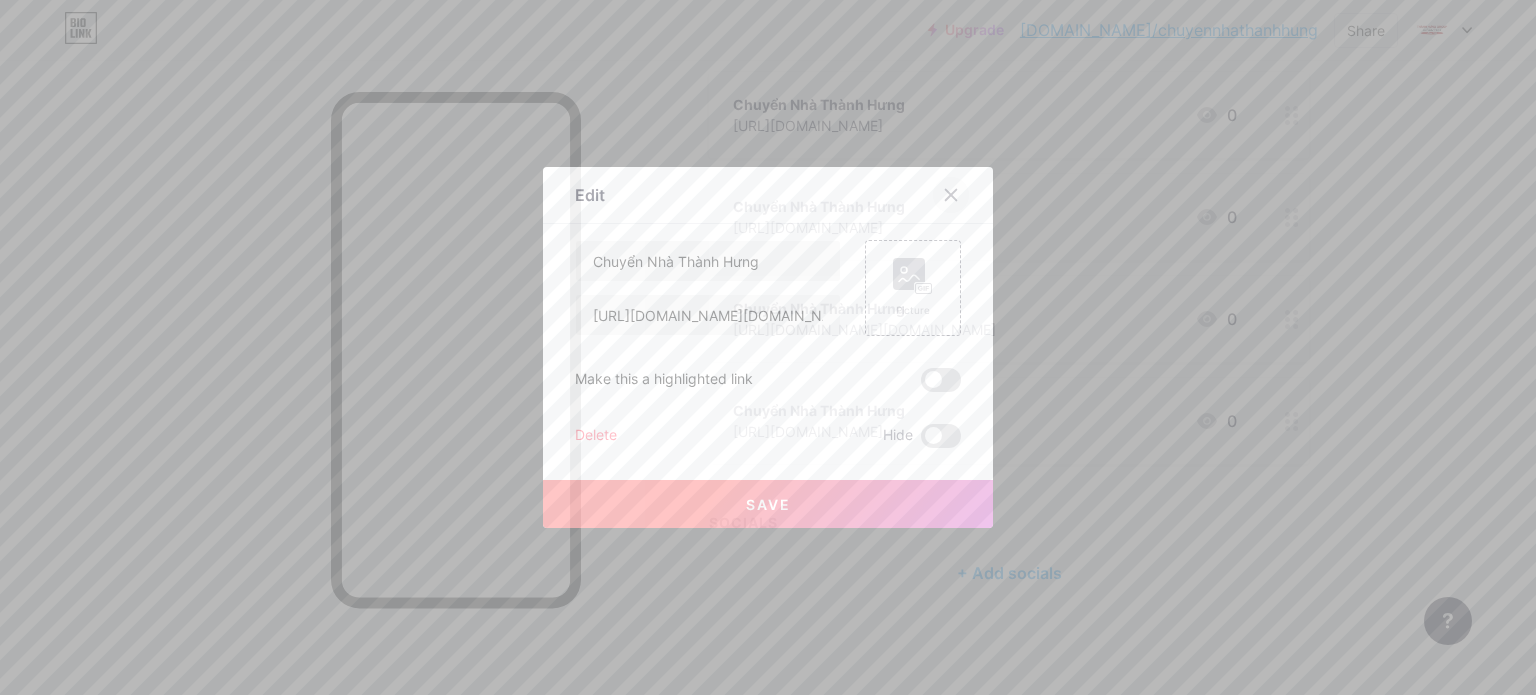 click 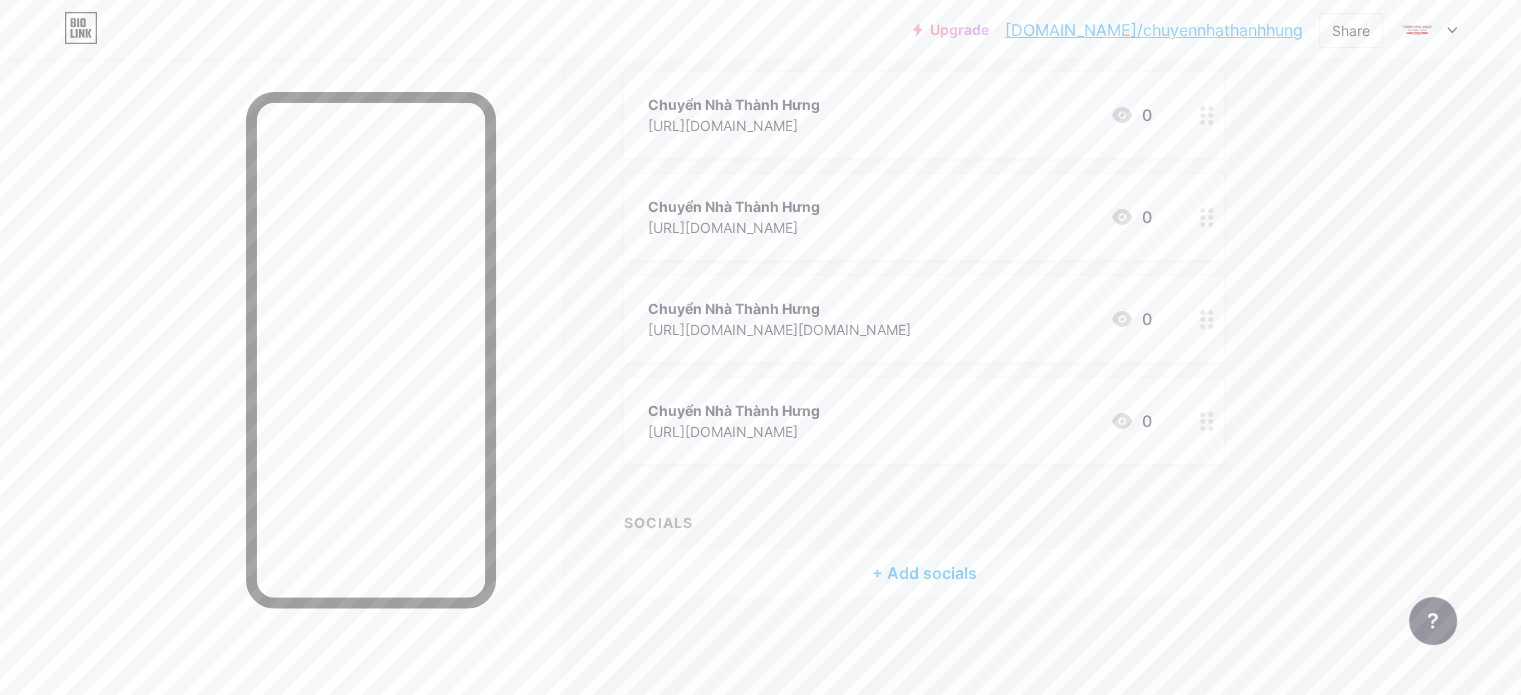 click on "+ Add socials" at bounding box center (924, 573) 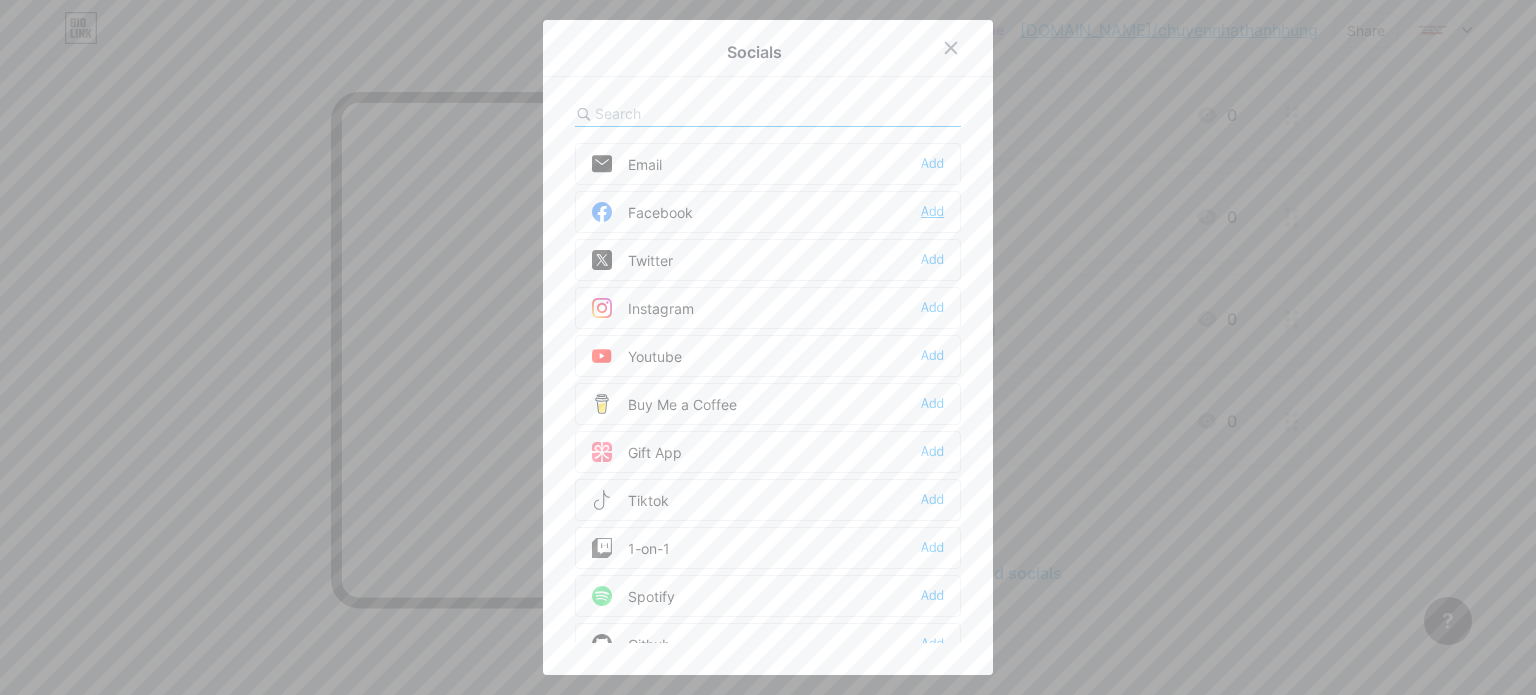 click on "Add" at bounding box center [932, 212] 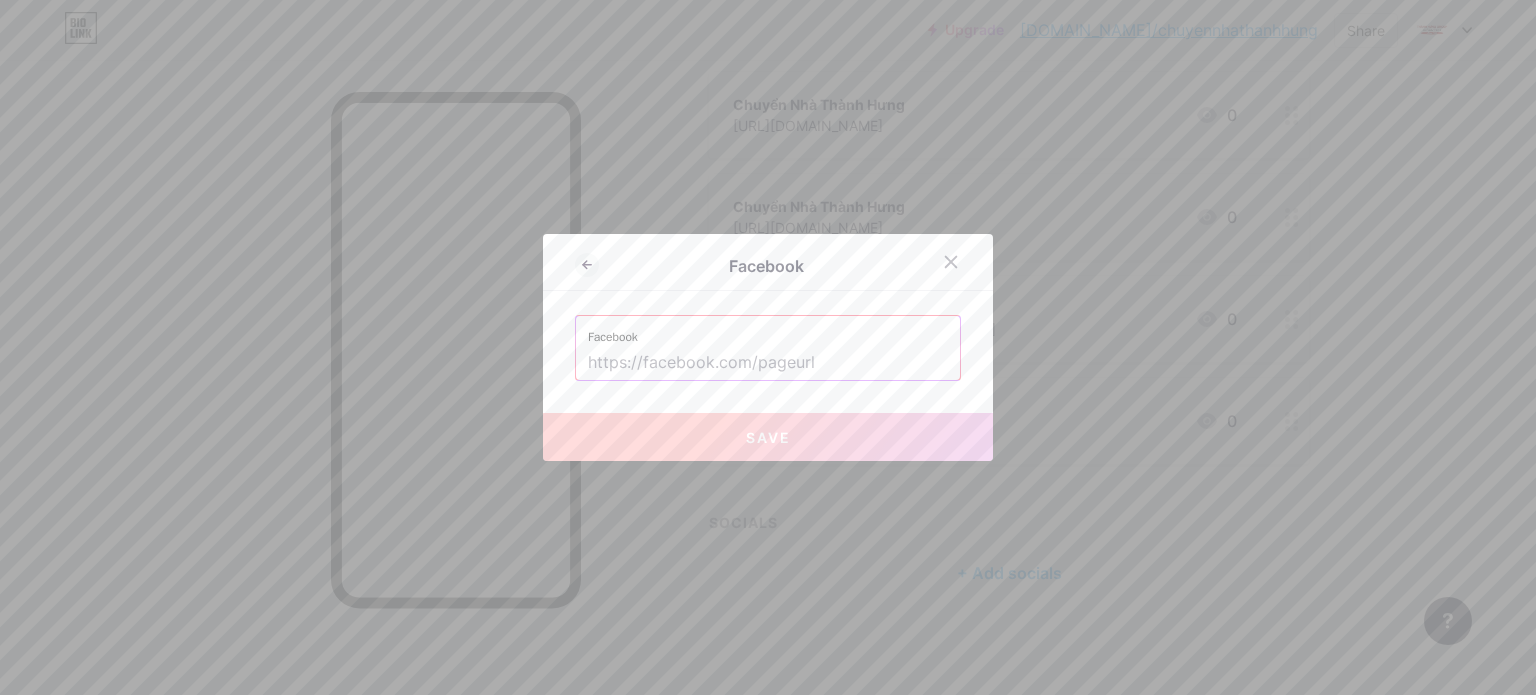 click on "Facebook" at bounding box center (768, 331) 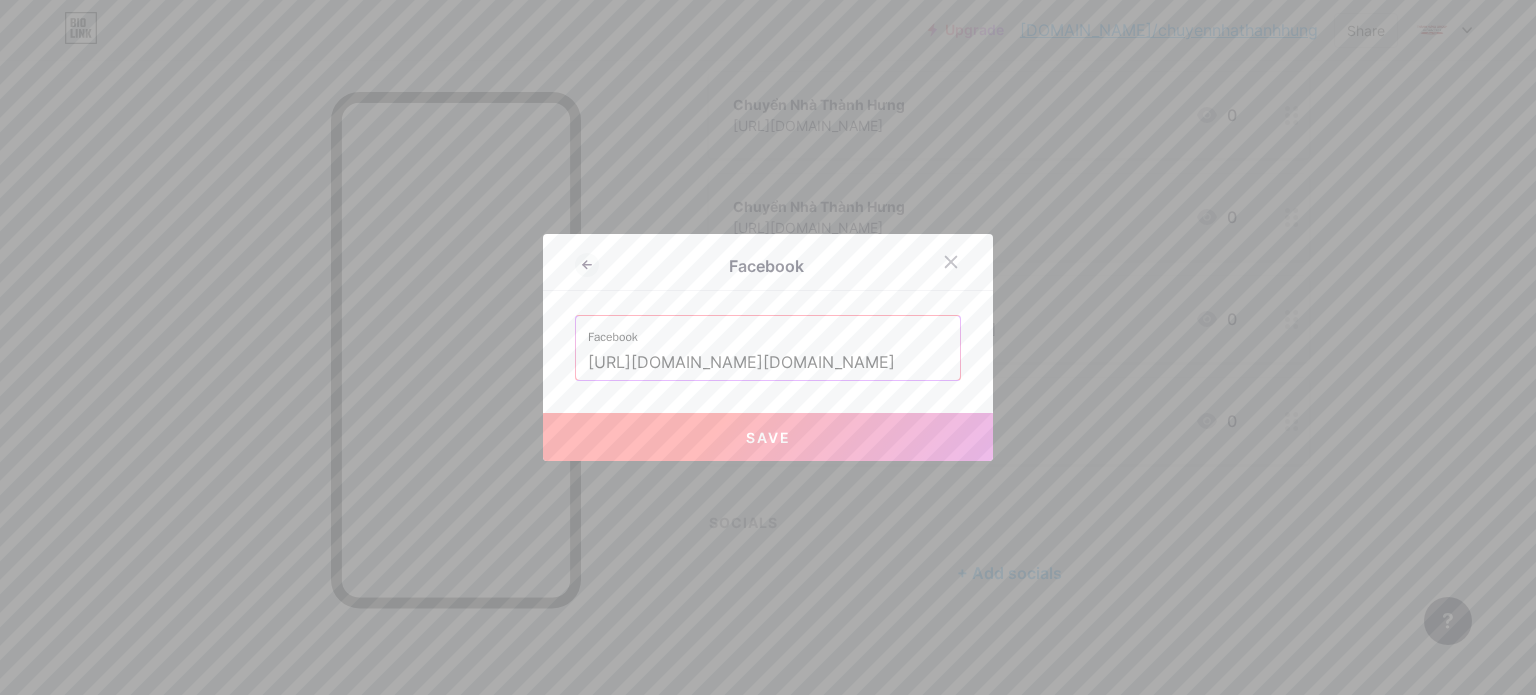 type on "[URL][DOMAIN_NAME][DOMAIN_NAME]" 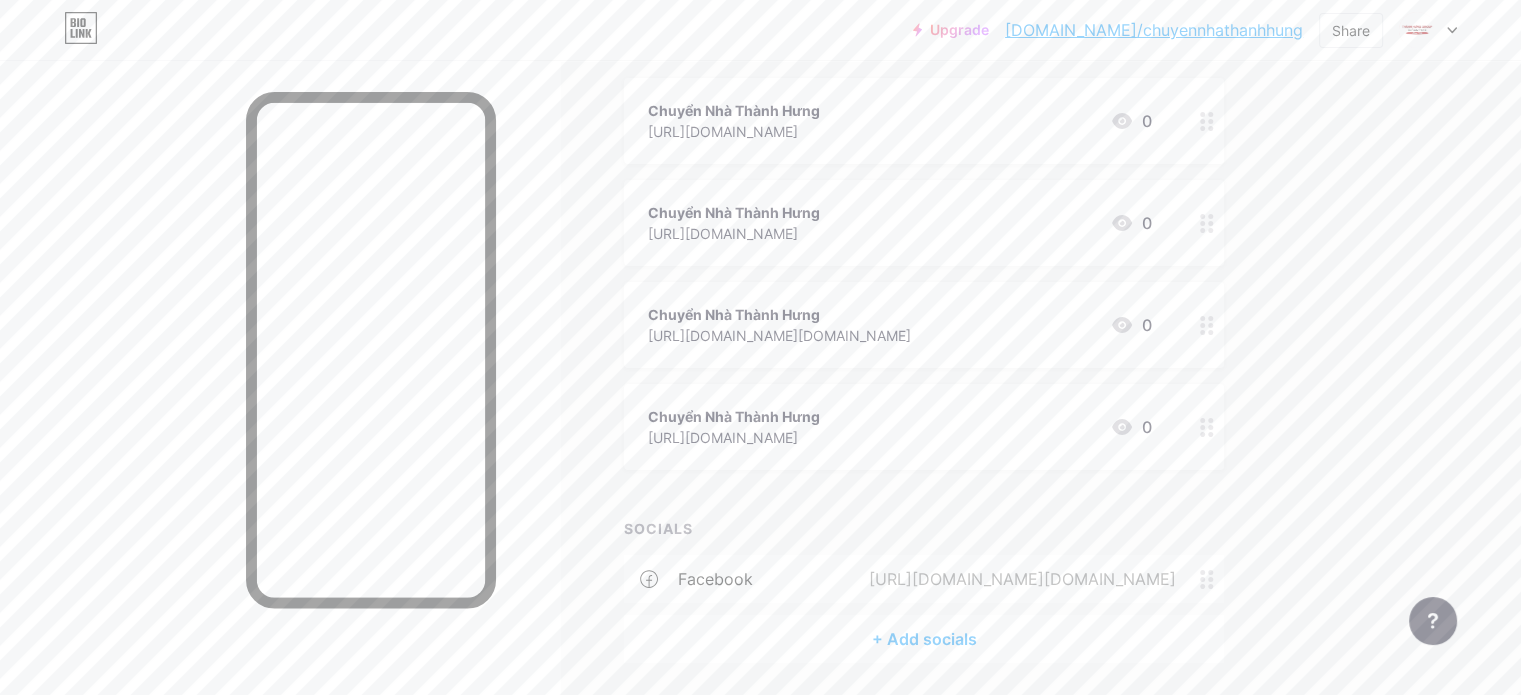 scroll, scrollTop: 203, scrollLeft: 0, axis: vertical 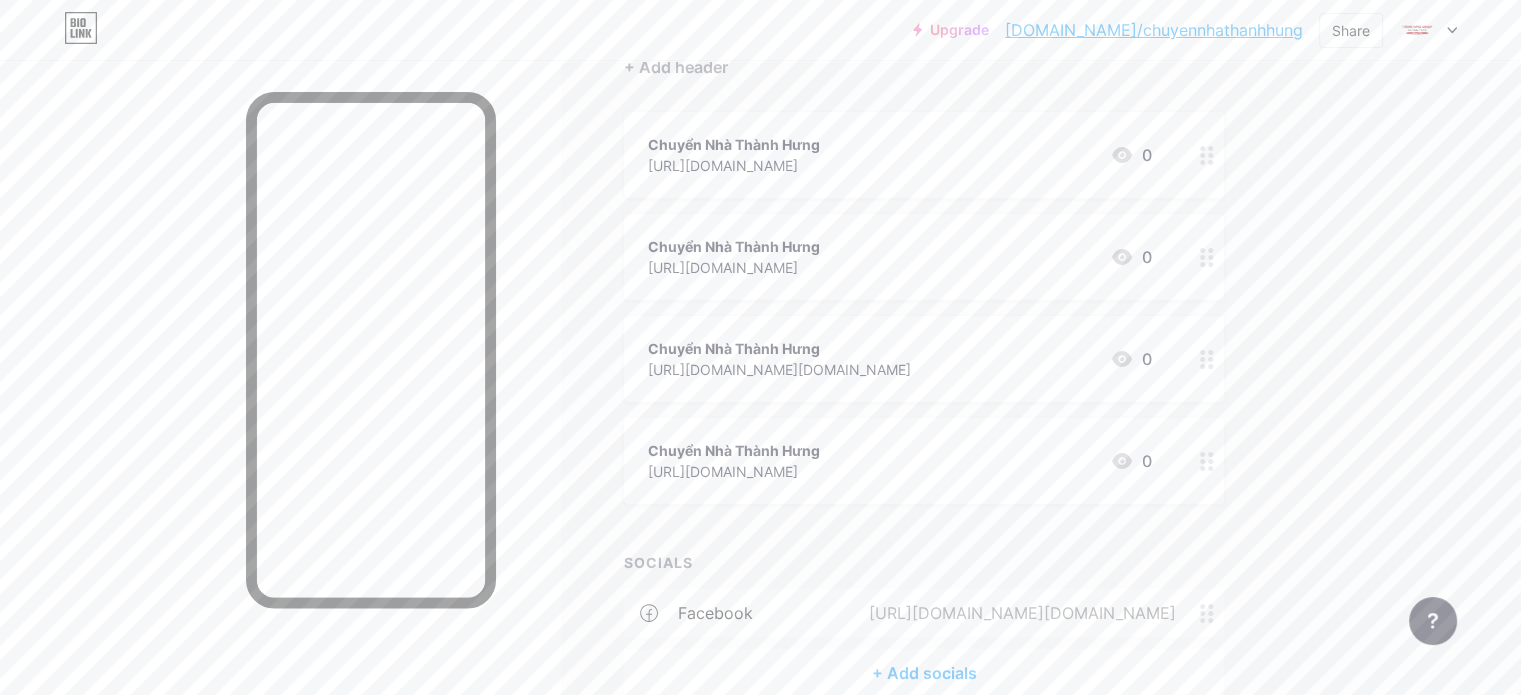 click at bounding box center [1207, 257] 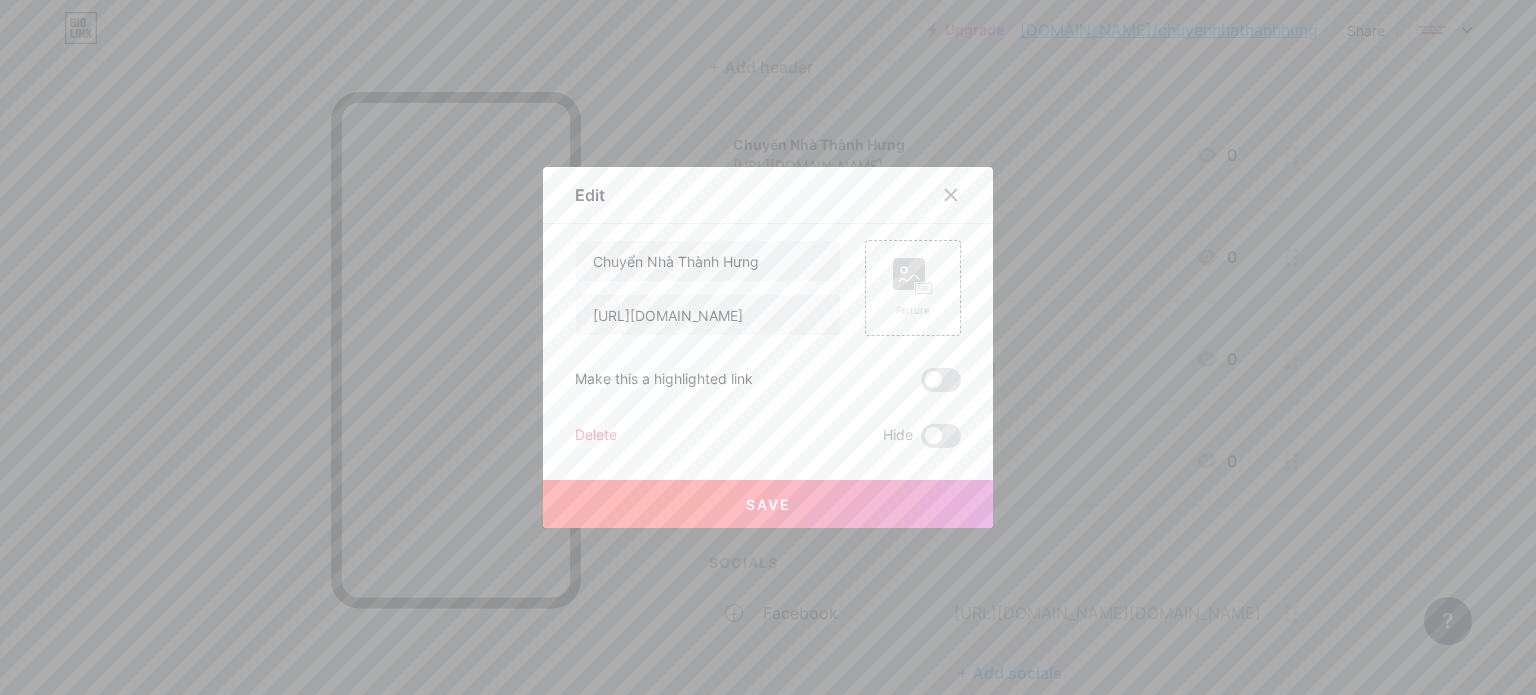 click on "Delete" at bounding box center (596, 436) 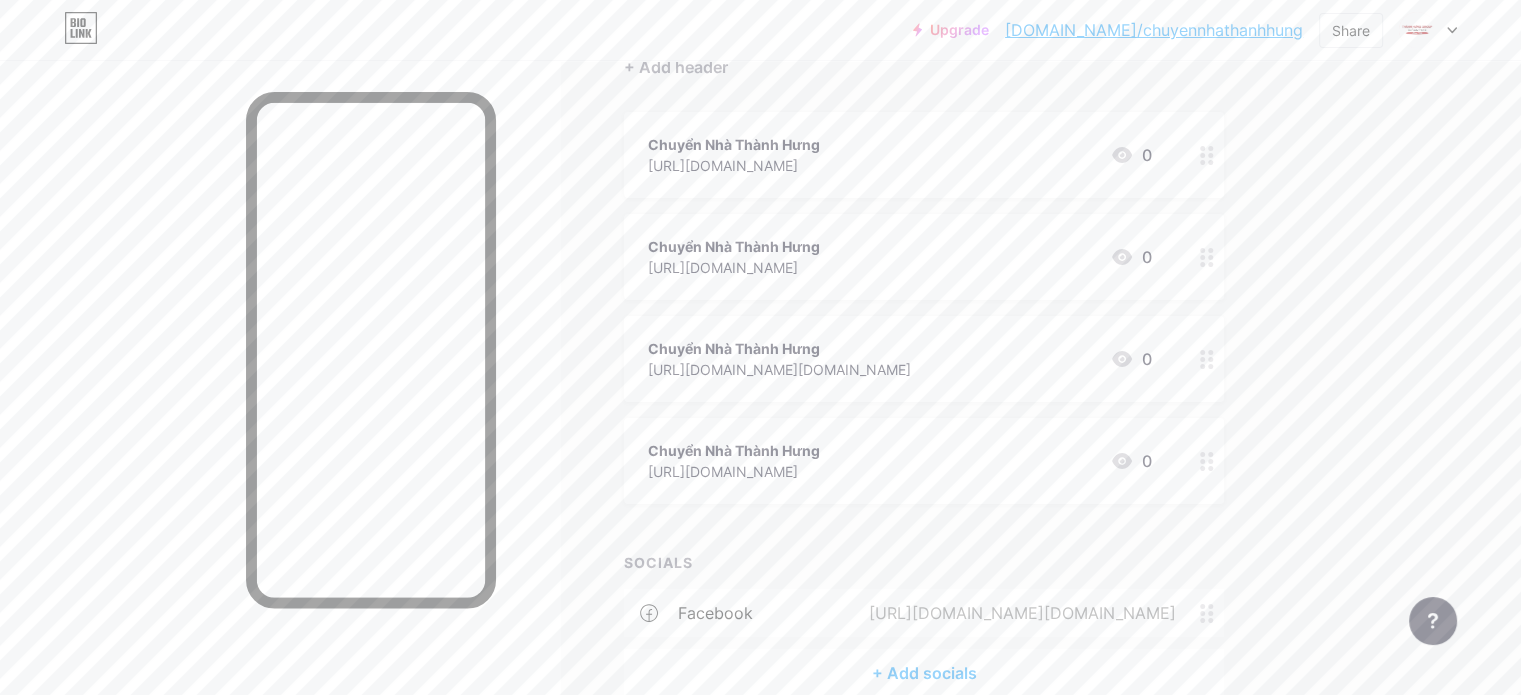 click on "Confirm" at bounding box center [872, 424] 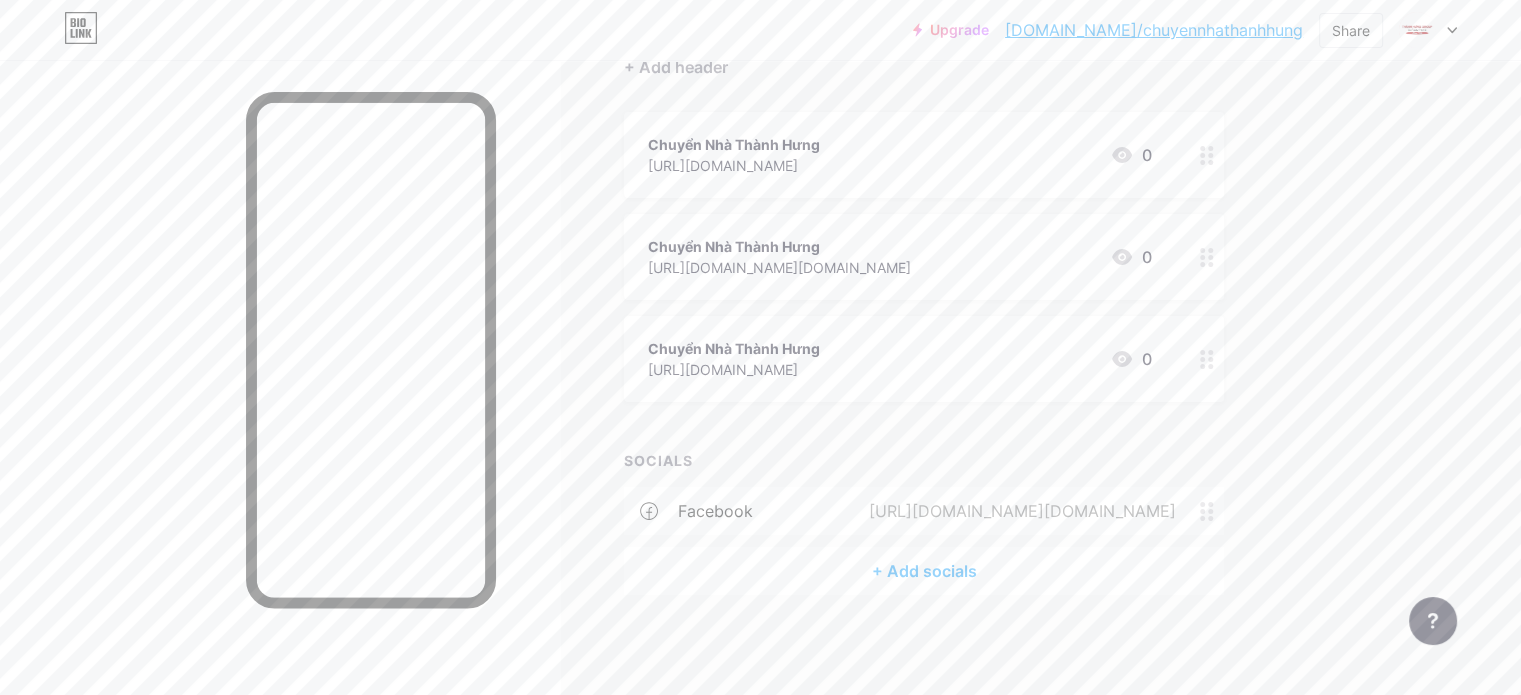 scroll, scrollTop: 201, scrollLeft: 0, axis: vertical 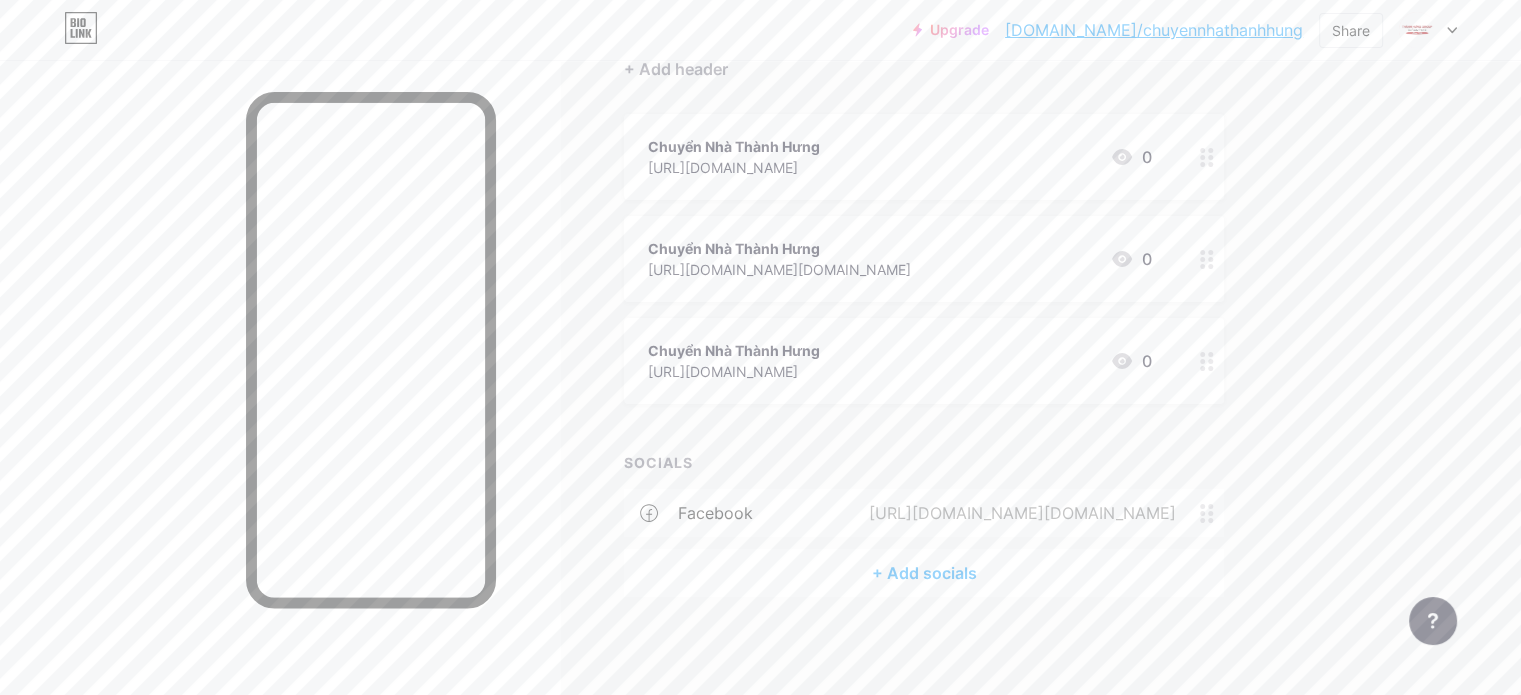 click 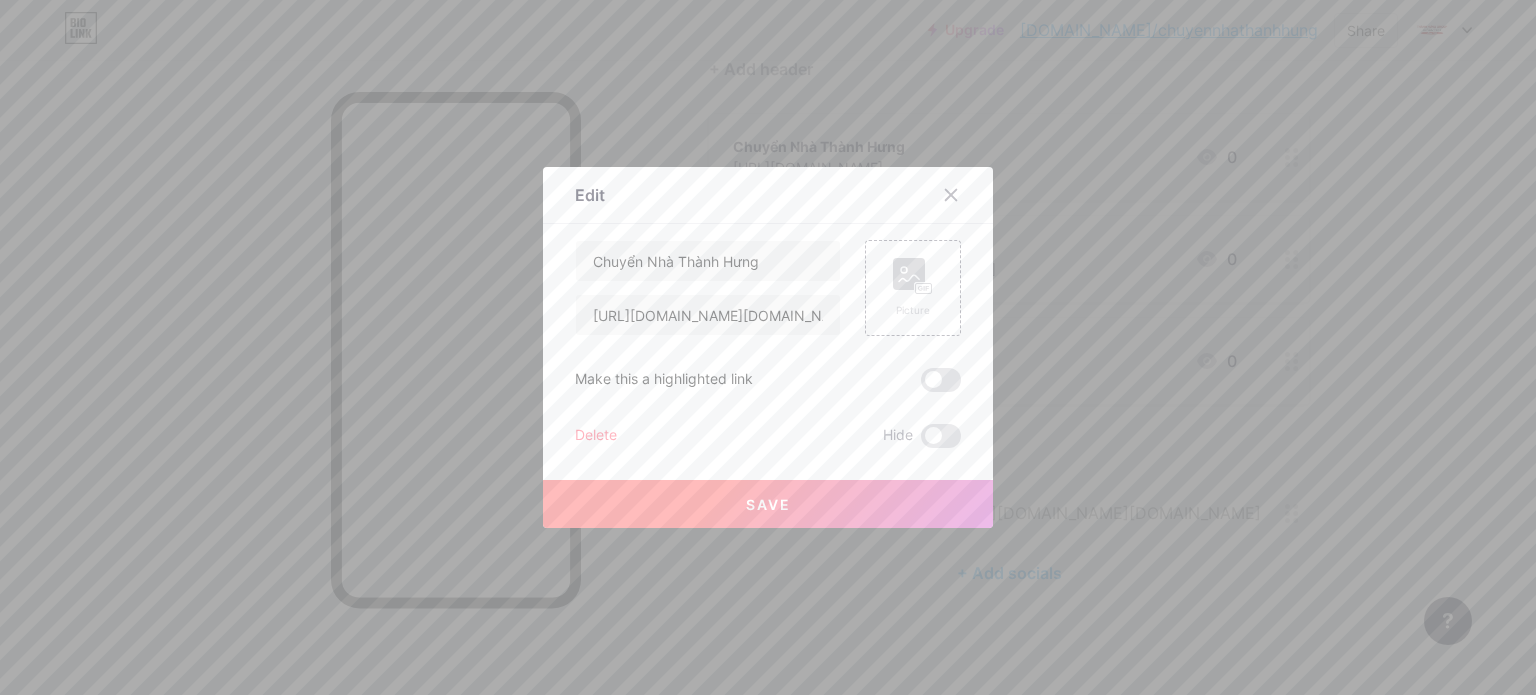 click on "Delete" at bounding box center [596, 436] 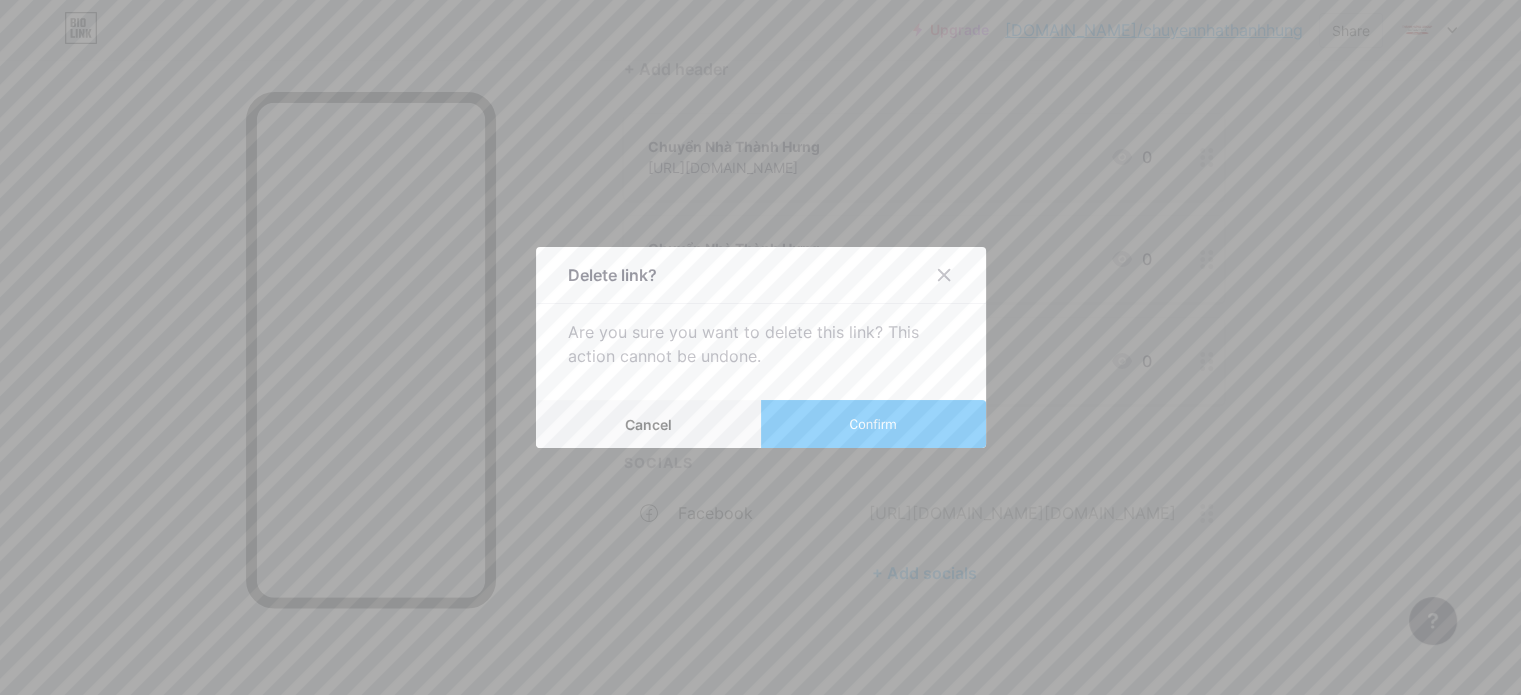 click on "Confirm" at bounding box center (872, 424) 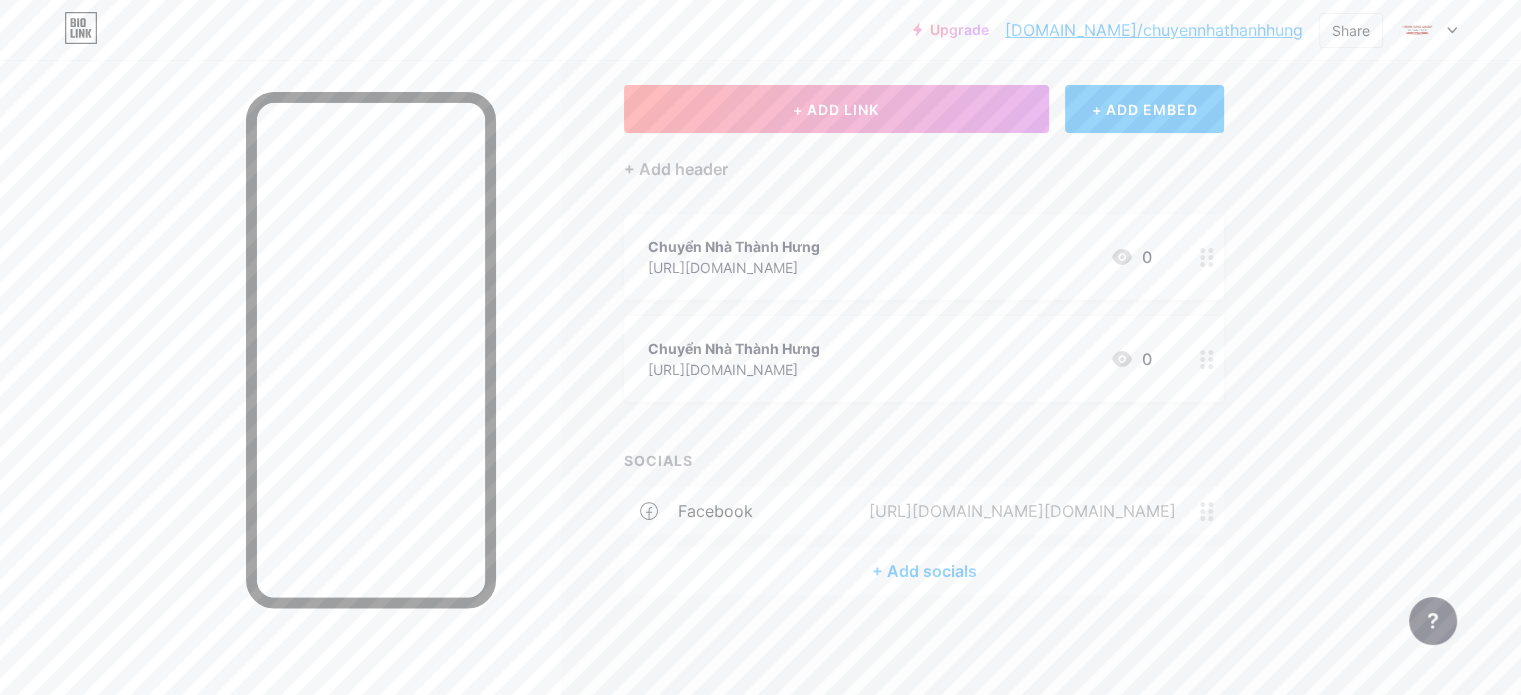 scroll, scrollTop: 99, scrollLeft: 0, axis: vertical 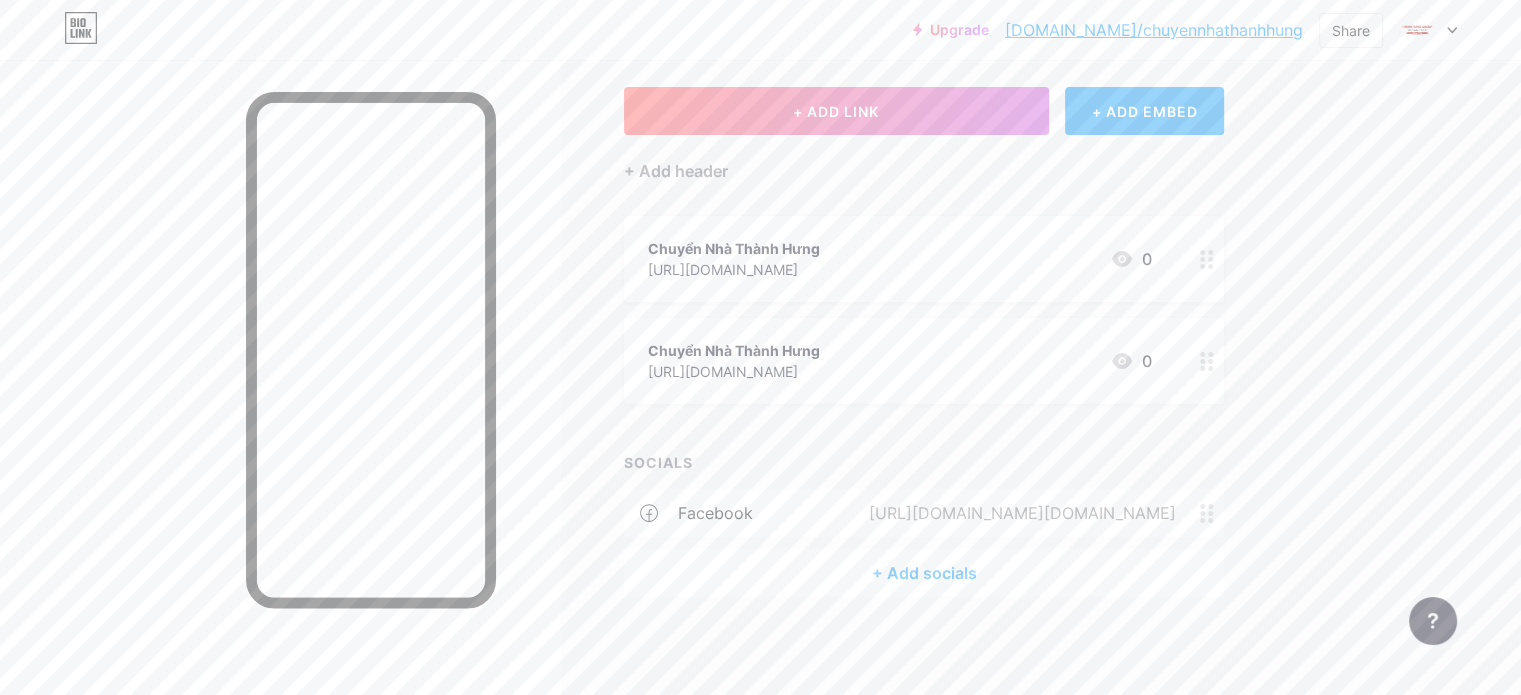 click 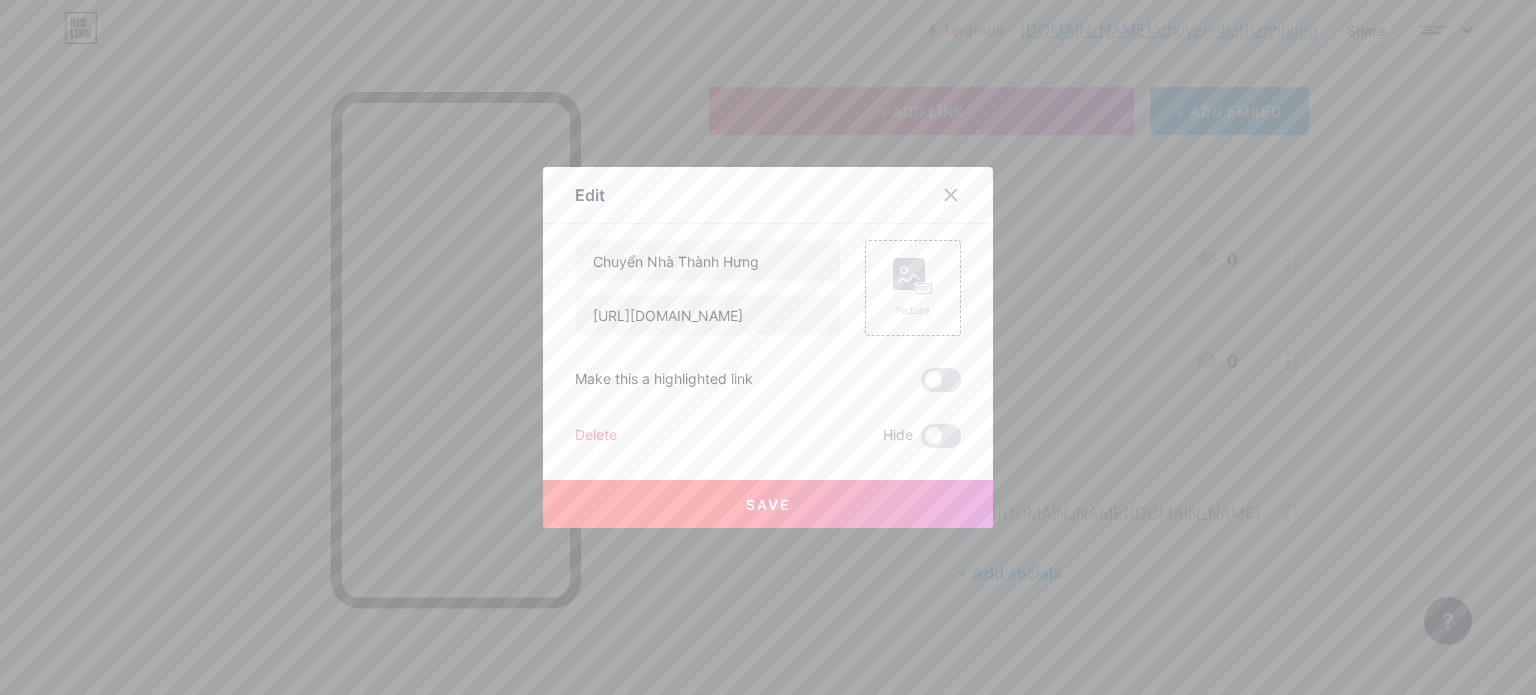 click on "Delete" at bounding box center [596, 436] 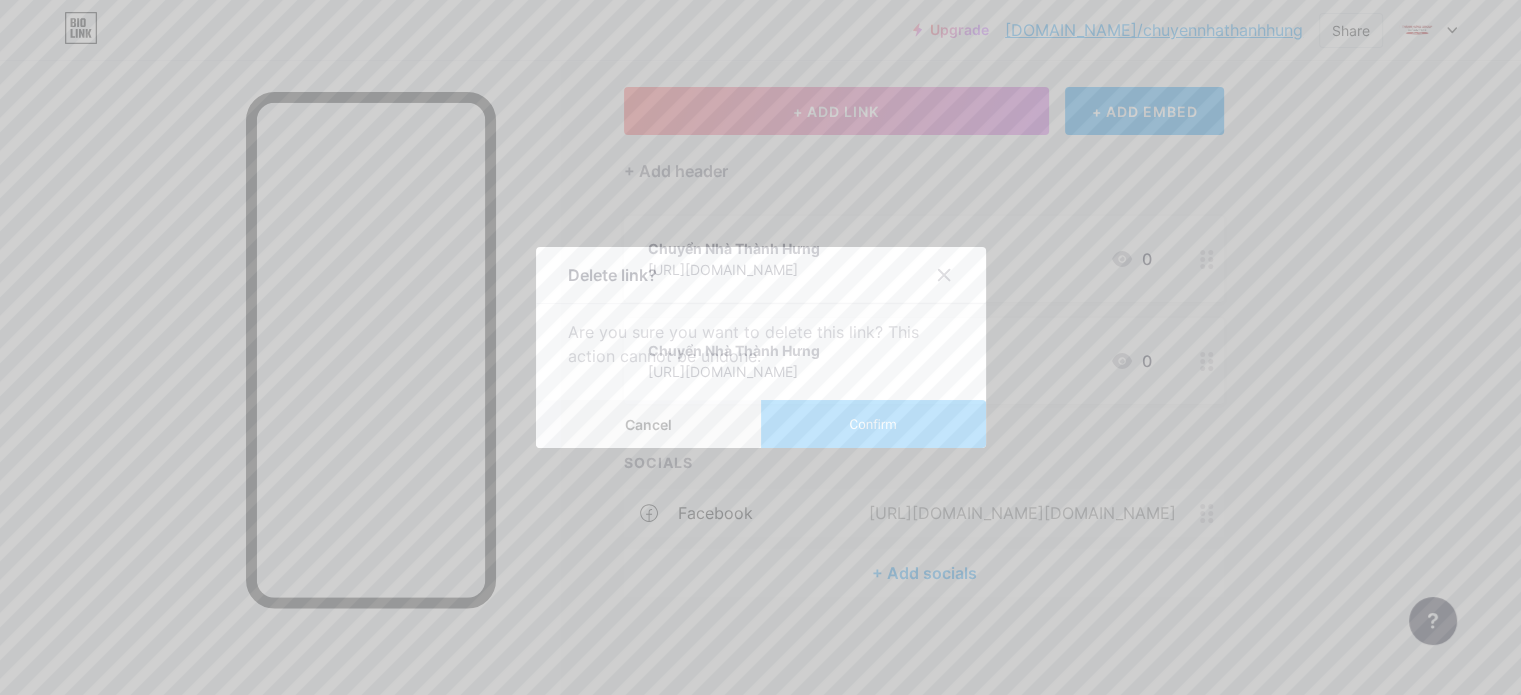 click on "Confirm" at bounding box center (872, 424) 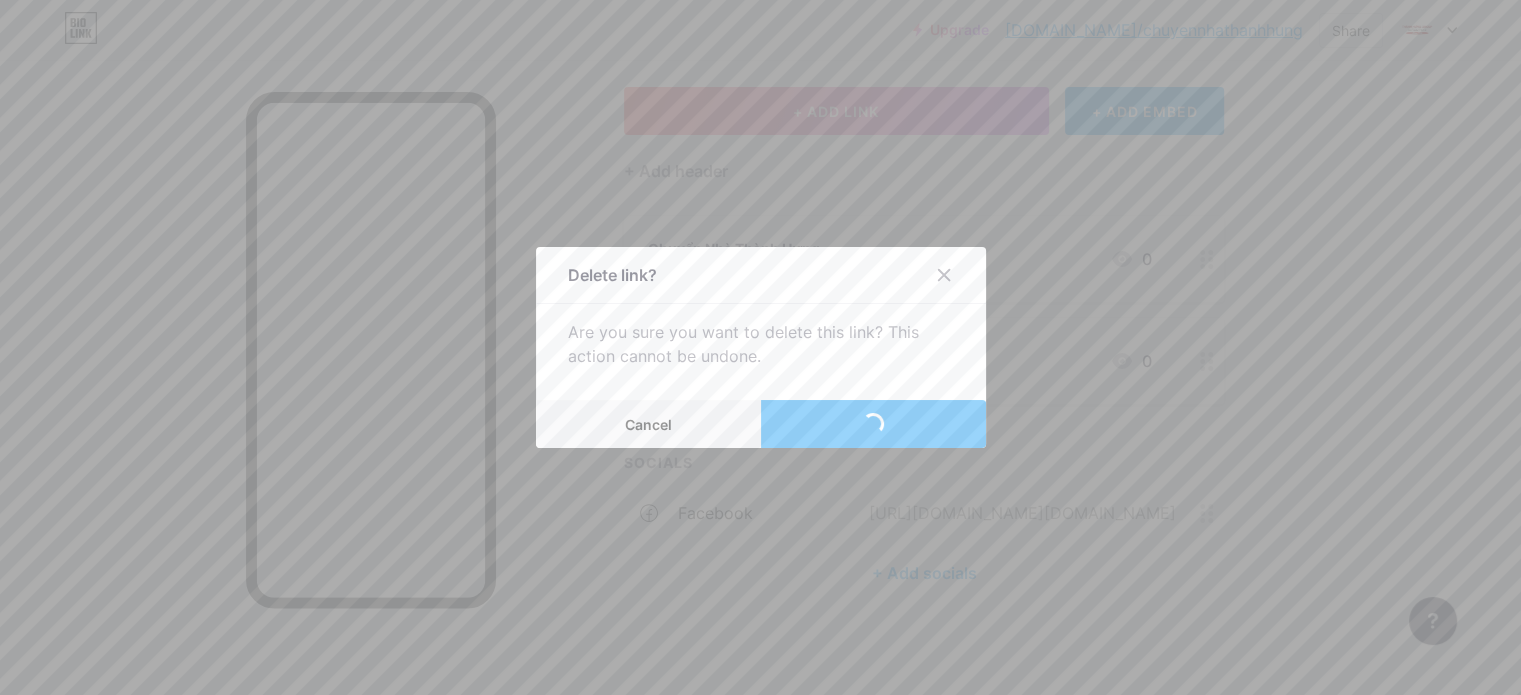 scroll, scrollTop: 0, scrollLeft: 0, axis: both 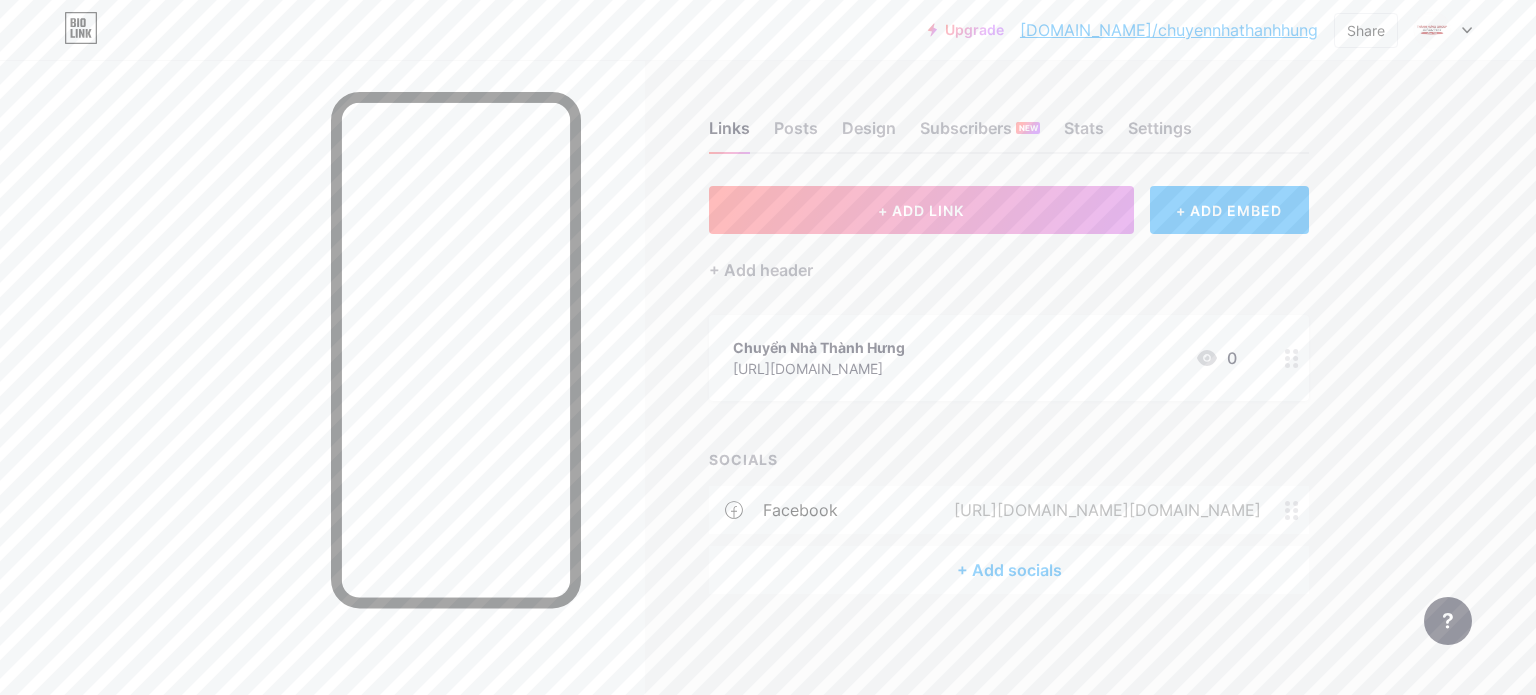 click on "+ Add socials" at bounding box center [1009, 570] 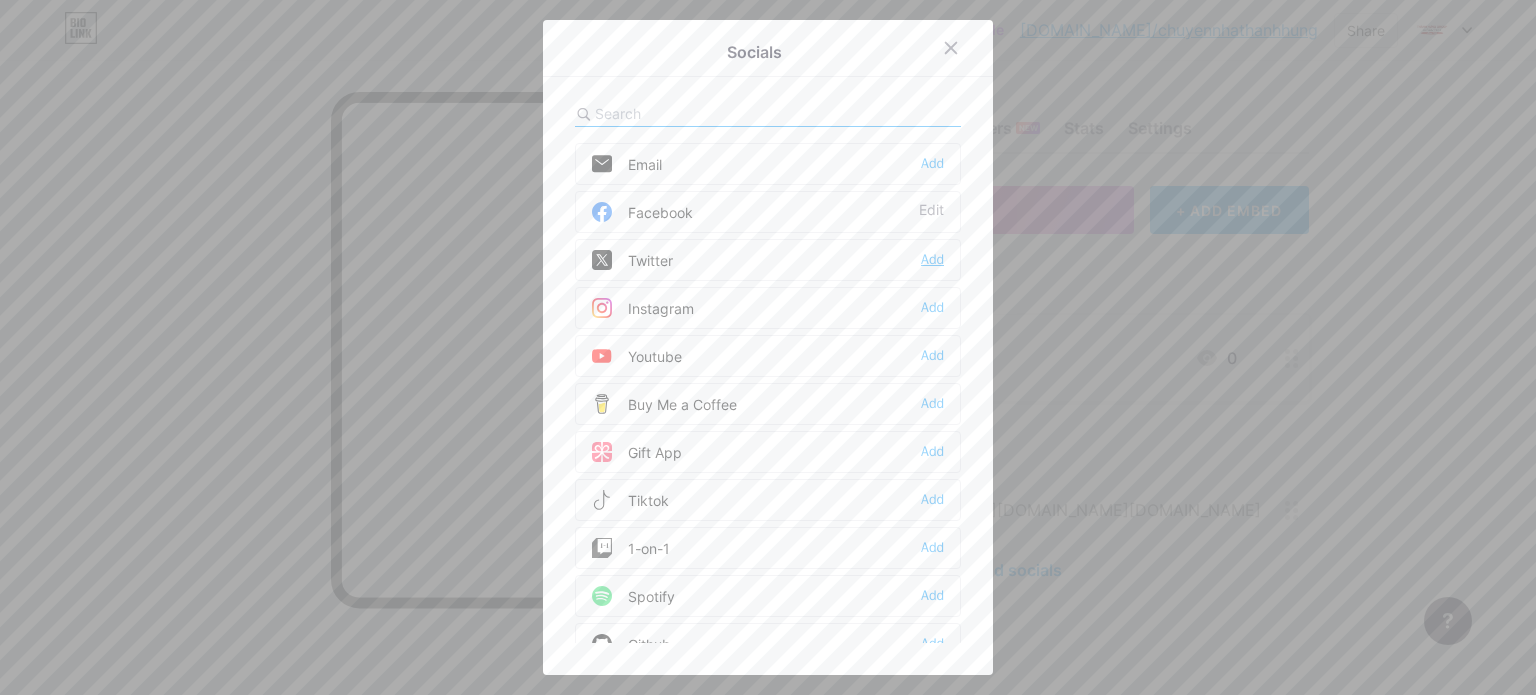 click on "Add" at bounding box center [932, 260] 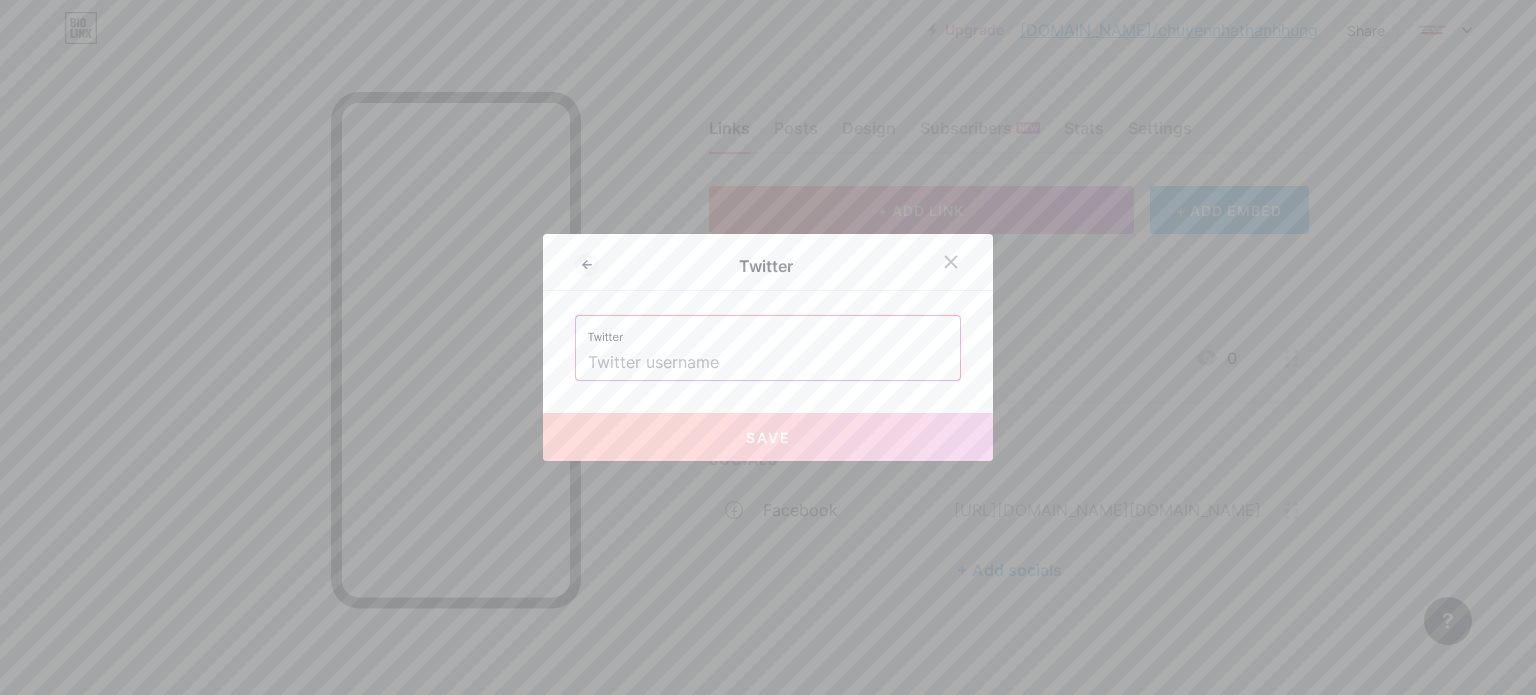 click at bounding box center (768, 363) 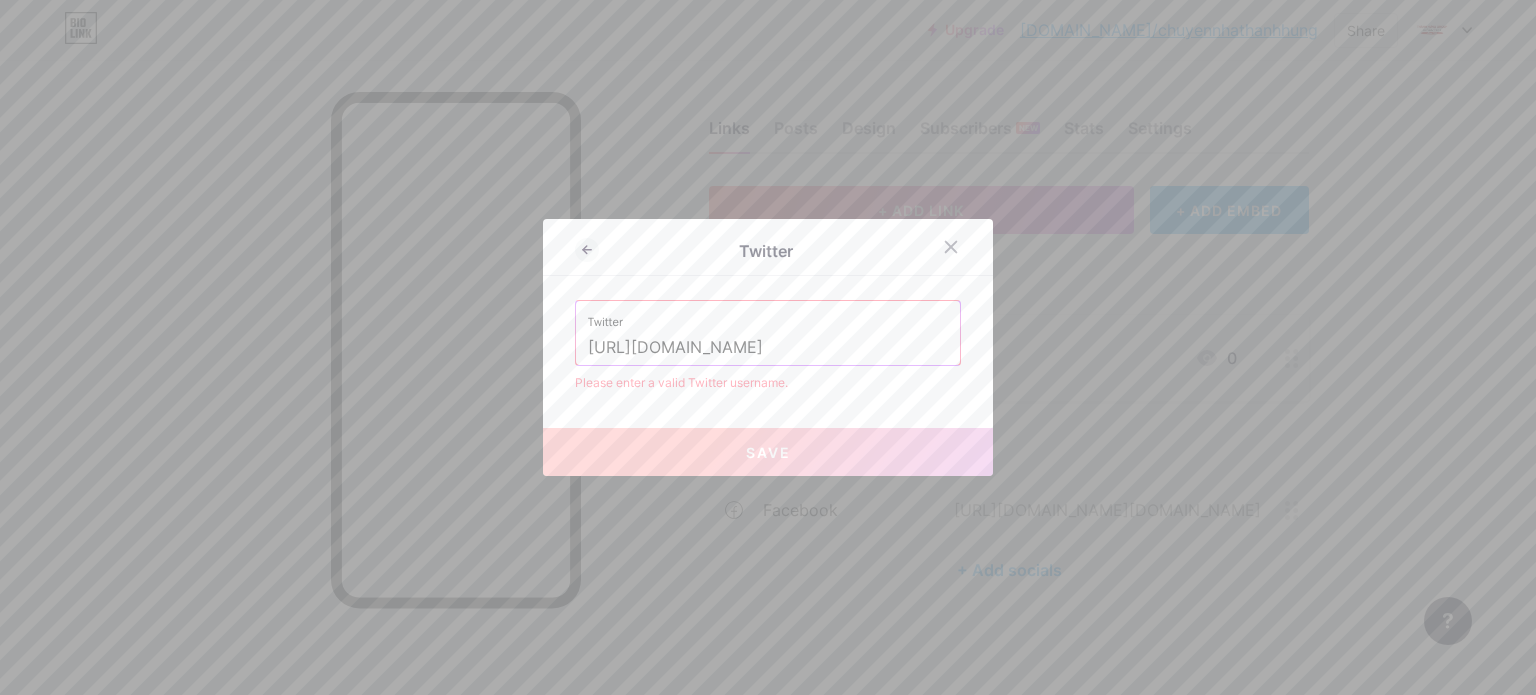 drag, startPoint x: 685, startPoint y: 343, endPoint x: 475, endPoint y: 353, distance: 210.23796 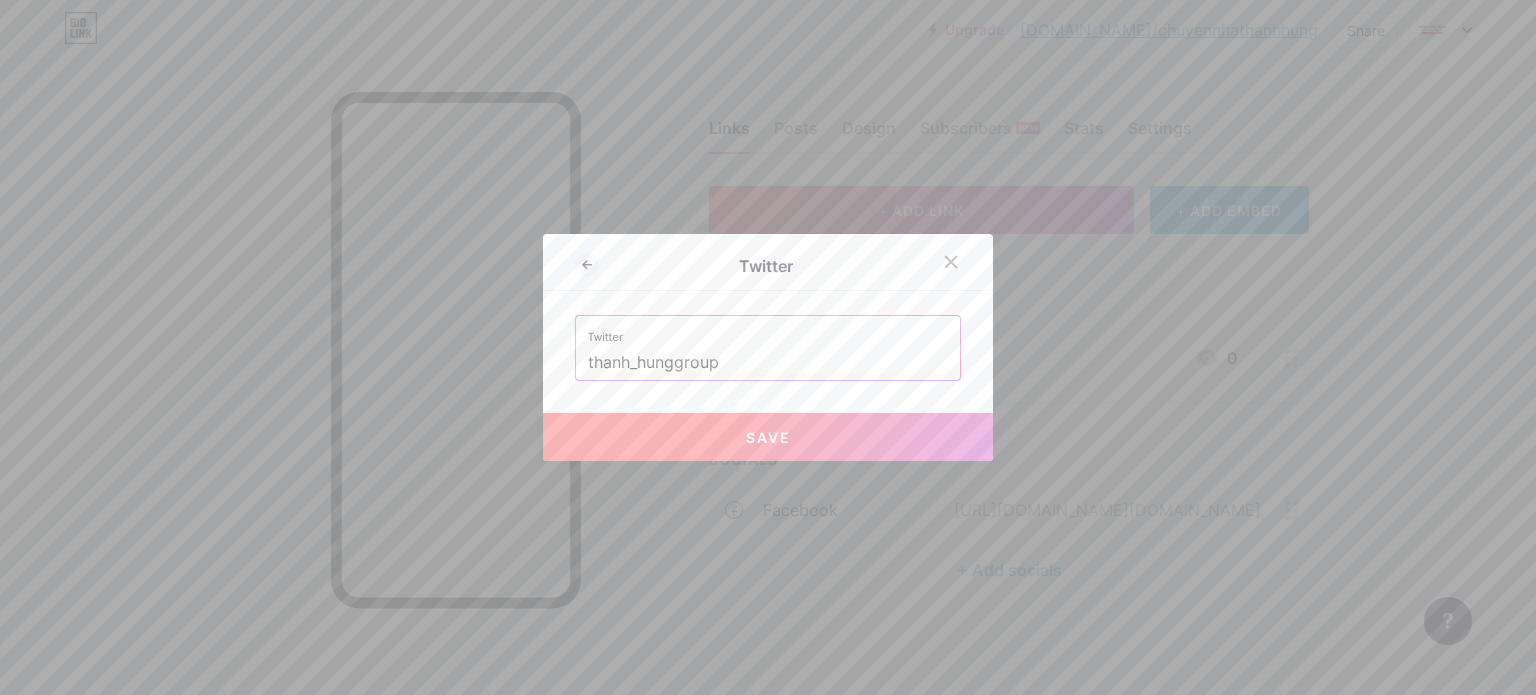 click on "Save" at bounding box center (768, 437) 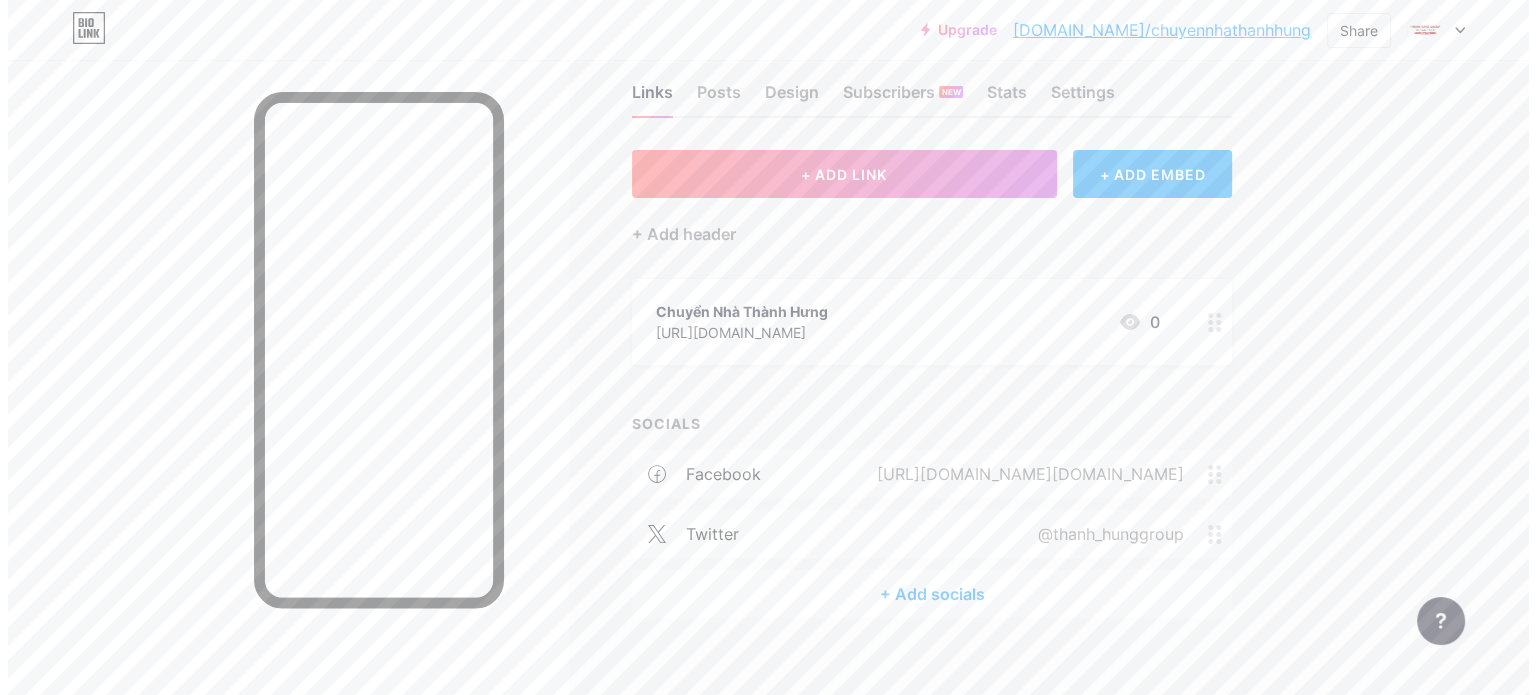 scroll, scrollTop: 57, scrollLeft: 0, axis: vertical 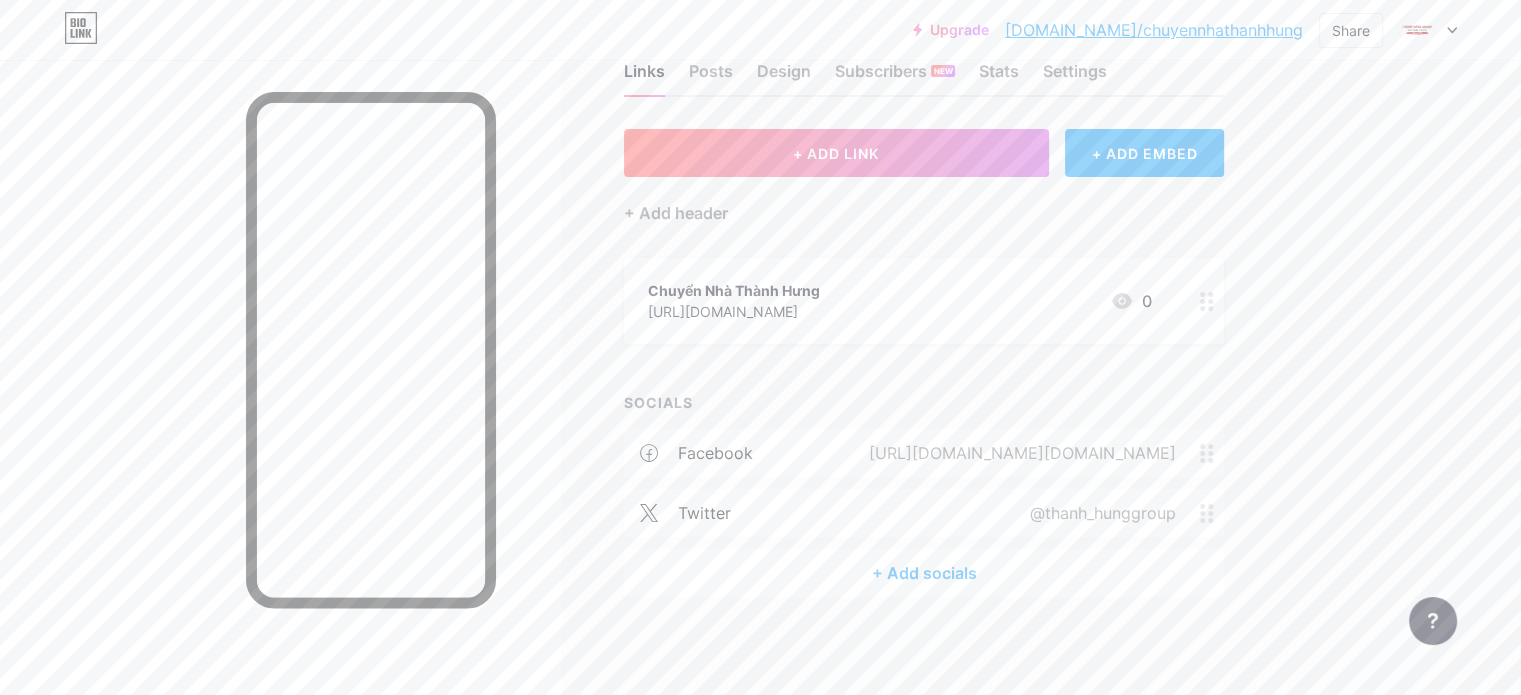 click on "+ Add socials" at bounding box center (924, 573) 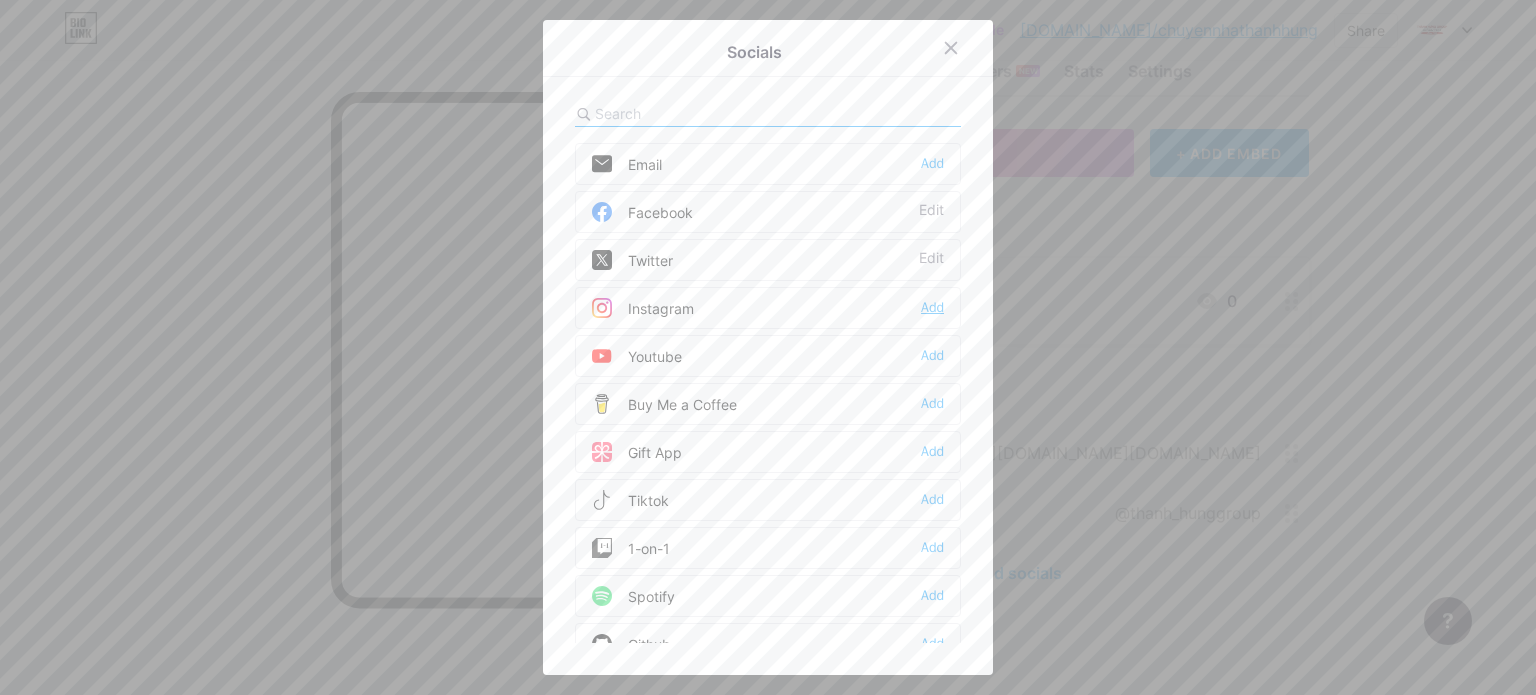 click on "Add" at bounding box center [932, 308] 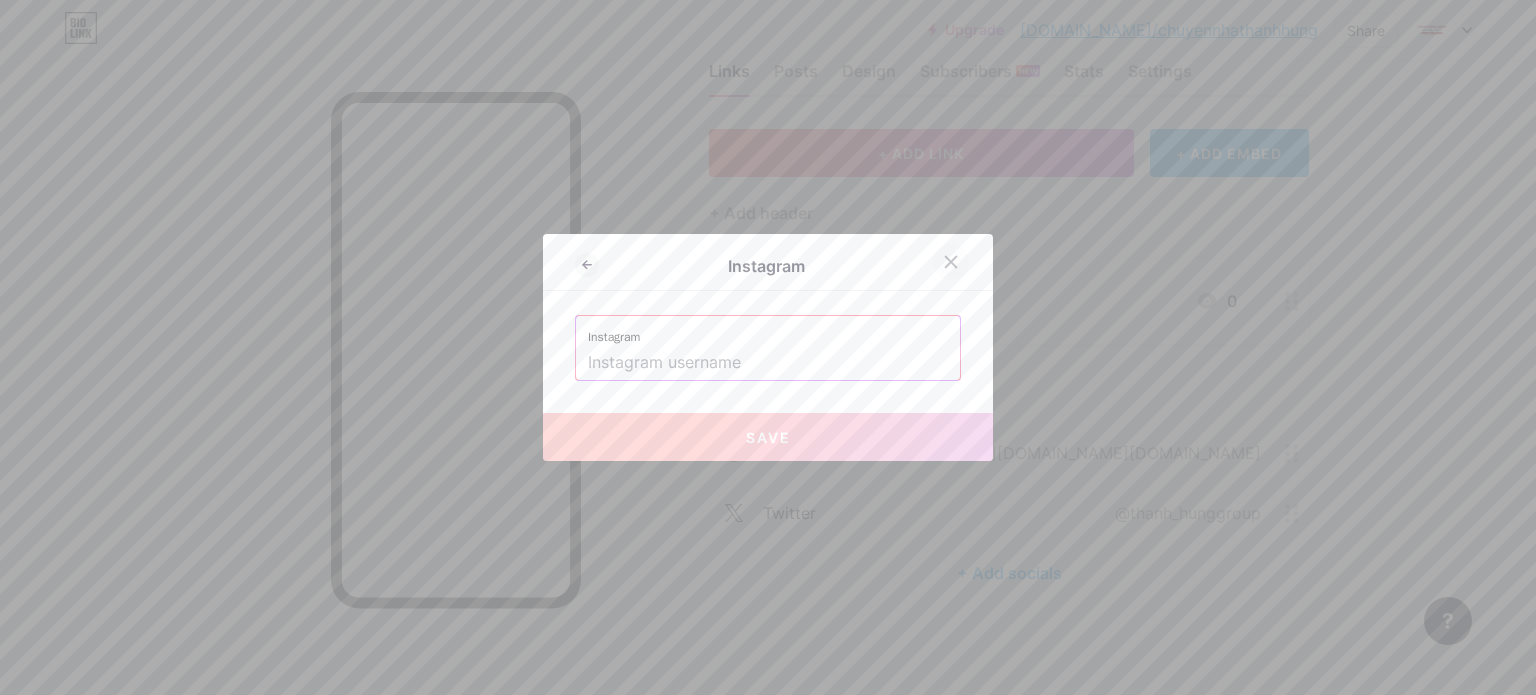 click 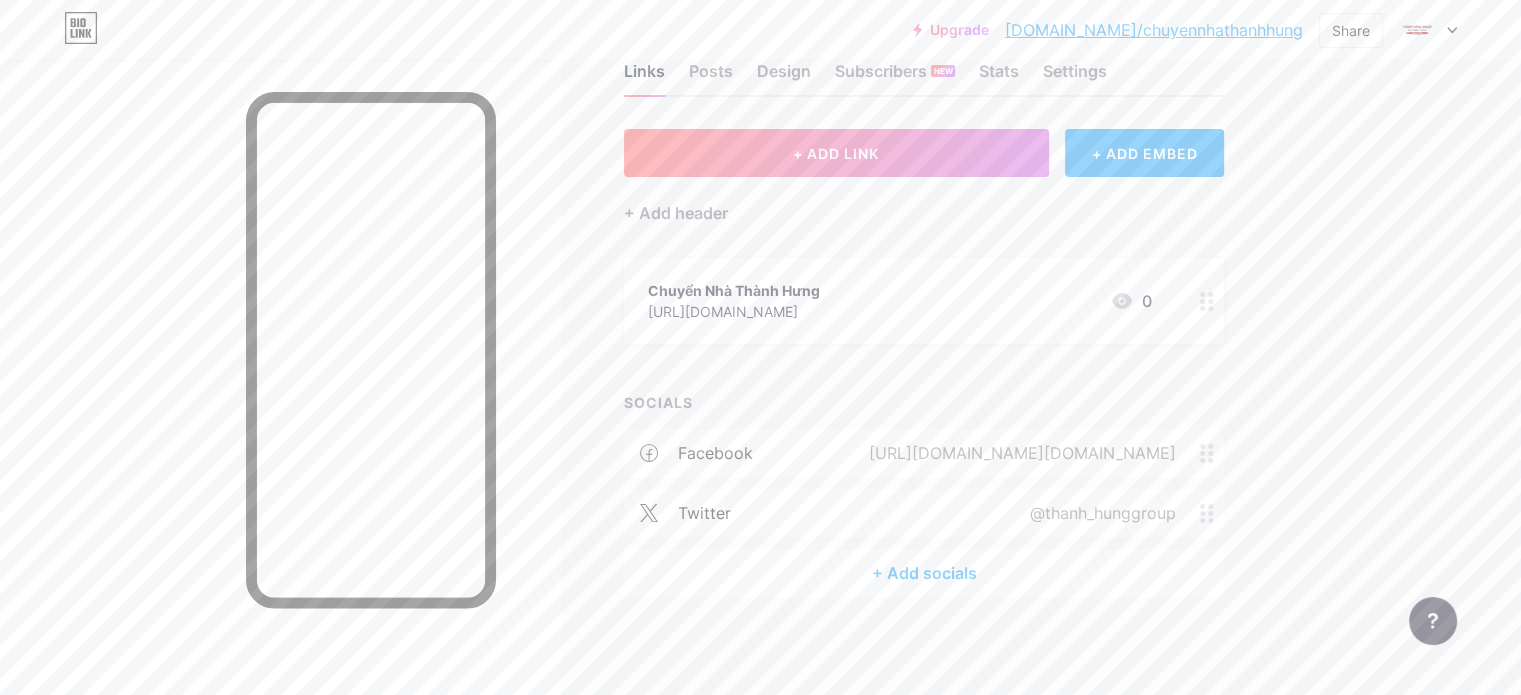 click on "+ Add socials" at bounding box center [924, 573] 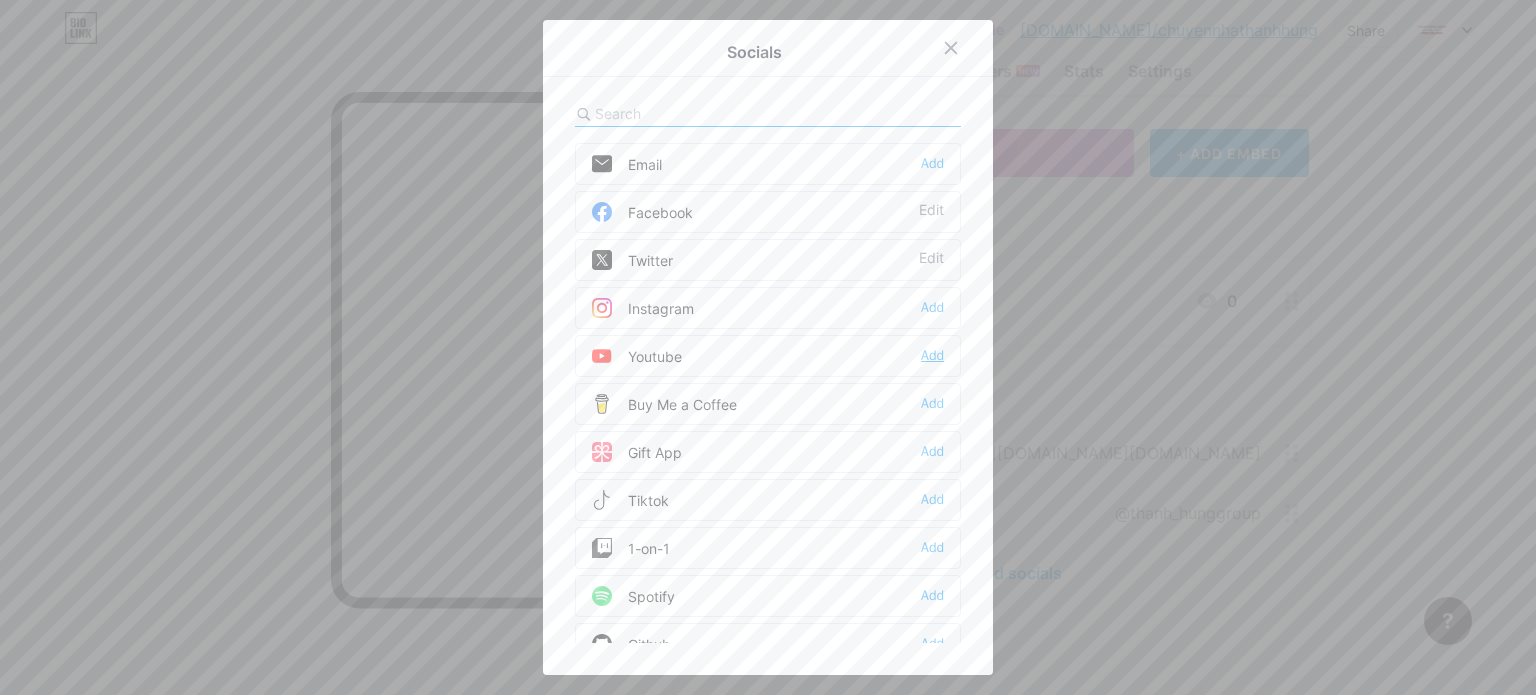 click on "Add" at bounding box center [932, 356] 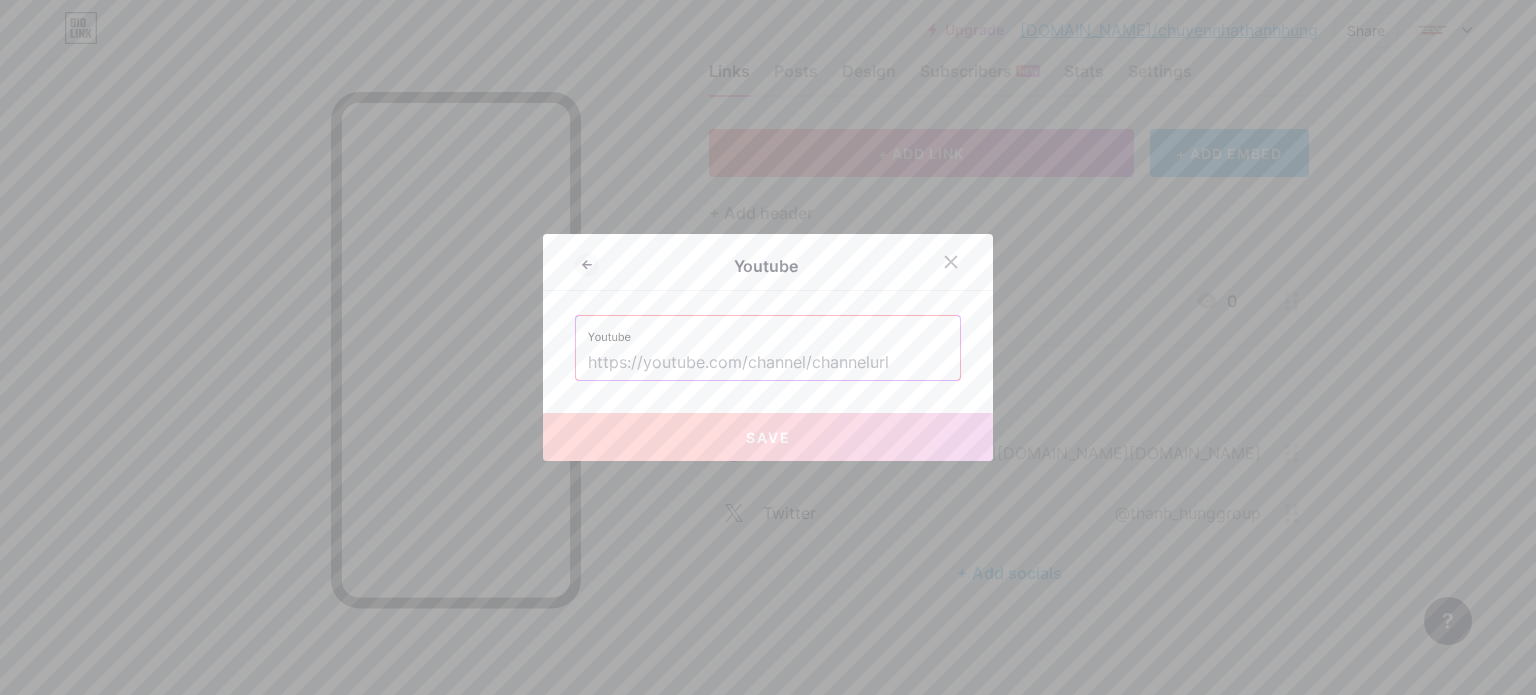 click at bounding box center [768, 363] 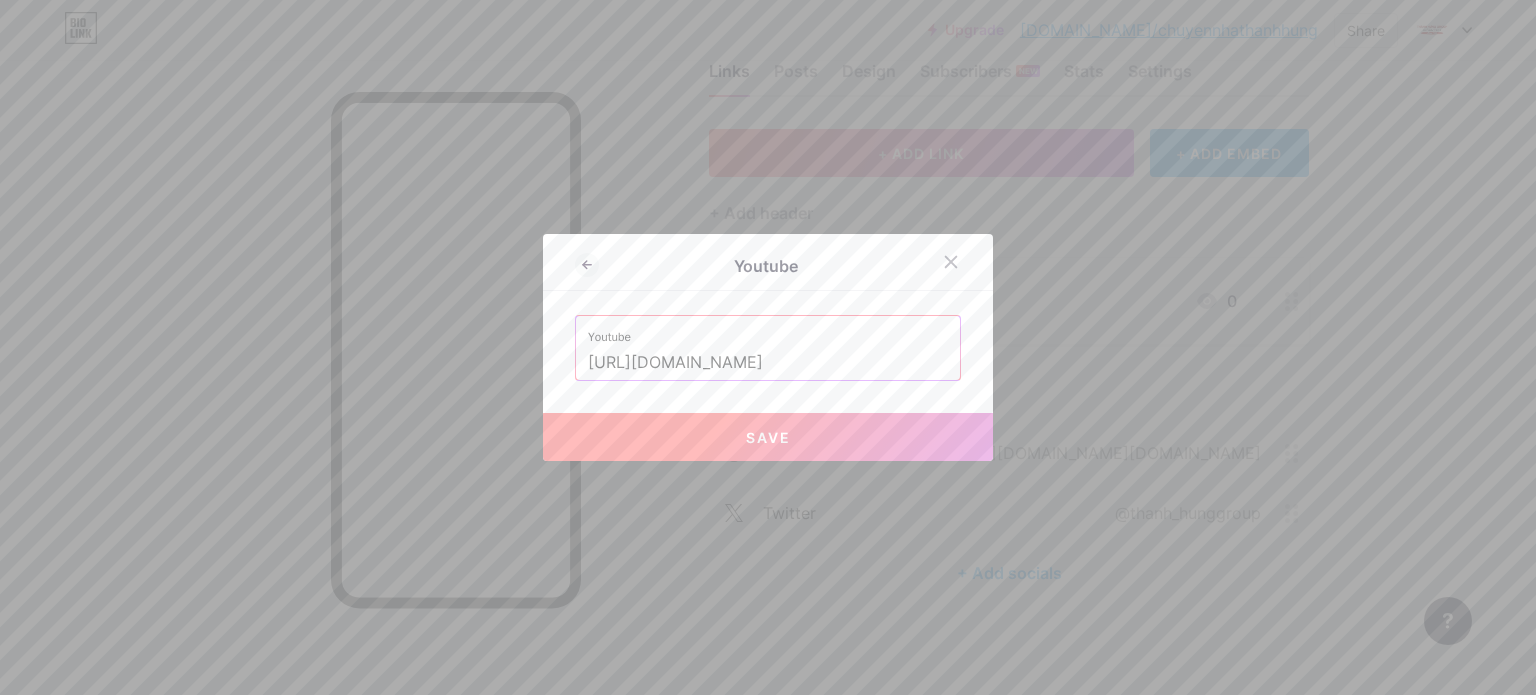 scroll, scrollTop: 0, scrollLeft: 23, axis: horizontal 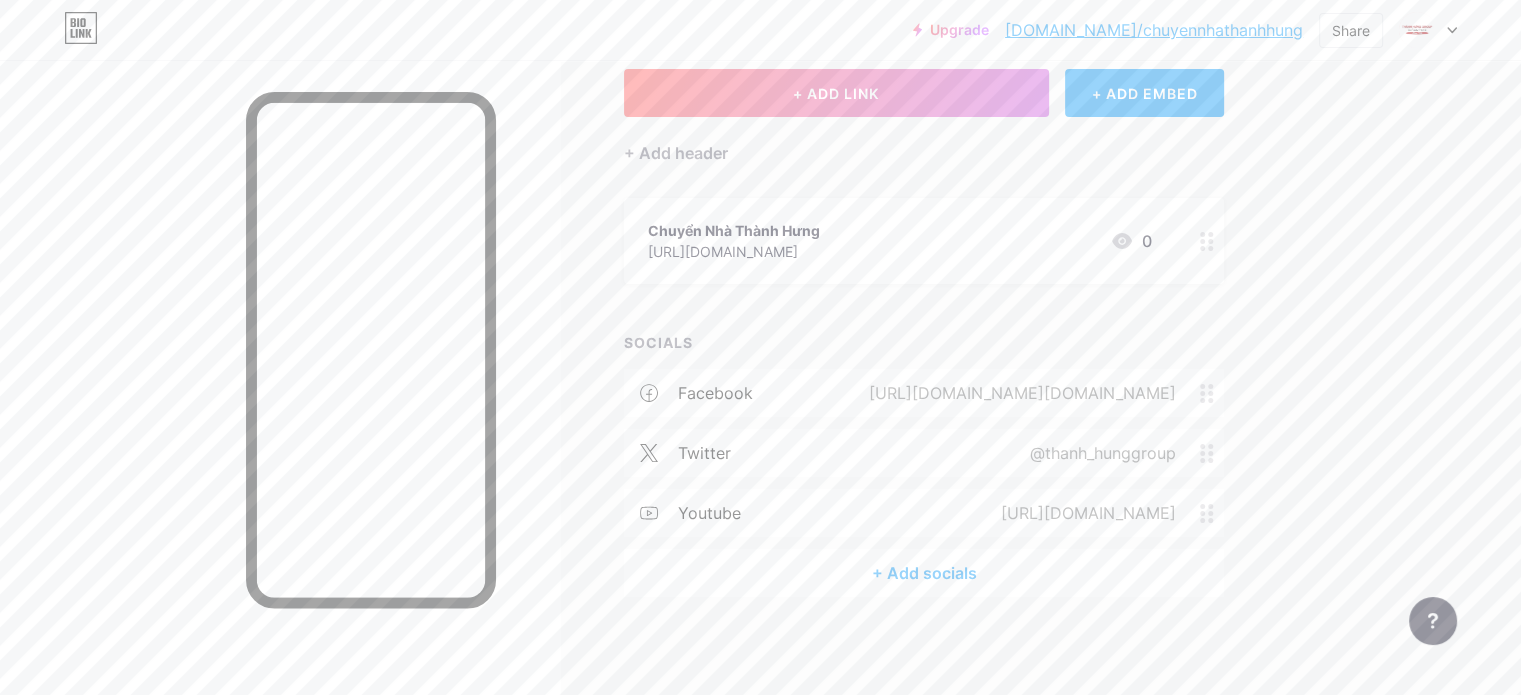 click on "+ Add socials" at bounding box center (924, 573) 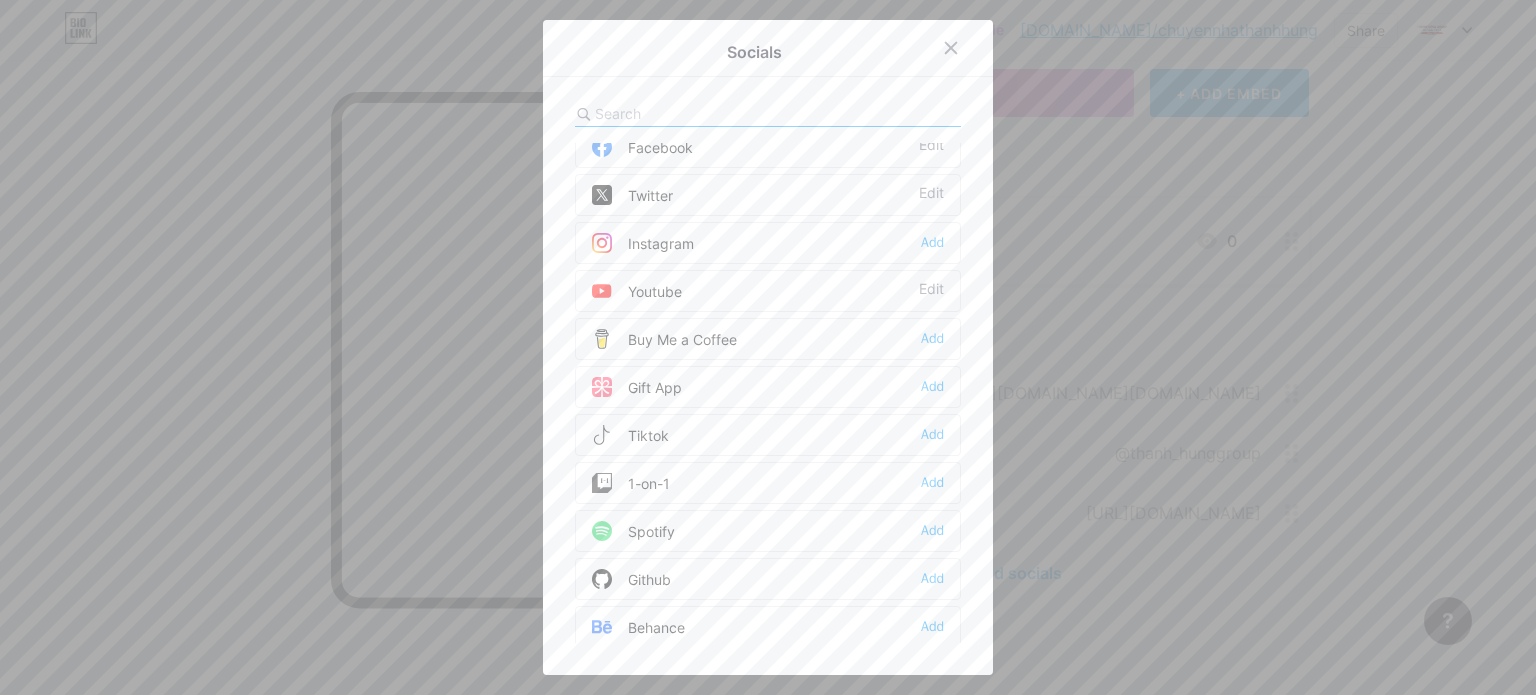 scroll, scrollTop: 100, scrollLeft: 0, axis: vertical 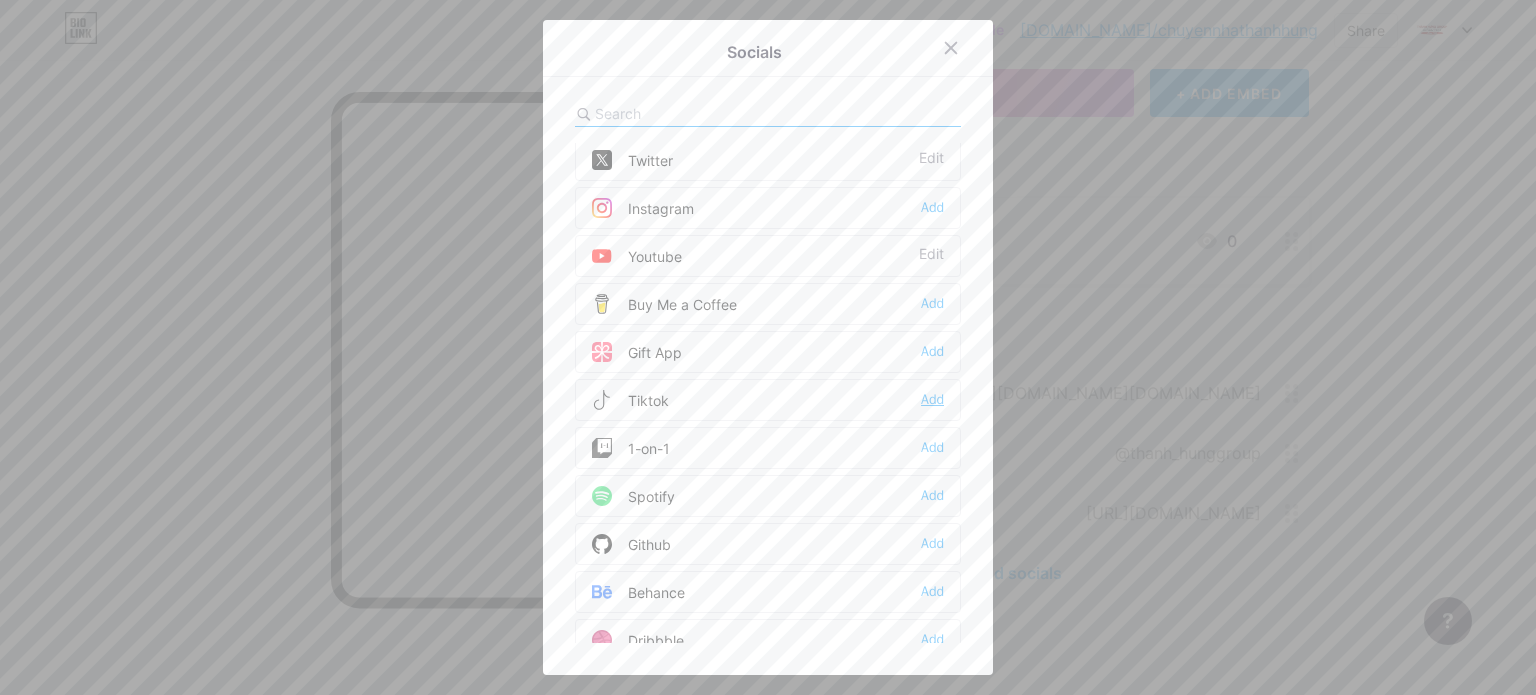 click on "Add" at bounding box center [932, 400] 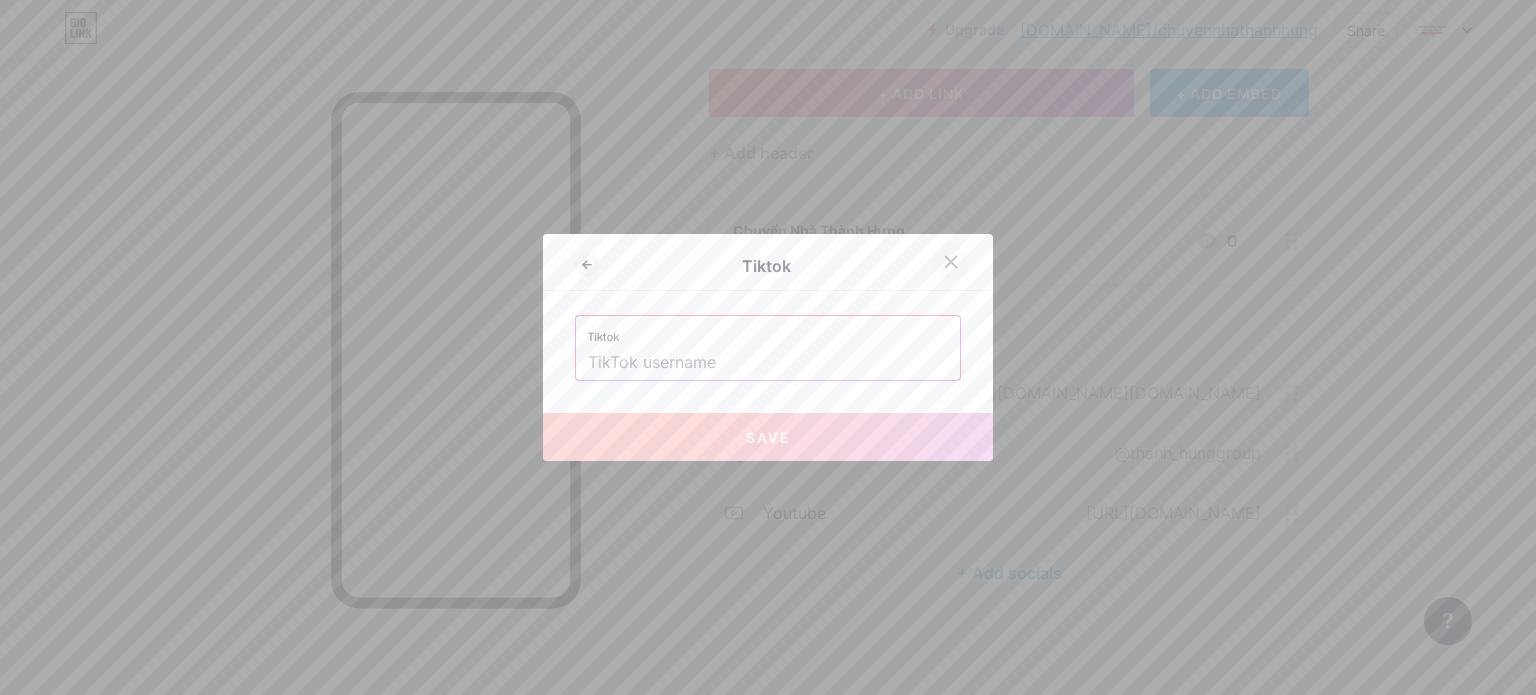 click 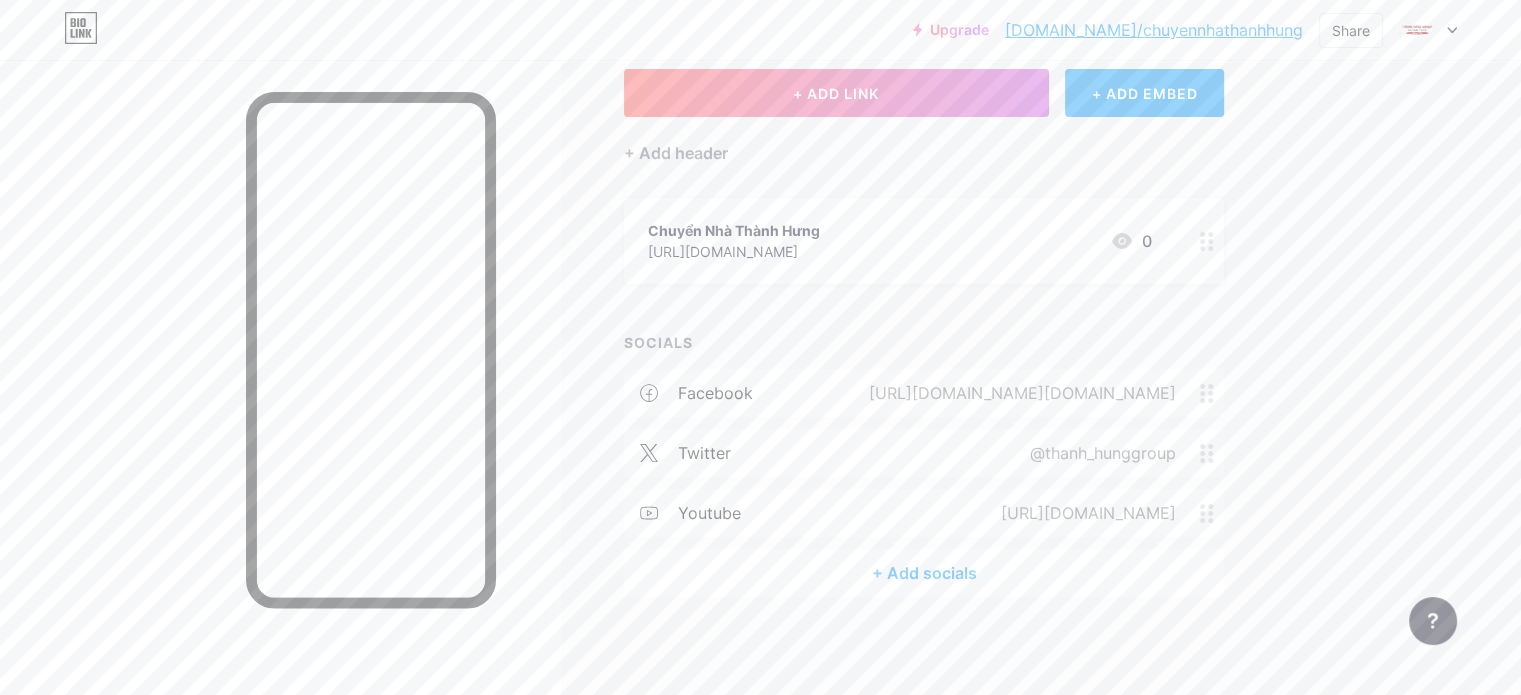 click on "+ Add socials" at bounding box center [924, 573] 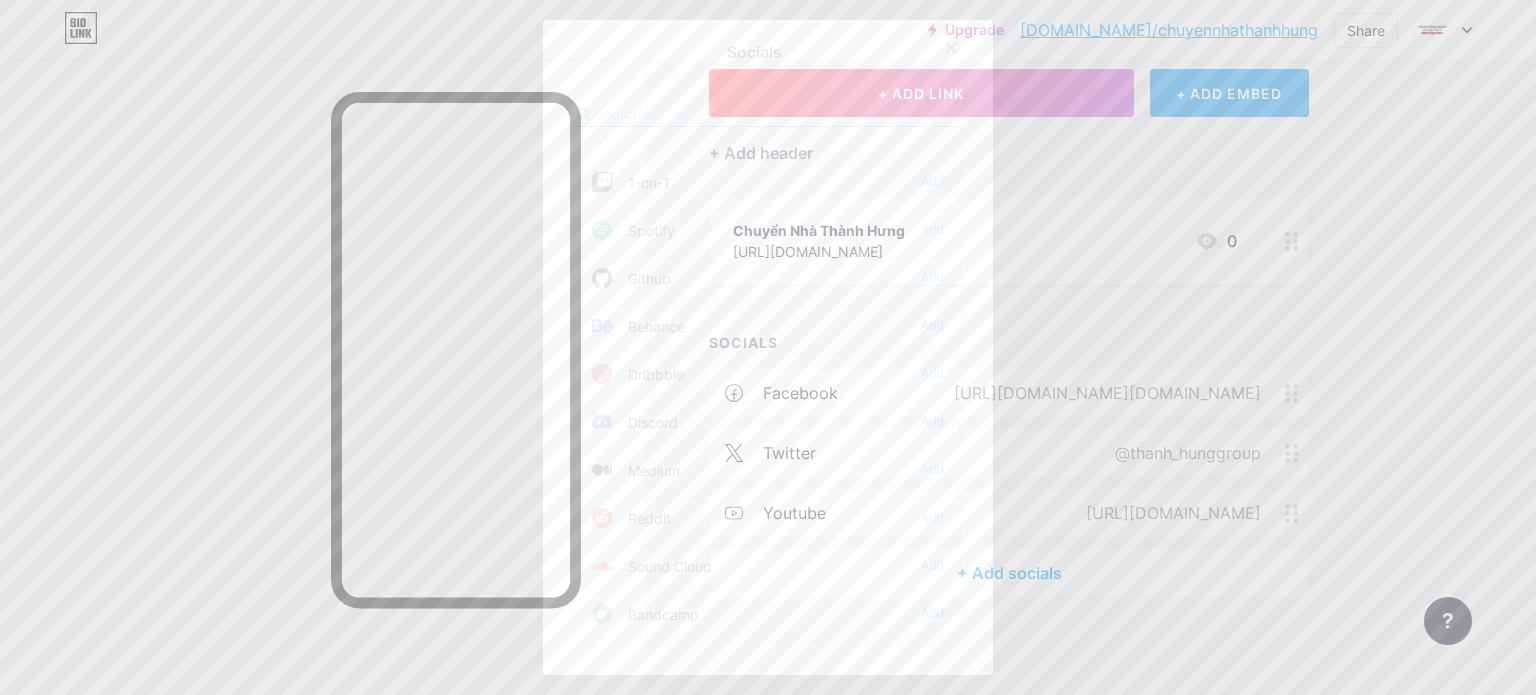 scroll, scrollTop: 400, scrollLeft: 0, axis: vertical 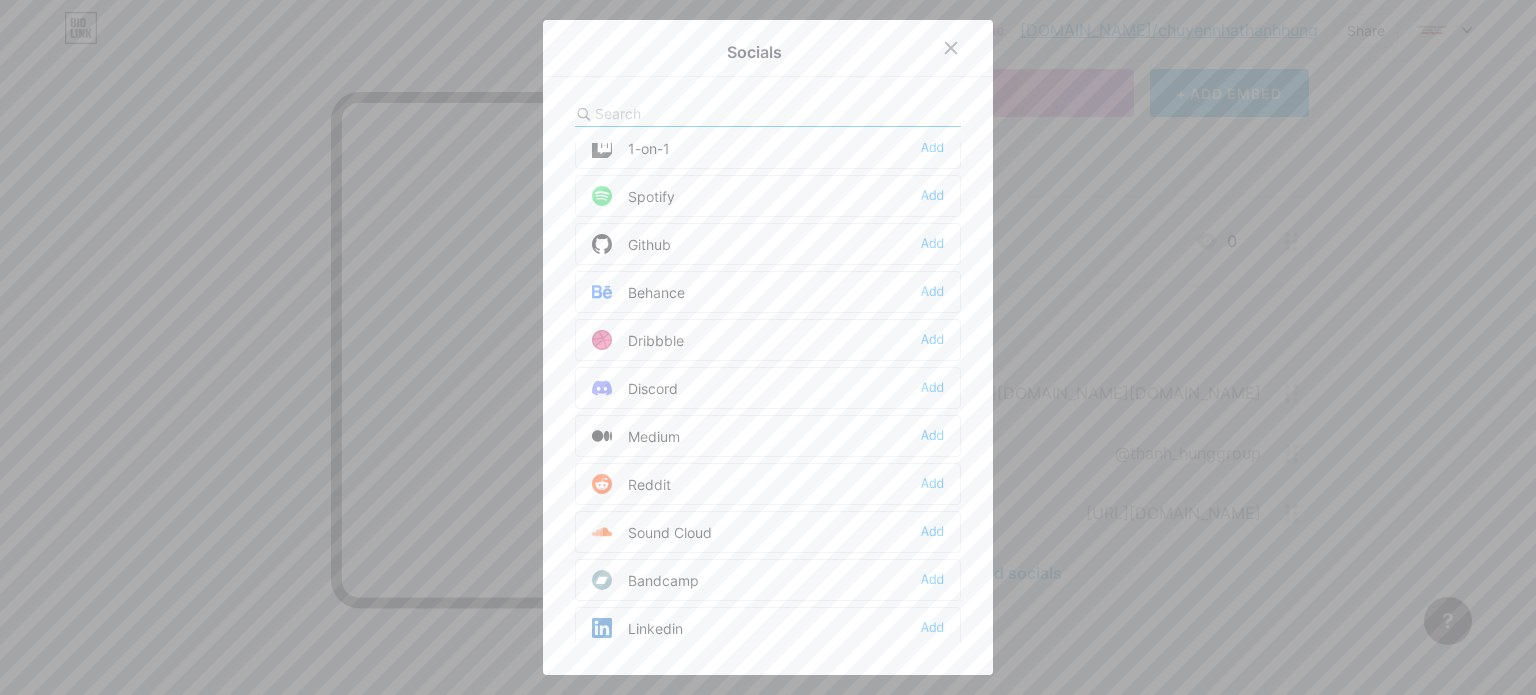 drag, startPoint x: 622, startPoint y: 287, endPoint x: 677, endPoint y: 283, distance: 55.145264 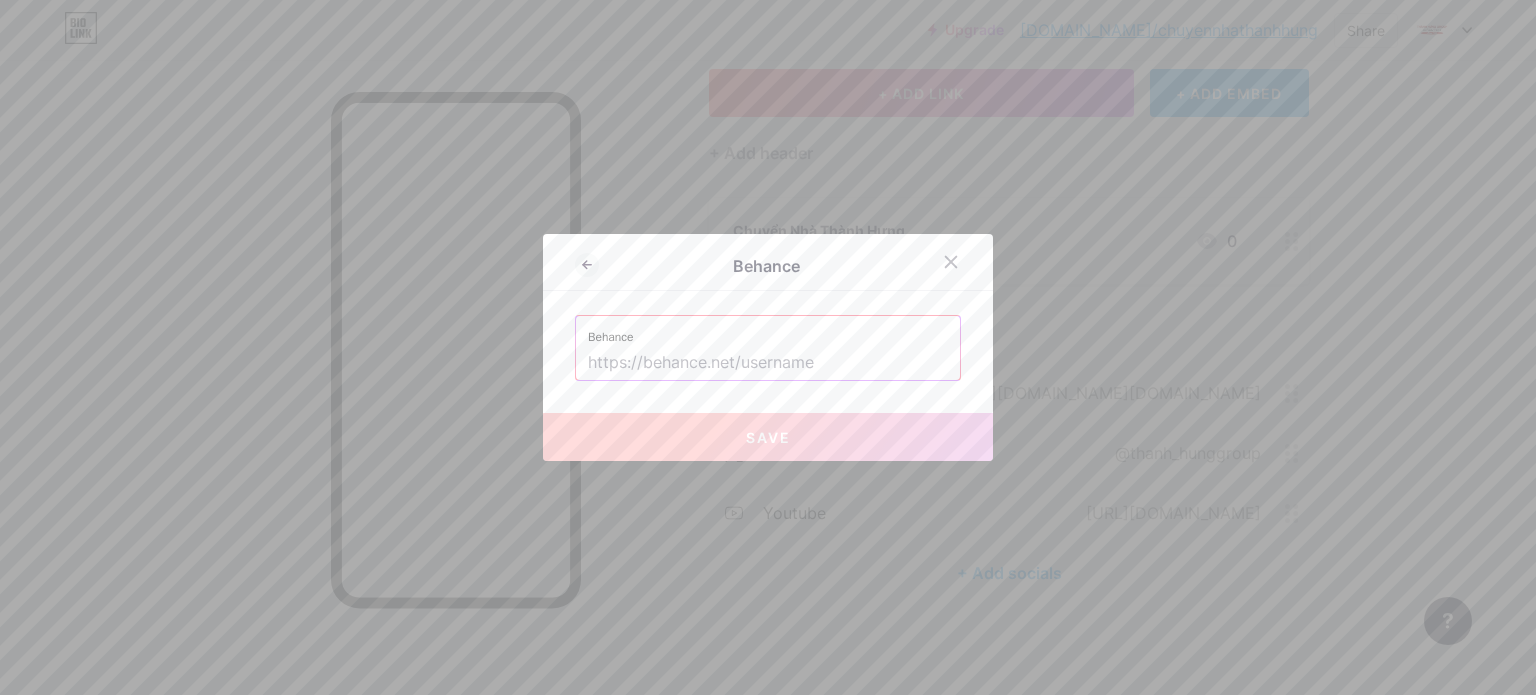 click on "Behance" at bounding box center [768, 331] 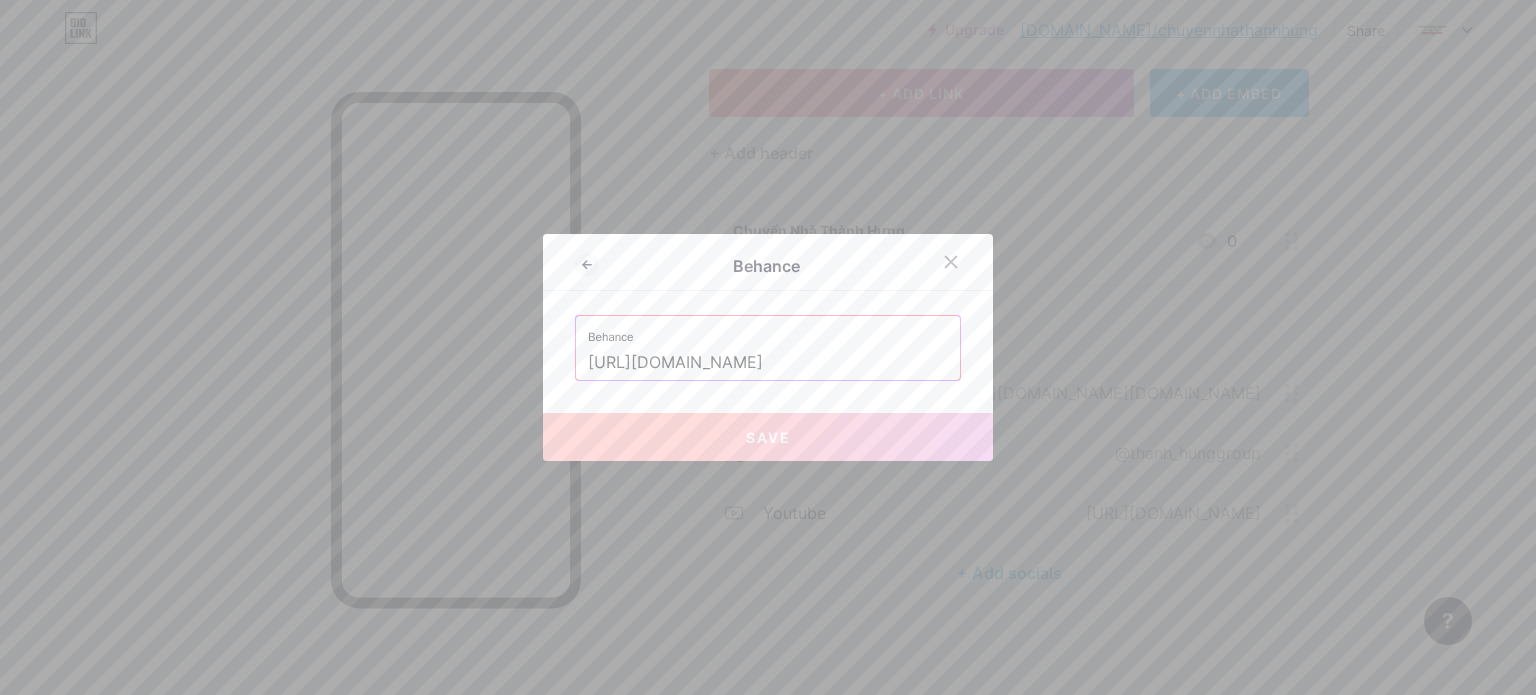 scroll, scrollTop: 0, scrollLeft: 15, axis: horizontal 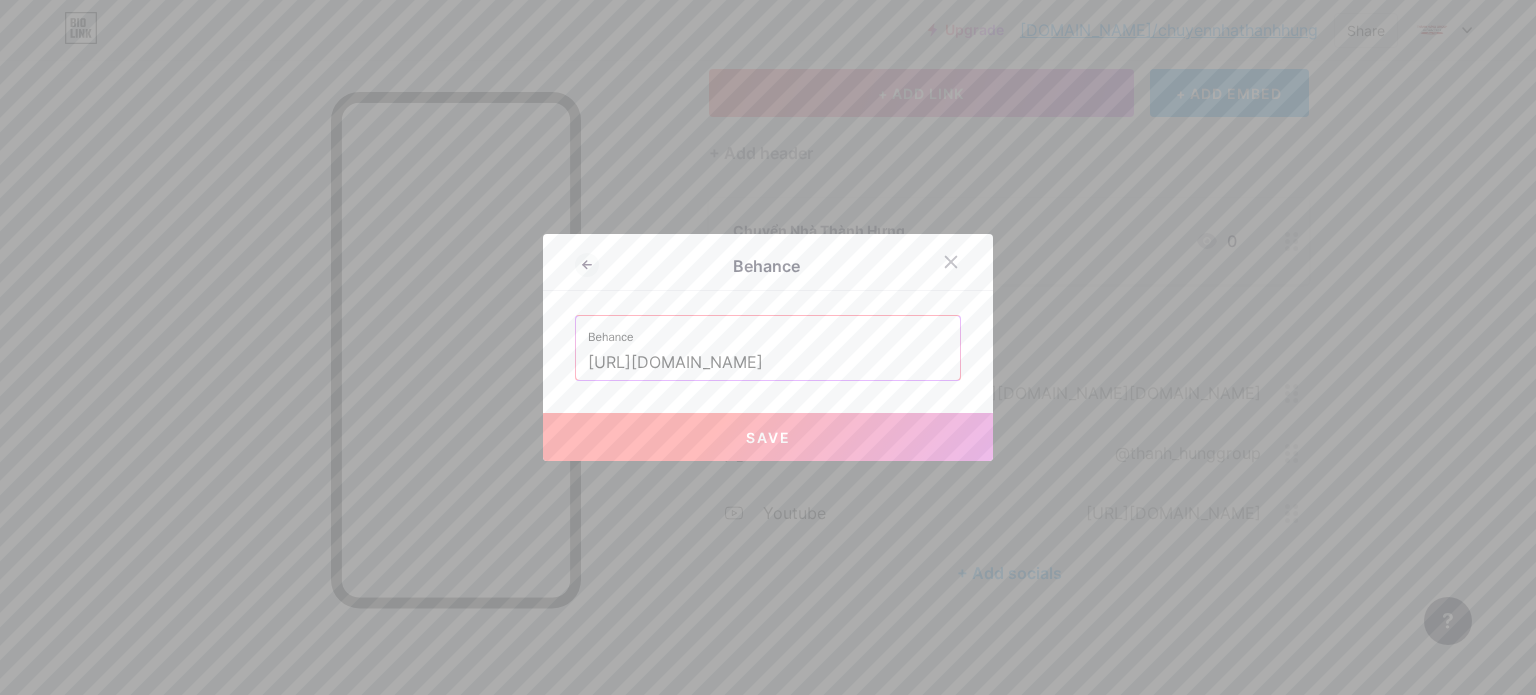type on "[URL][DOMAIN_NAME]" 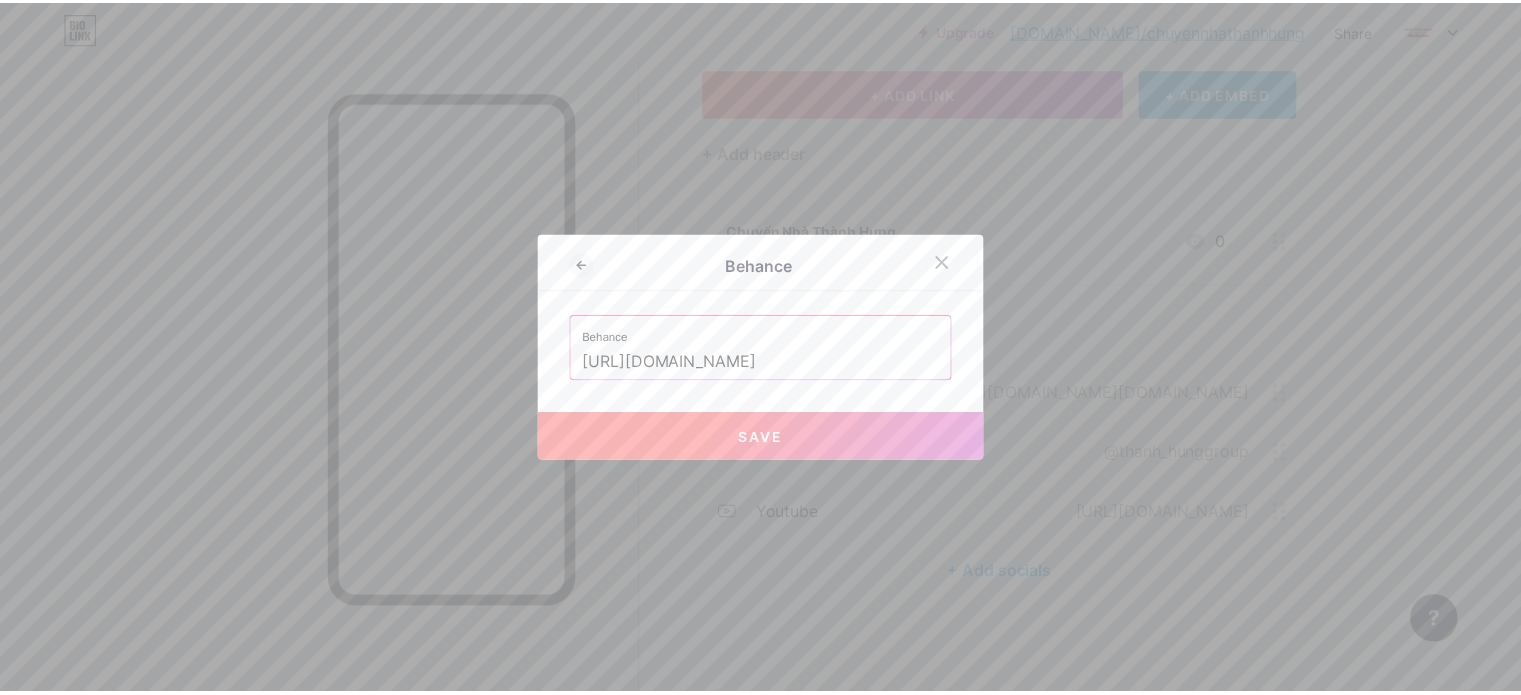 scroll, scrollTop: 0, scrollLeft: 0, axis: both 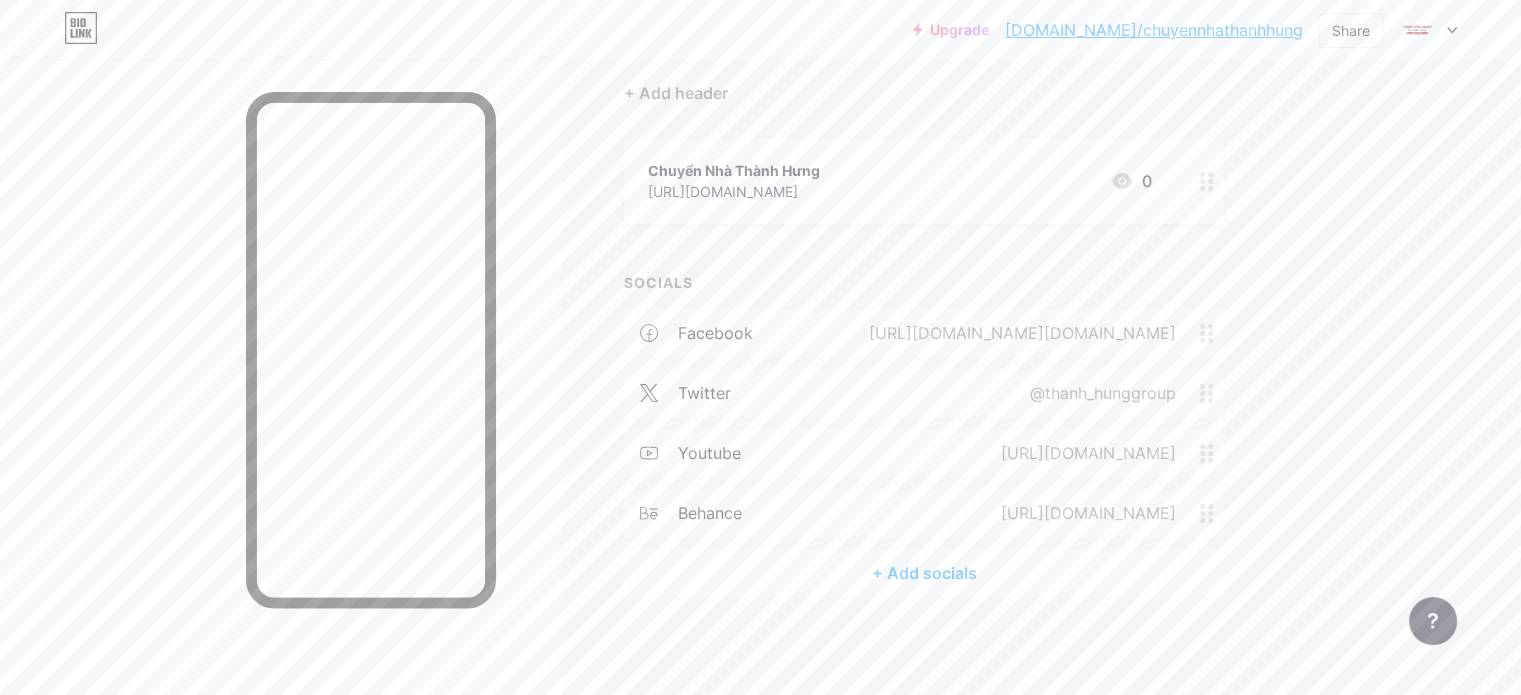 click on "+ Add socials" at bounding box center [924, 573] 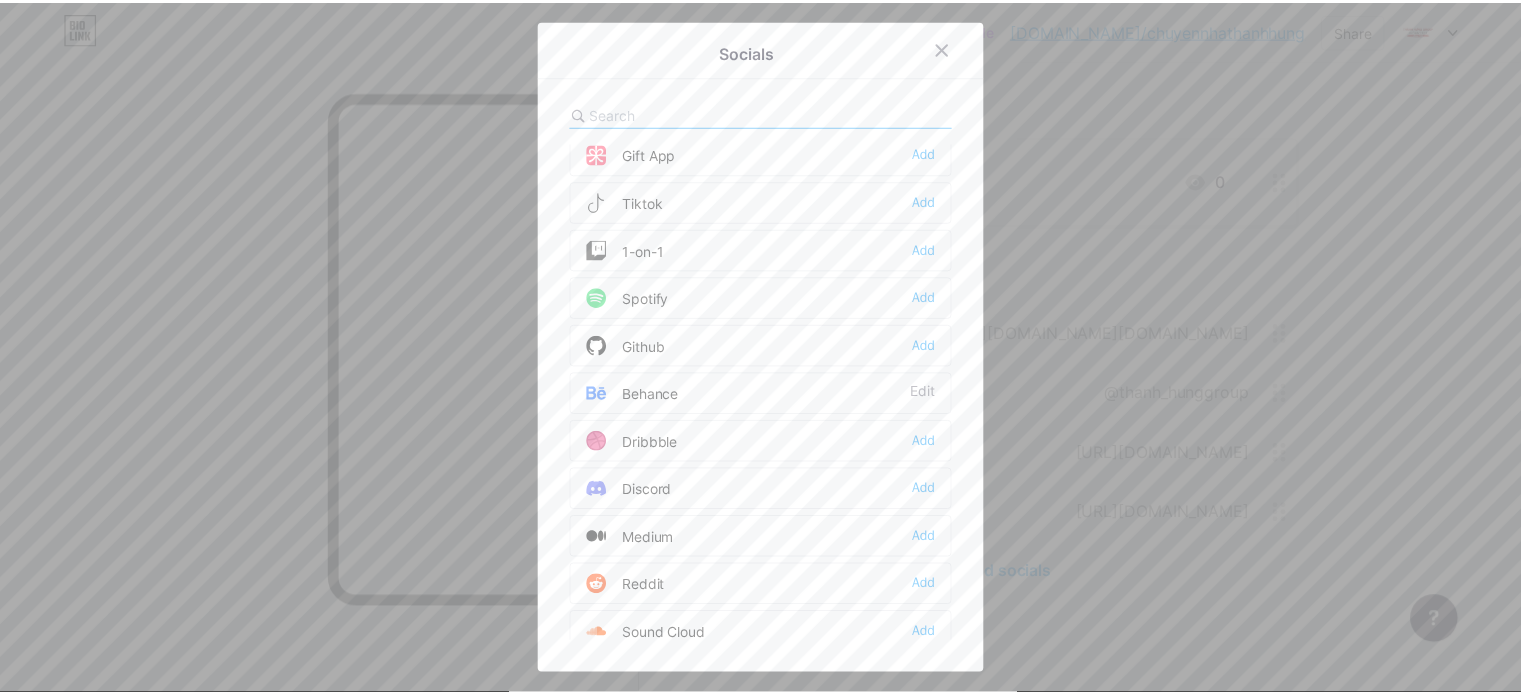 scroll, scrollTop: 400, scrollLeft: 0, axis: vertical 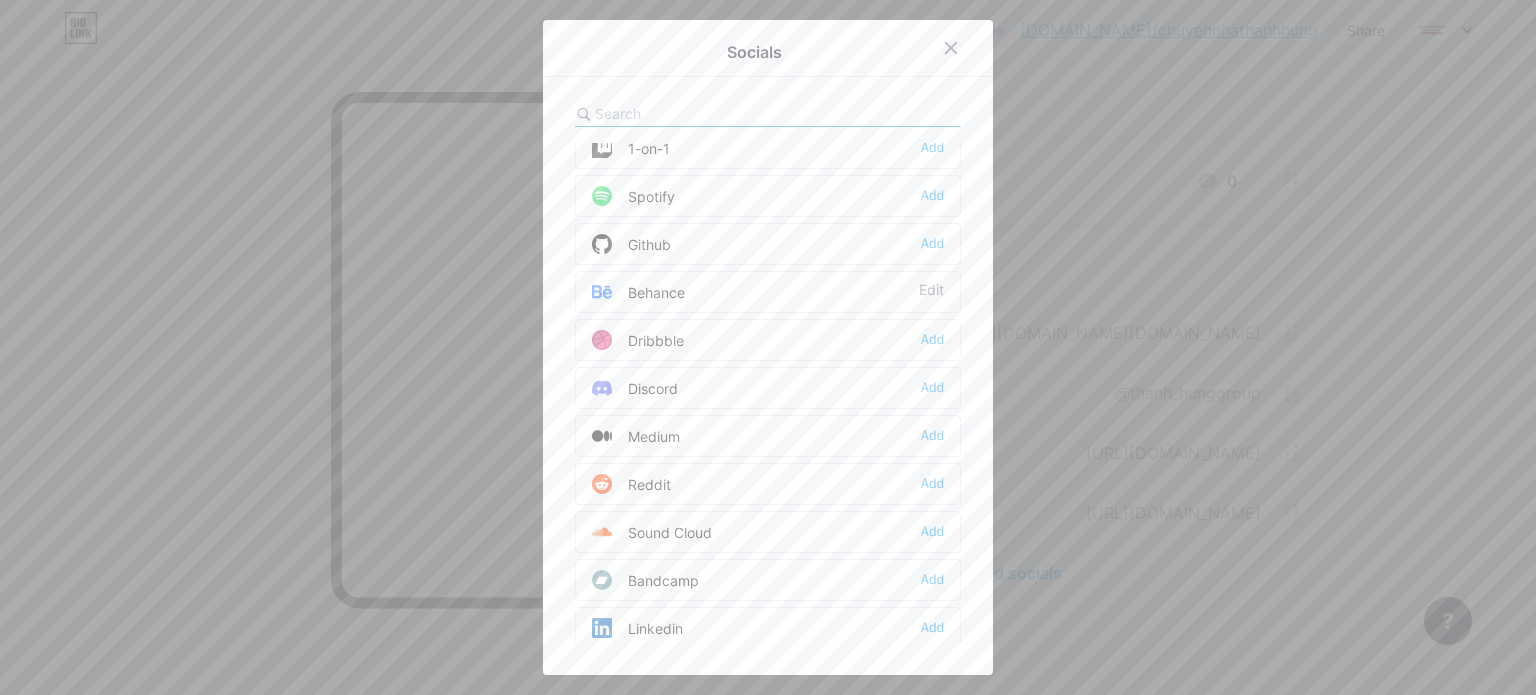 drag, startPoint x: 617, startPoint y: 334, endPoint x: 674, endPoint y: 332, distance: 57.035076 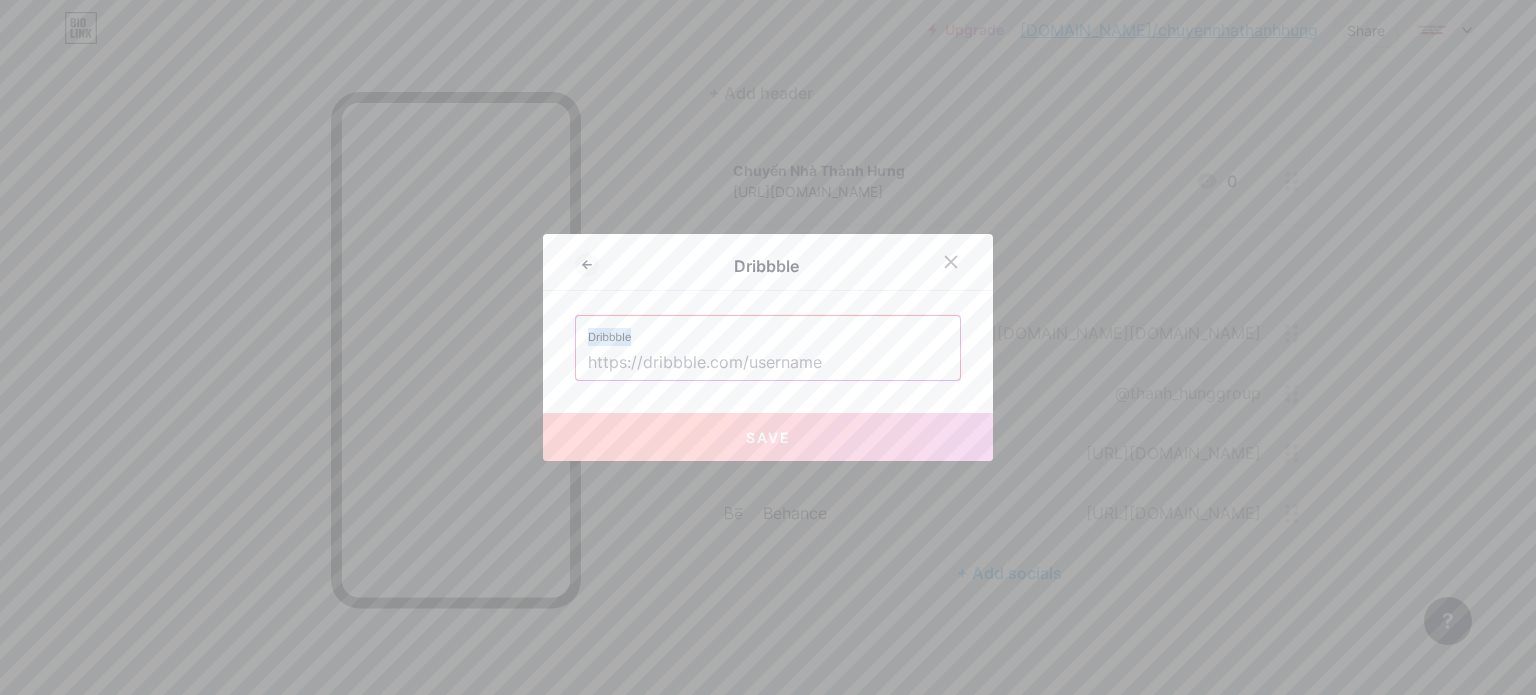 drag, startPoint x: 581, startPoint y: 334, endPoint x: 634, endPoint y: 331, distance: 53.08484 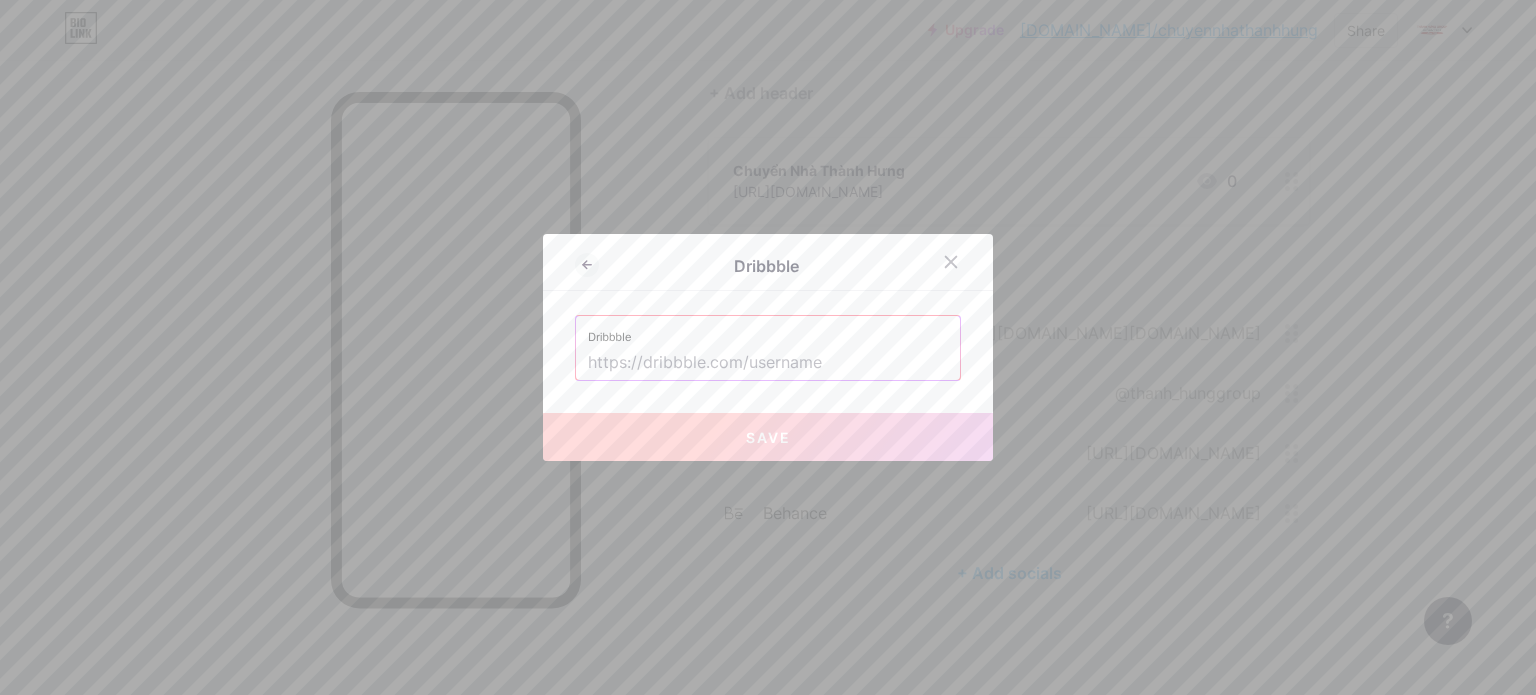 click at bounding box center [768, 363] 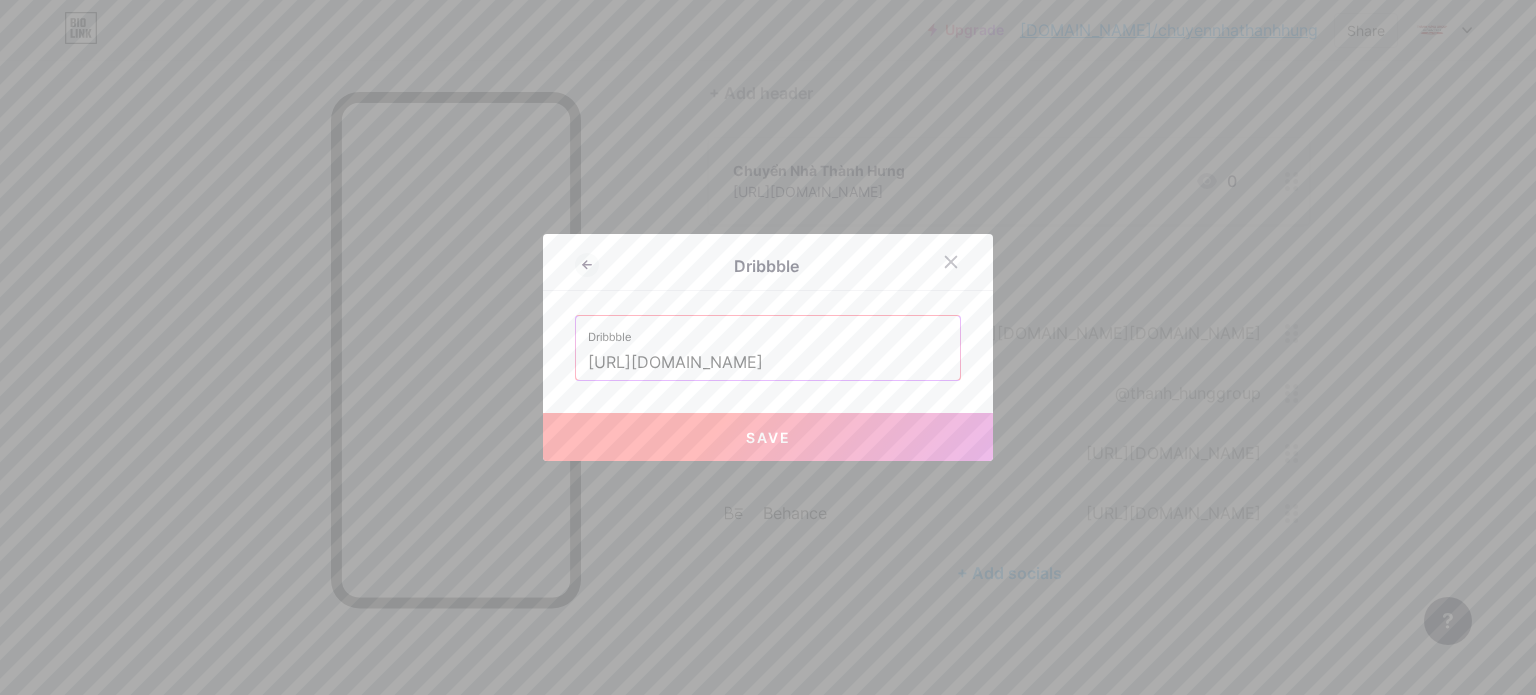 type on "[URL][DOMAIN_NAME]" 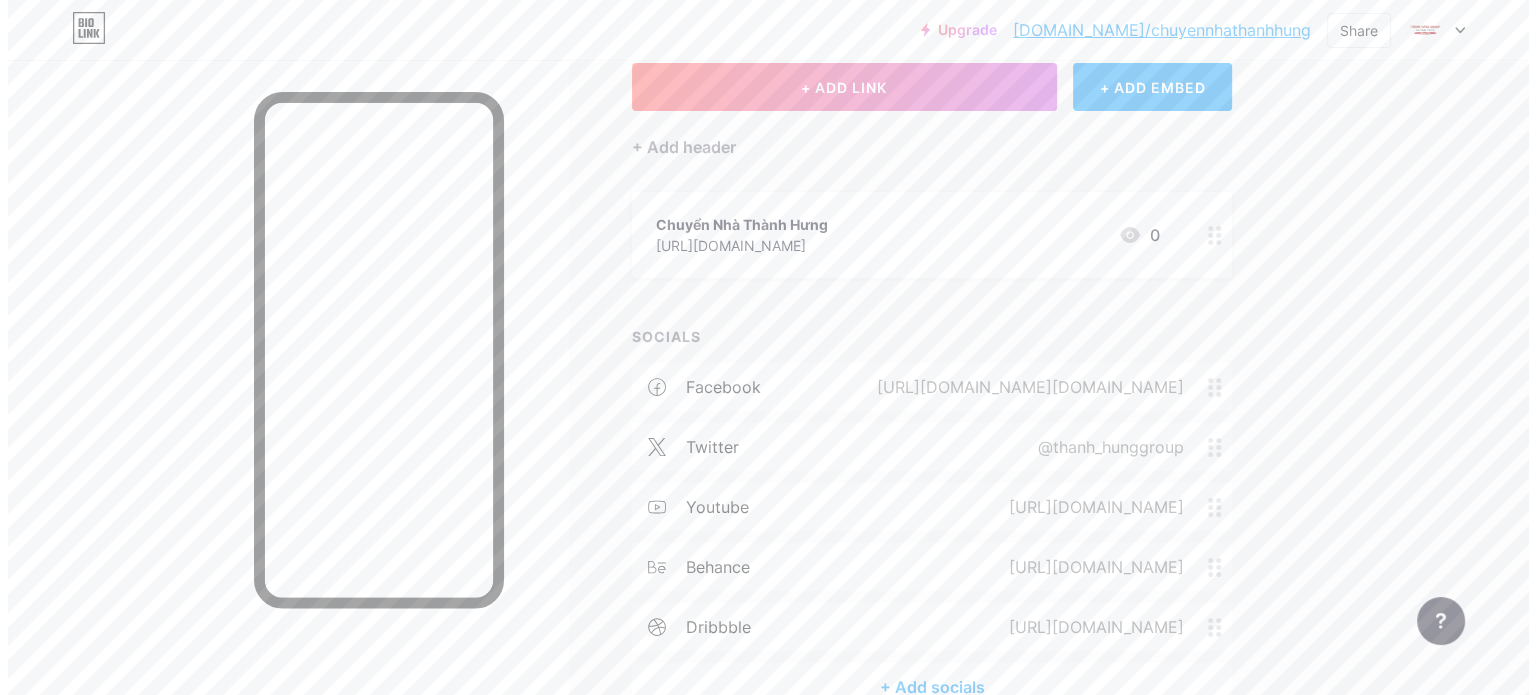 scroll, scrollTop: 0, scrollLeft: 0, axis: both 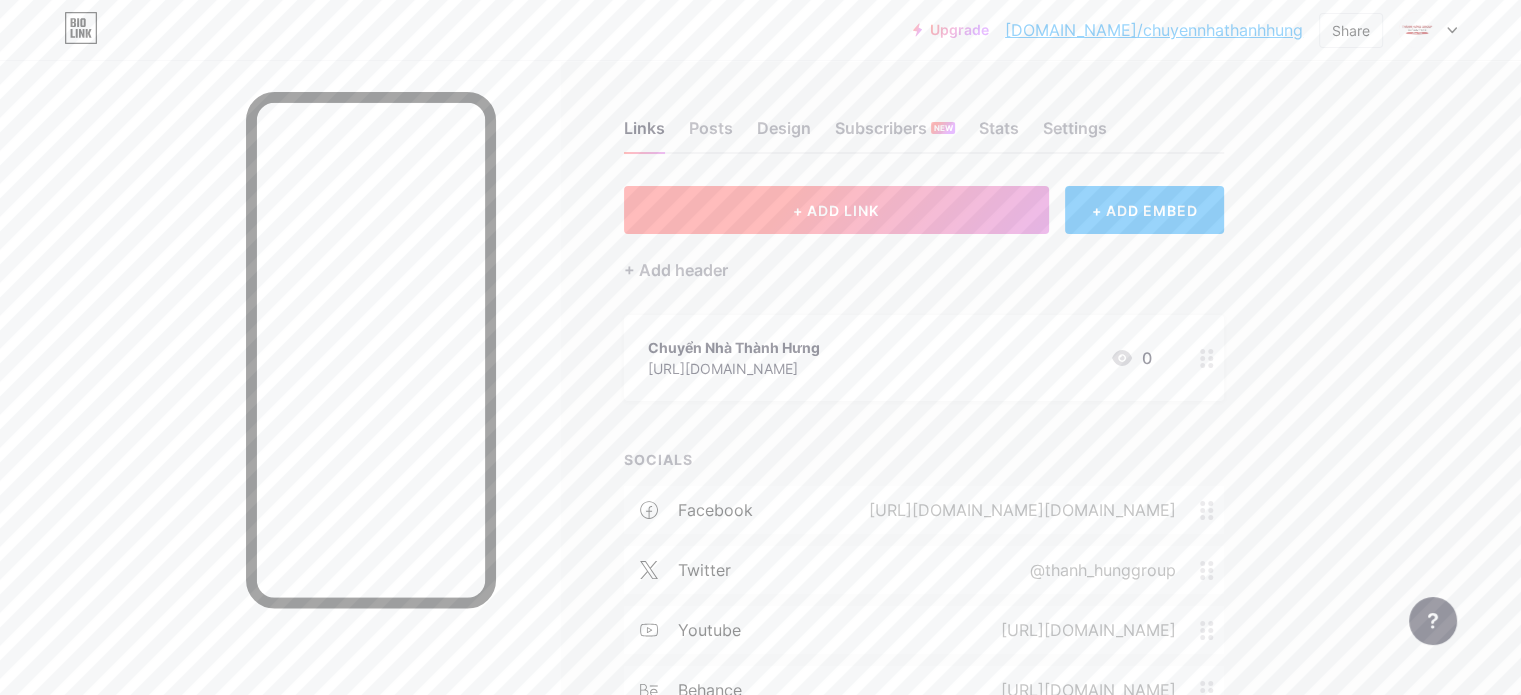 click on "+ ADD LINK" at bounding box center [836, 210] 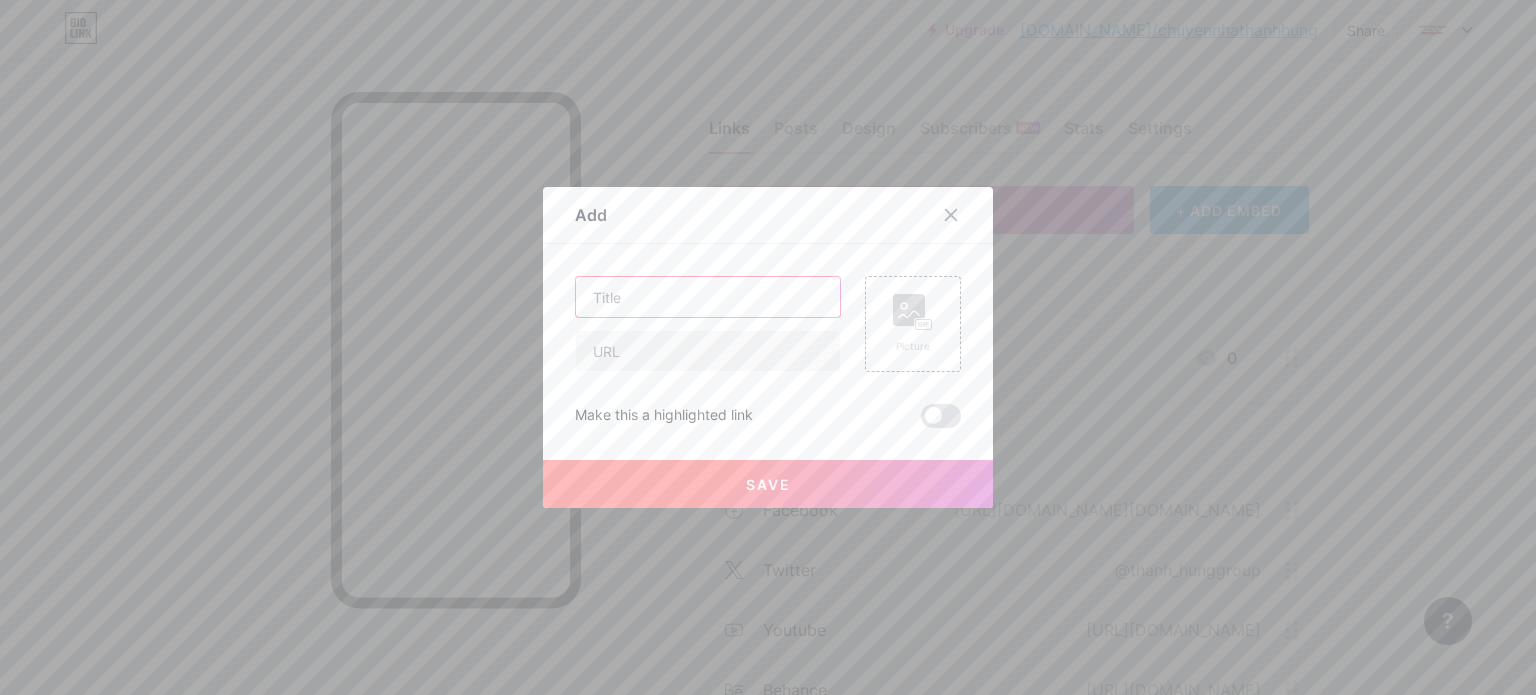 click at bounding box center [708, 297] 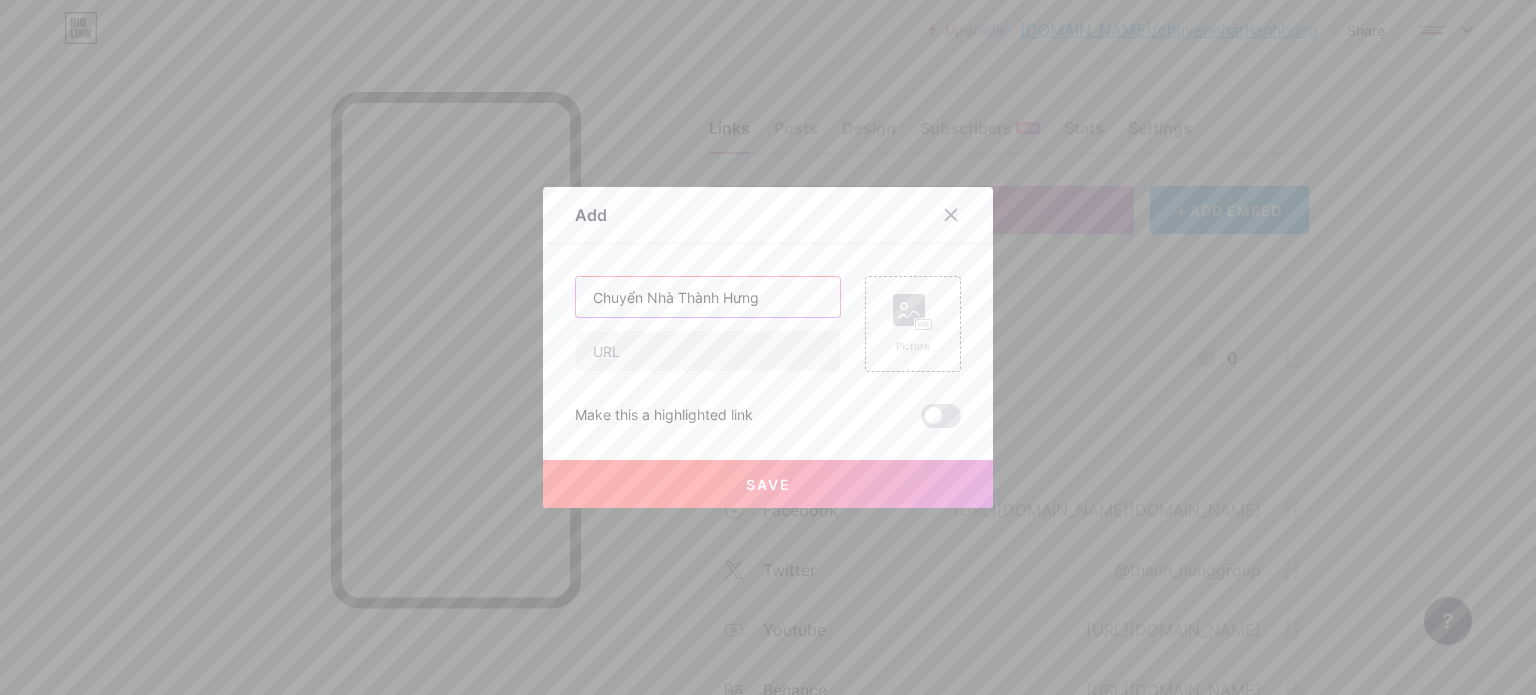 type on "Chuyển Nhà Thành Hưng" 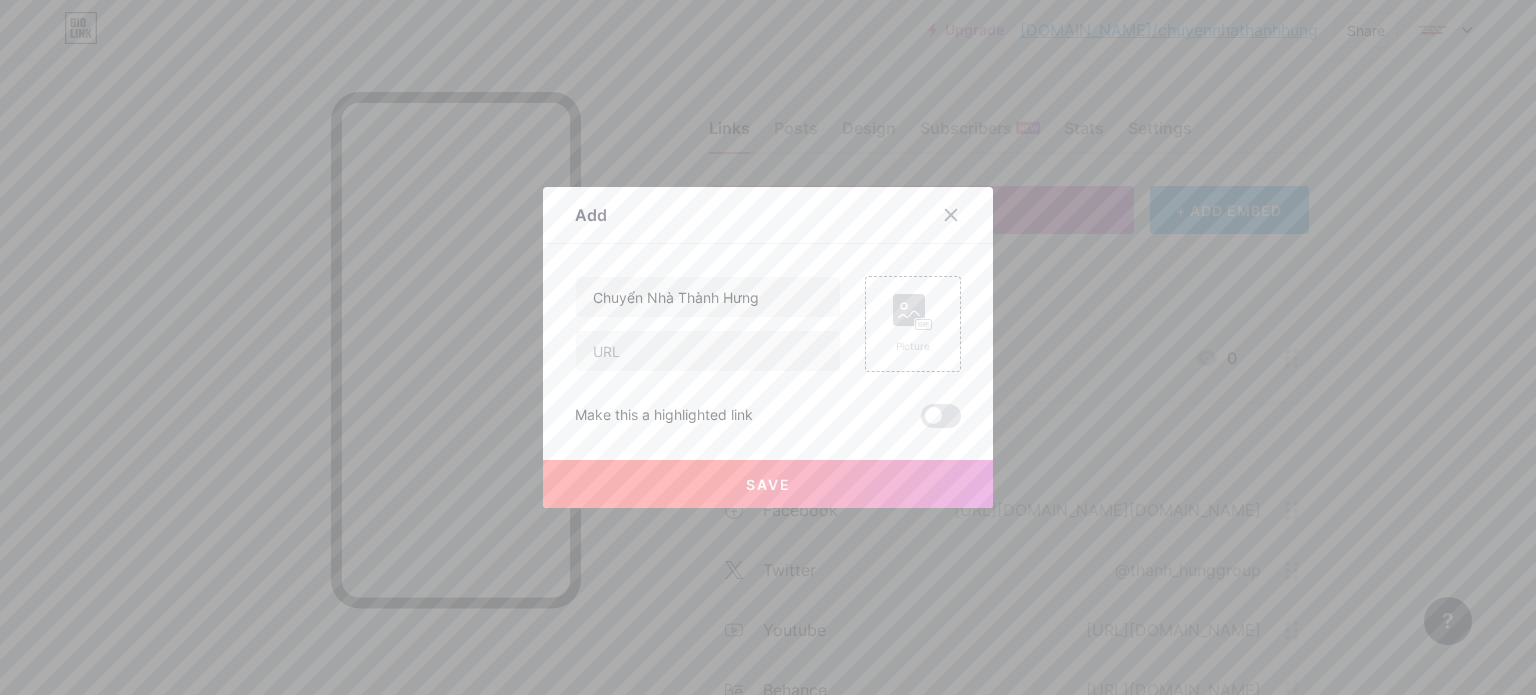 click on "Chuyển Nhà Thành Hưng" at bounding box center (708, 324) 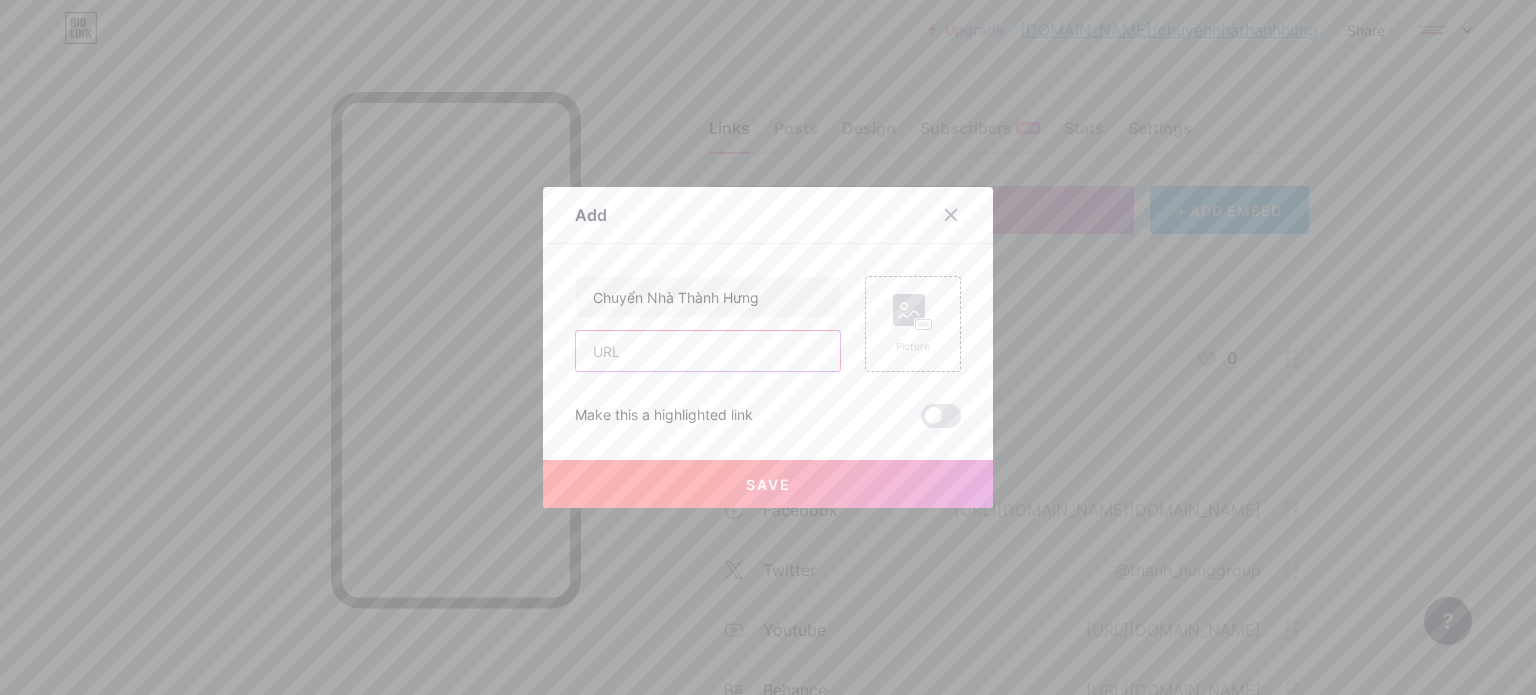 click at bounding box center (708, 351) 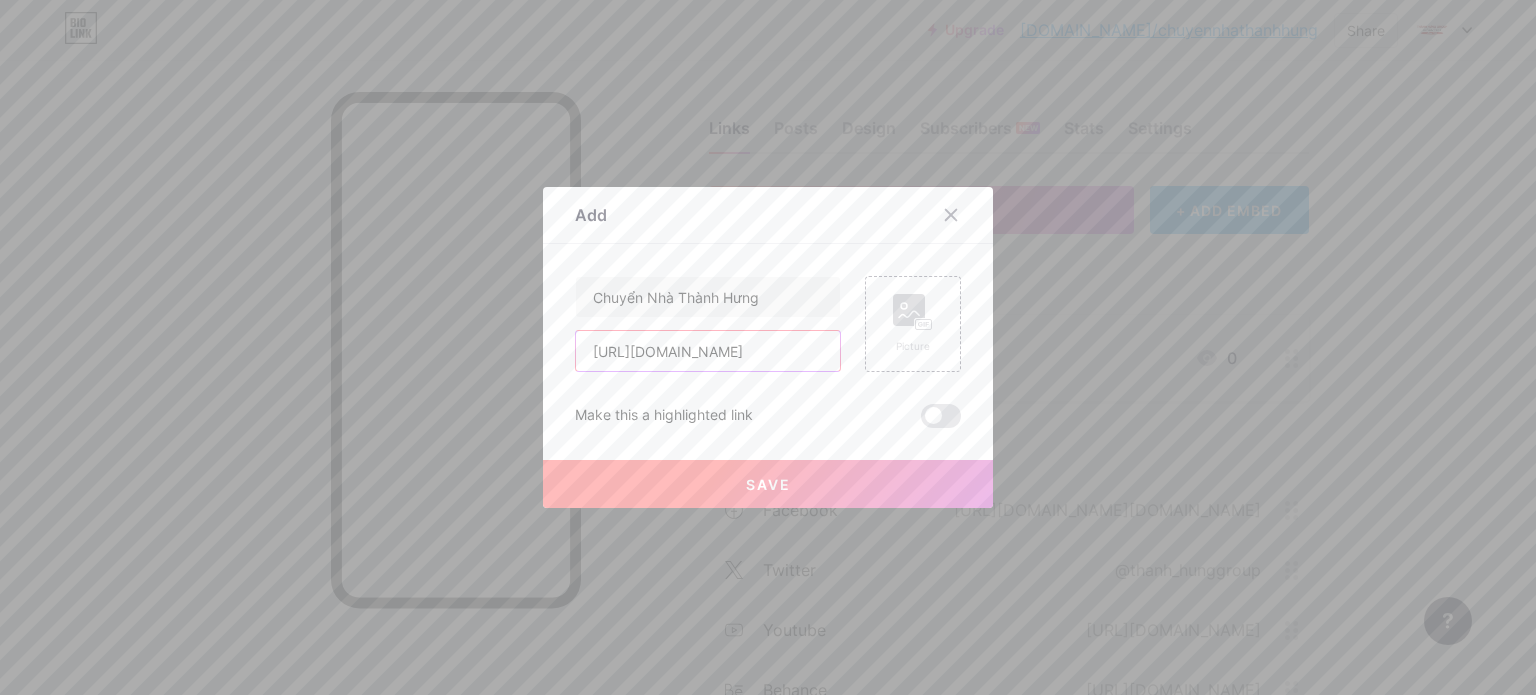 scroll, scrollTop: 0, scrollLeft: 864, axis: horizontal 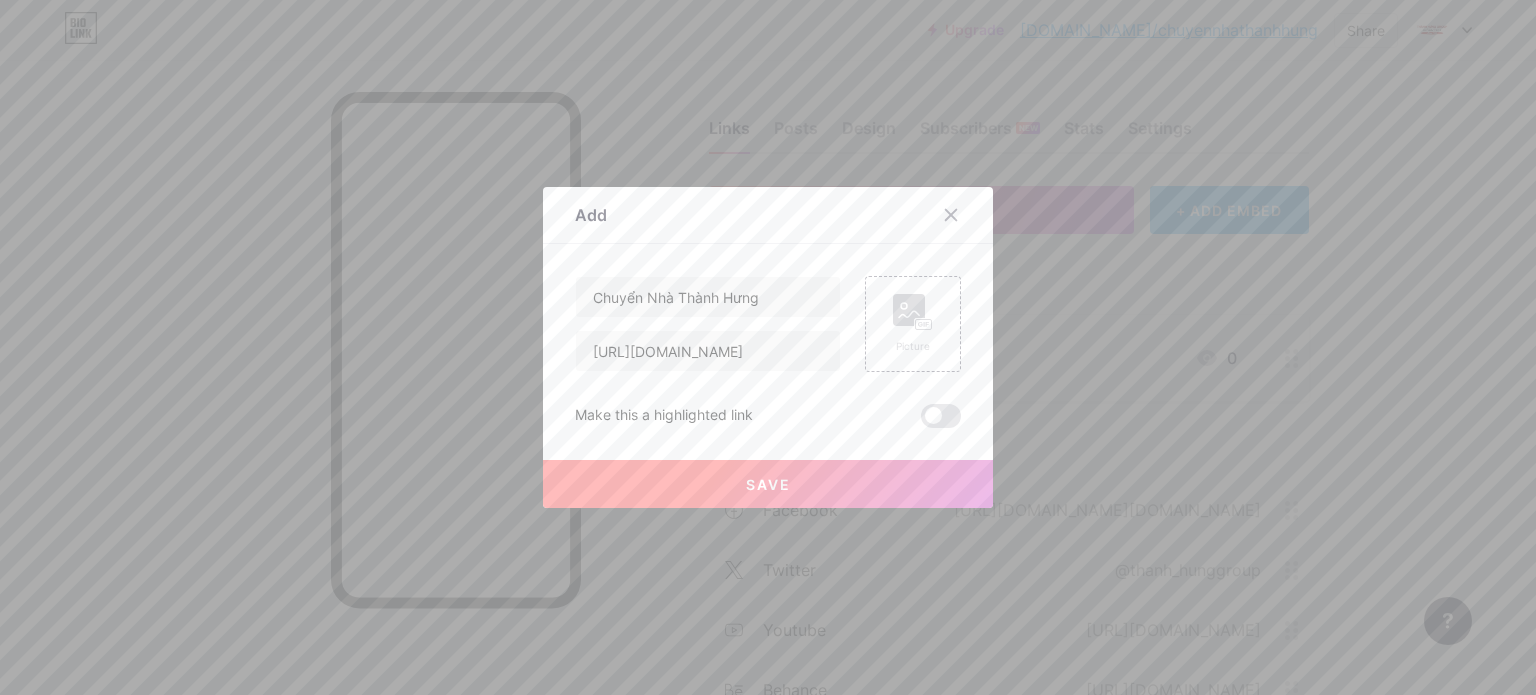 click on "Save" at bounding box center (768, 484) 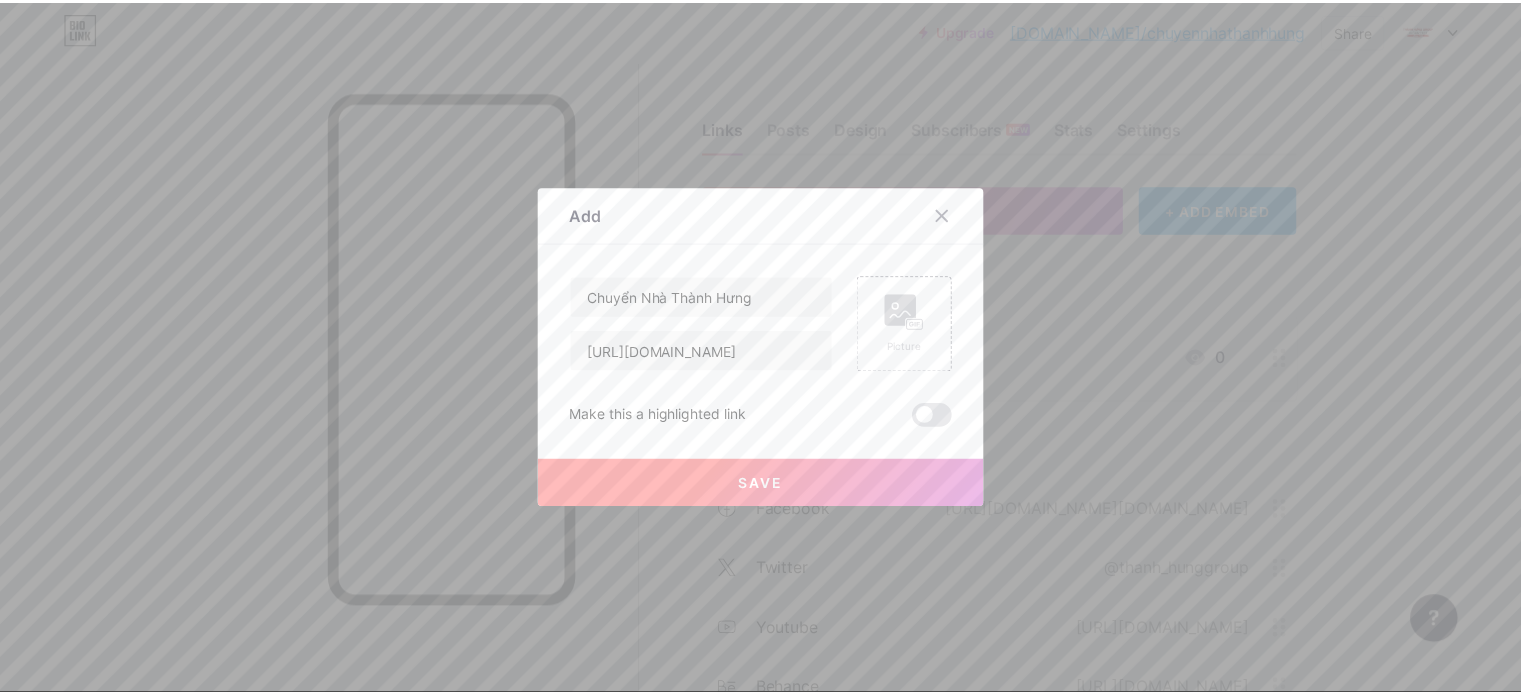 scroll, scrollTop: 0, scrollLeft: 0, axis: both 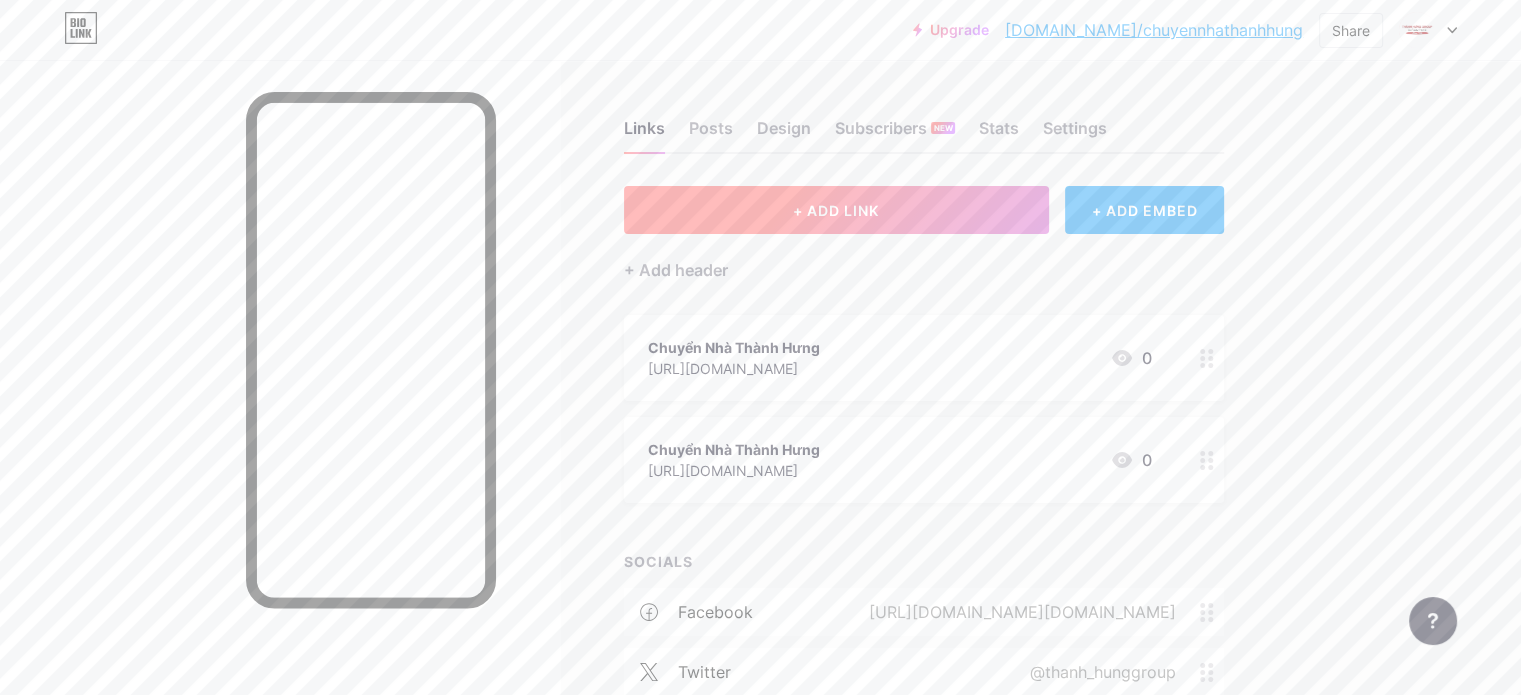 click on "+ ADD LINK" at bounding box center (836, 210) 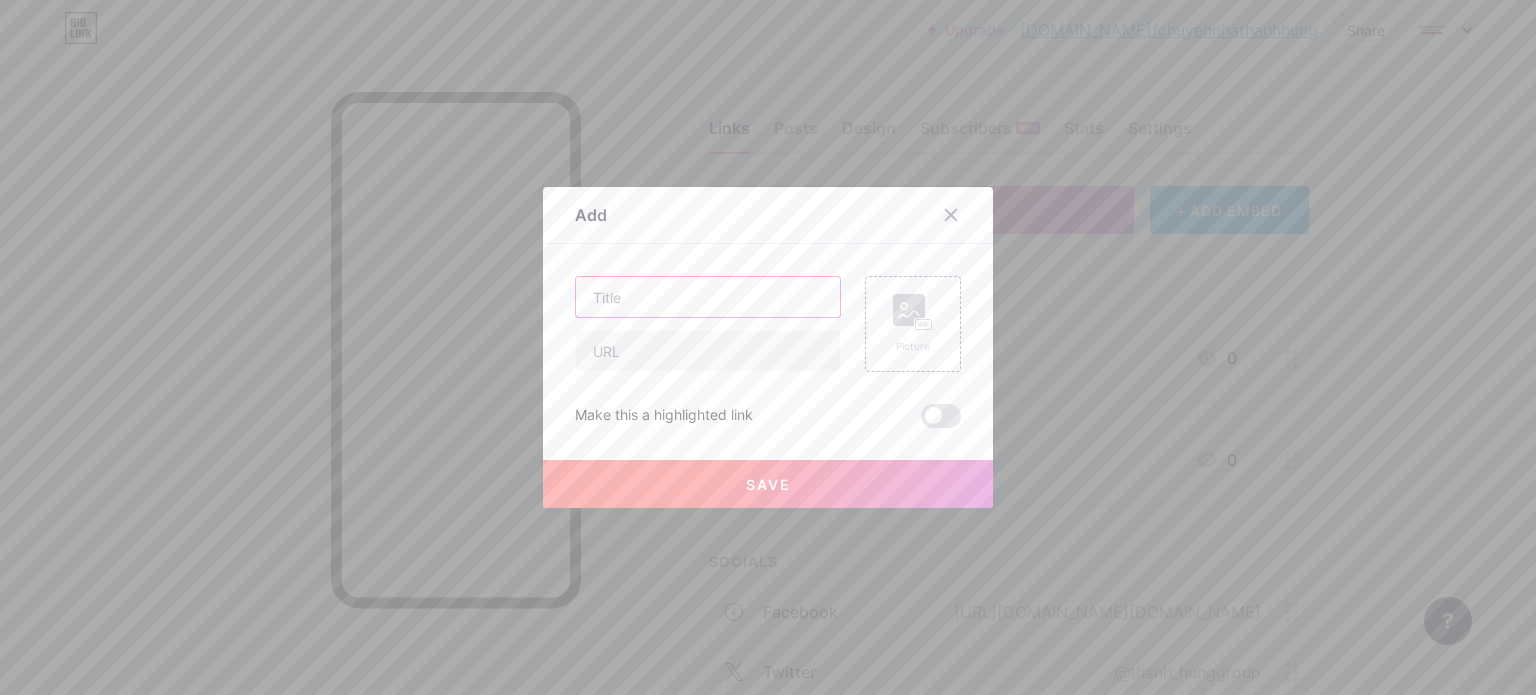 click at bounding box center [708, 297] 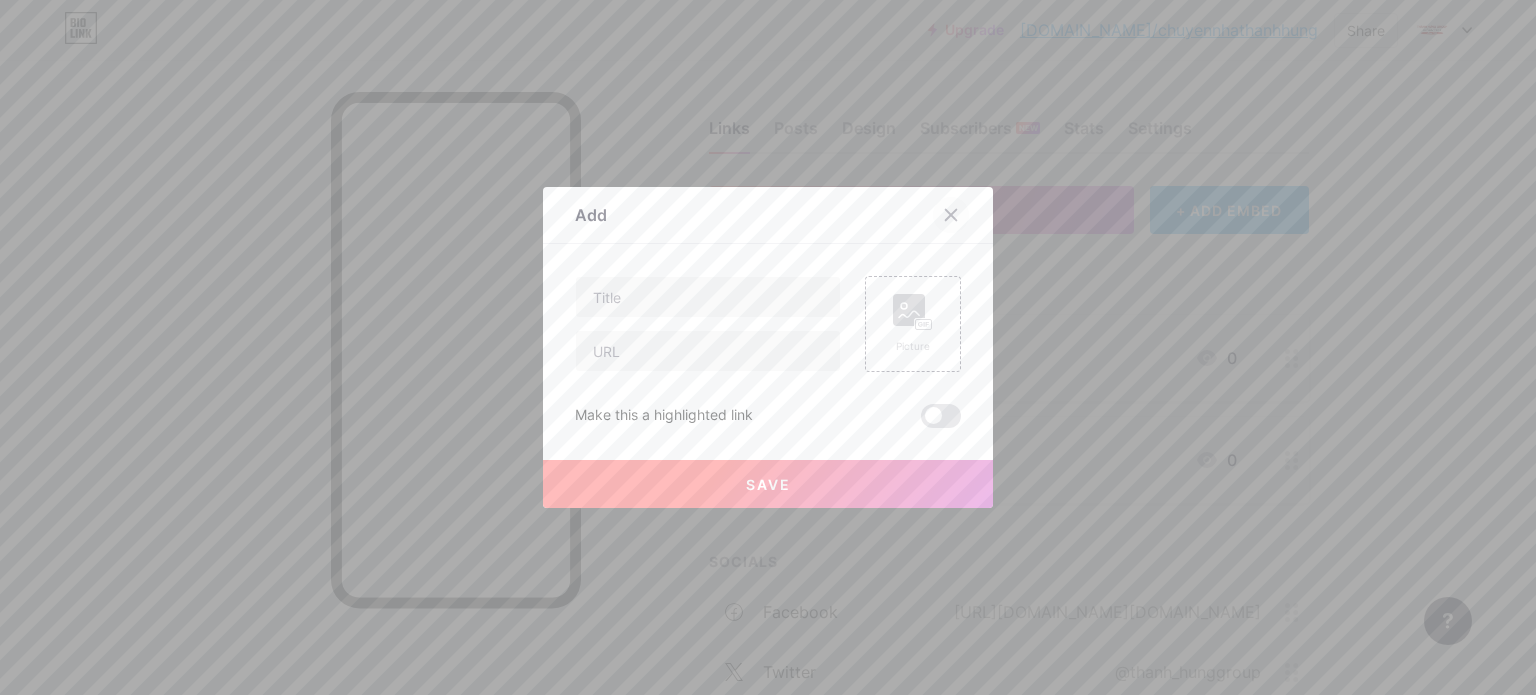 click 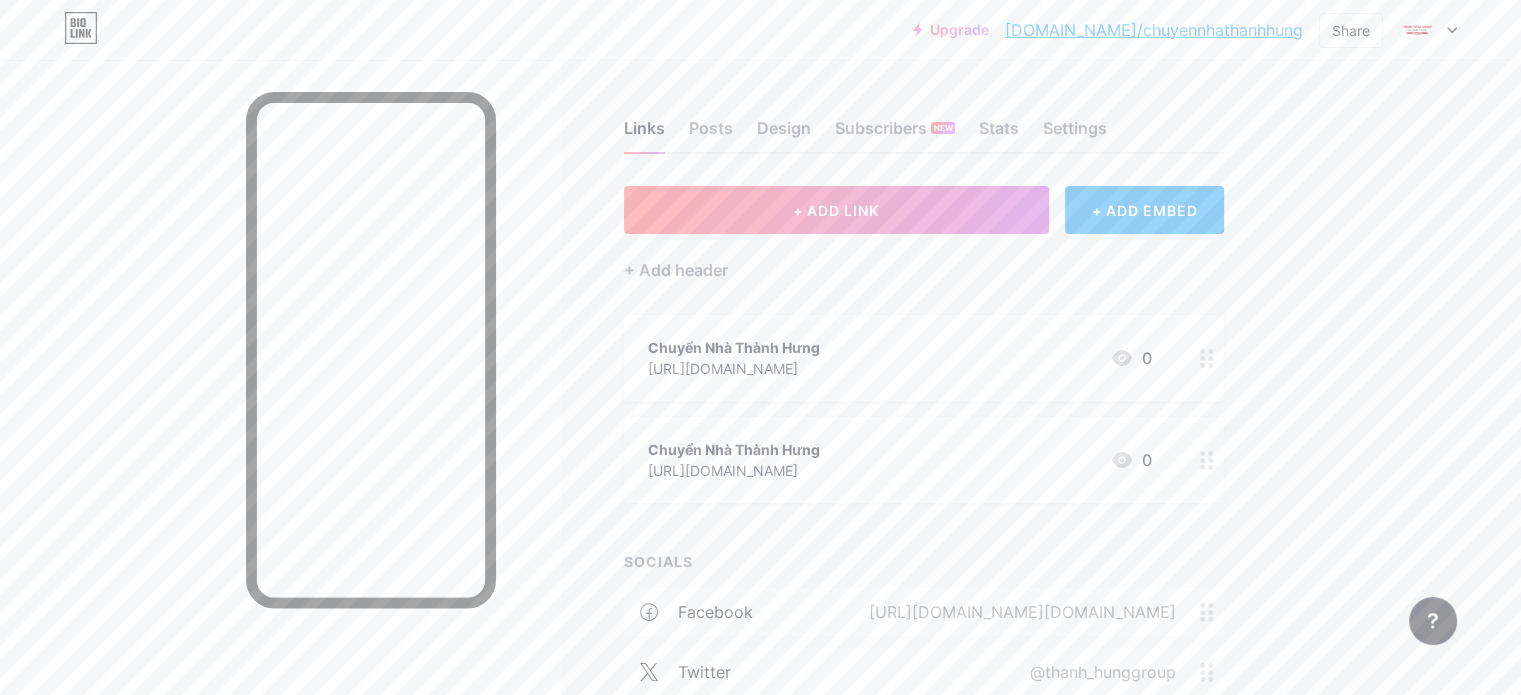 click 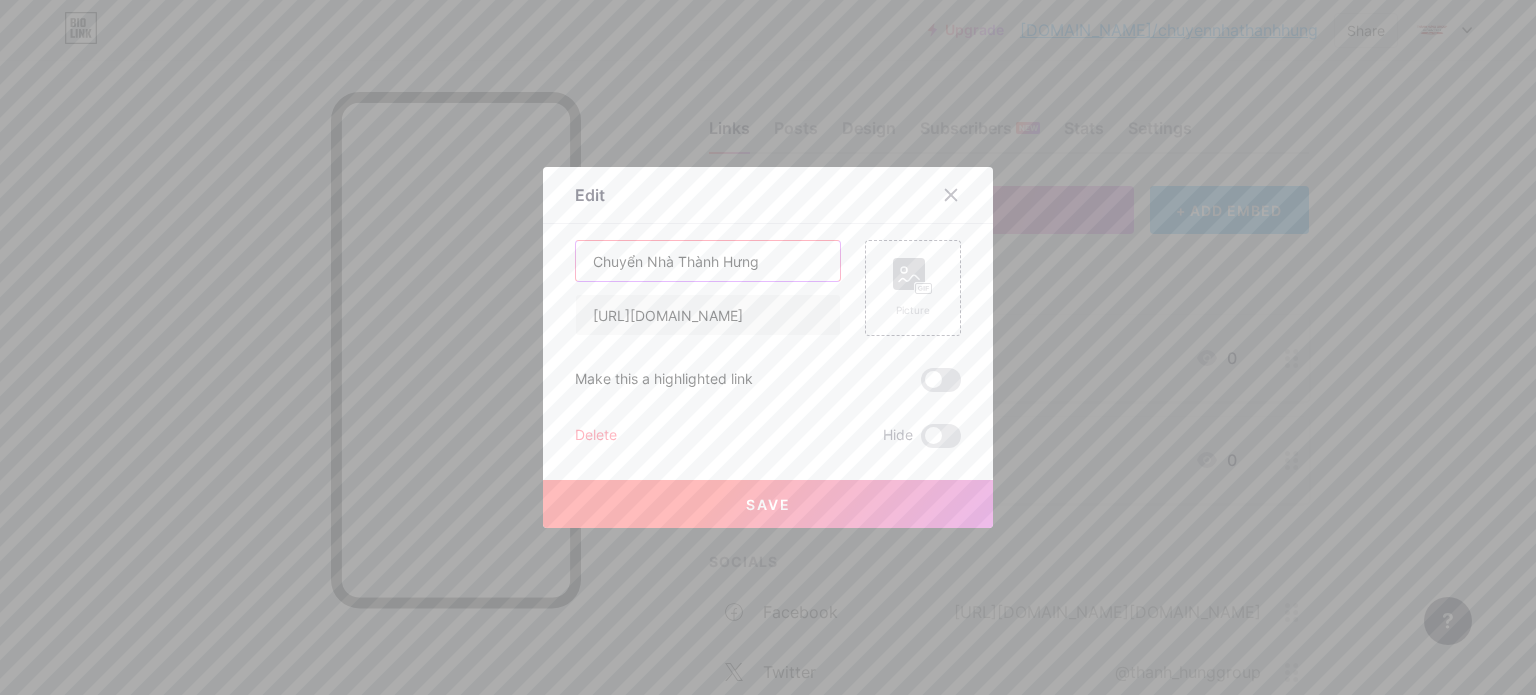 click on "Chuyển Nhà Thành Hưng" at bounding box center (708, 261) 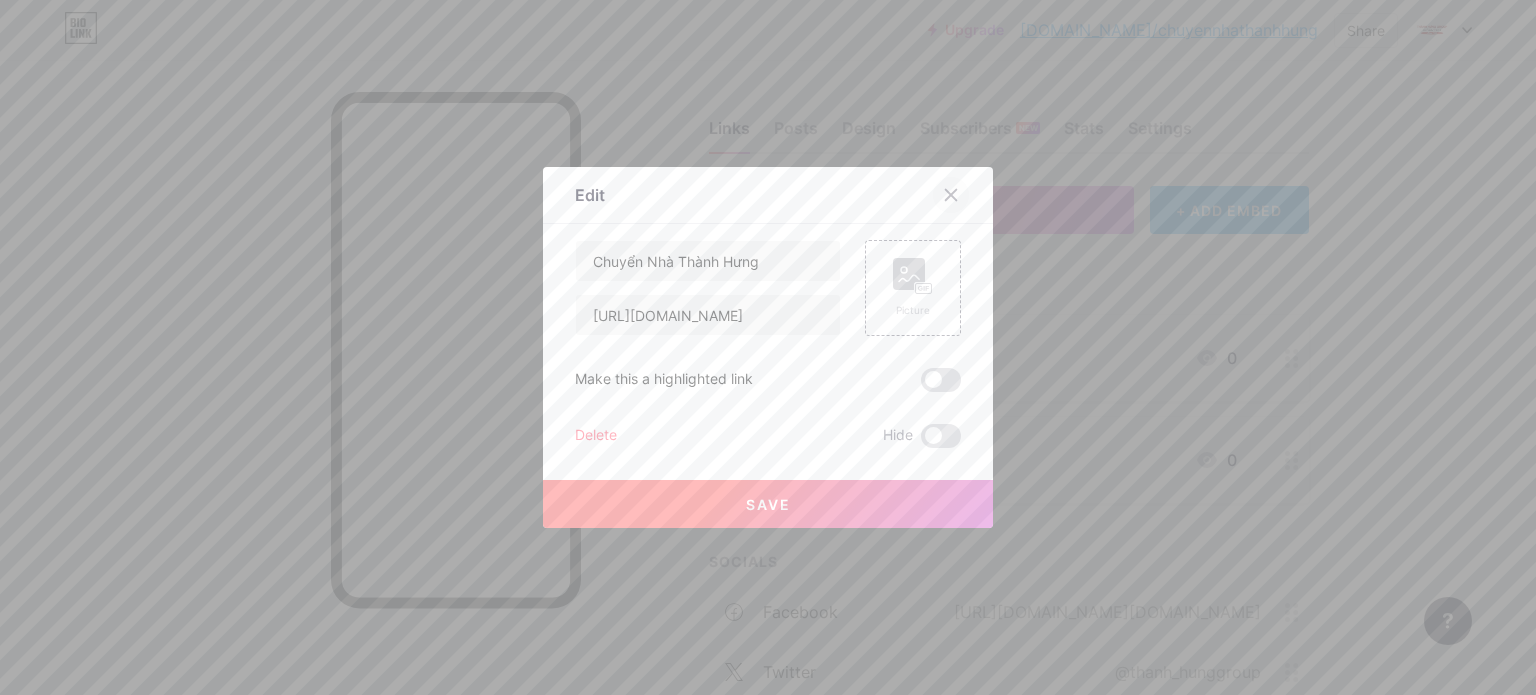 click at bounding box center [951, 195] 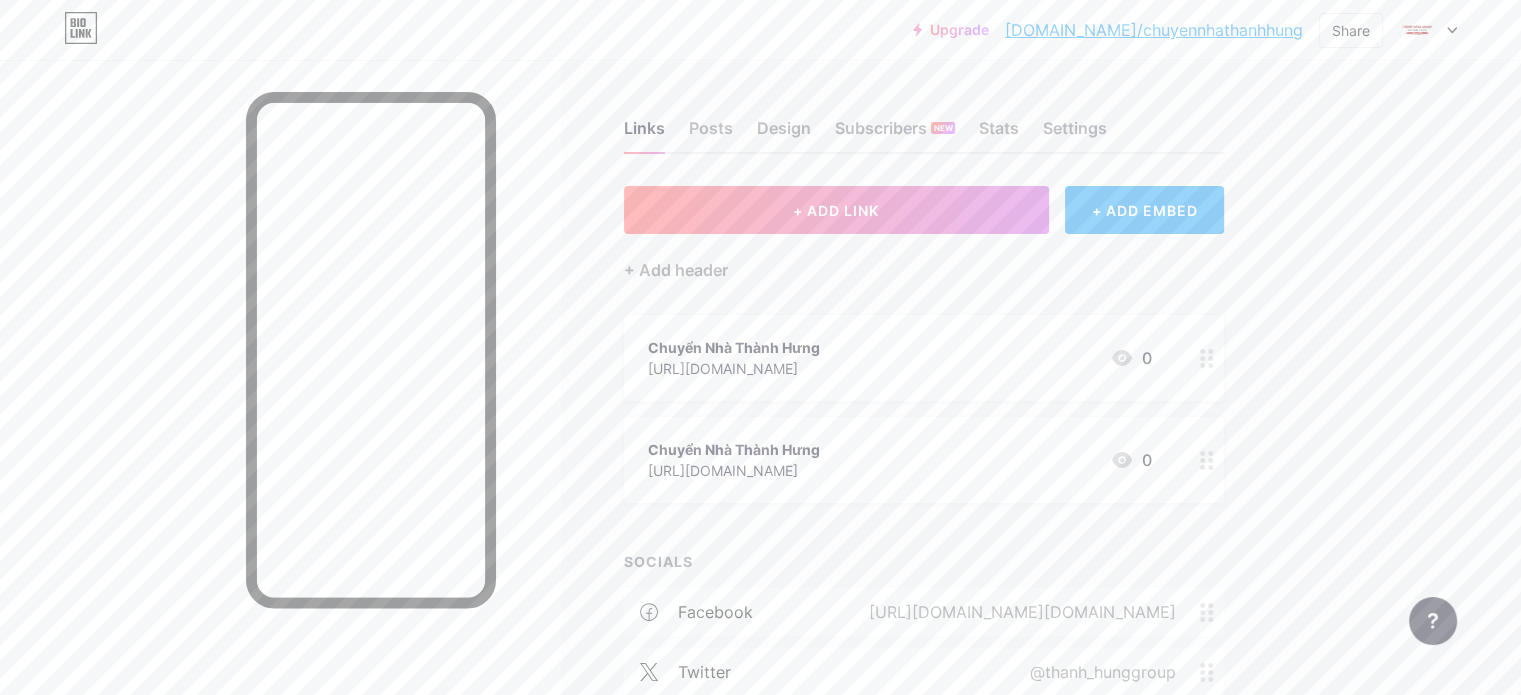 type 